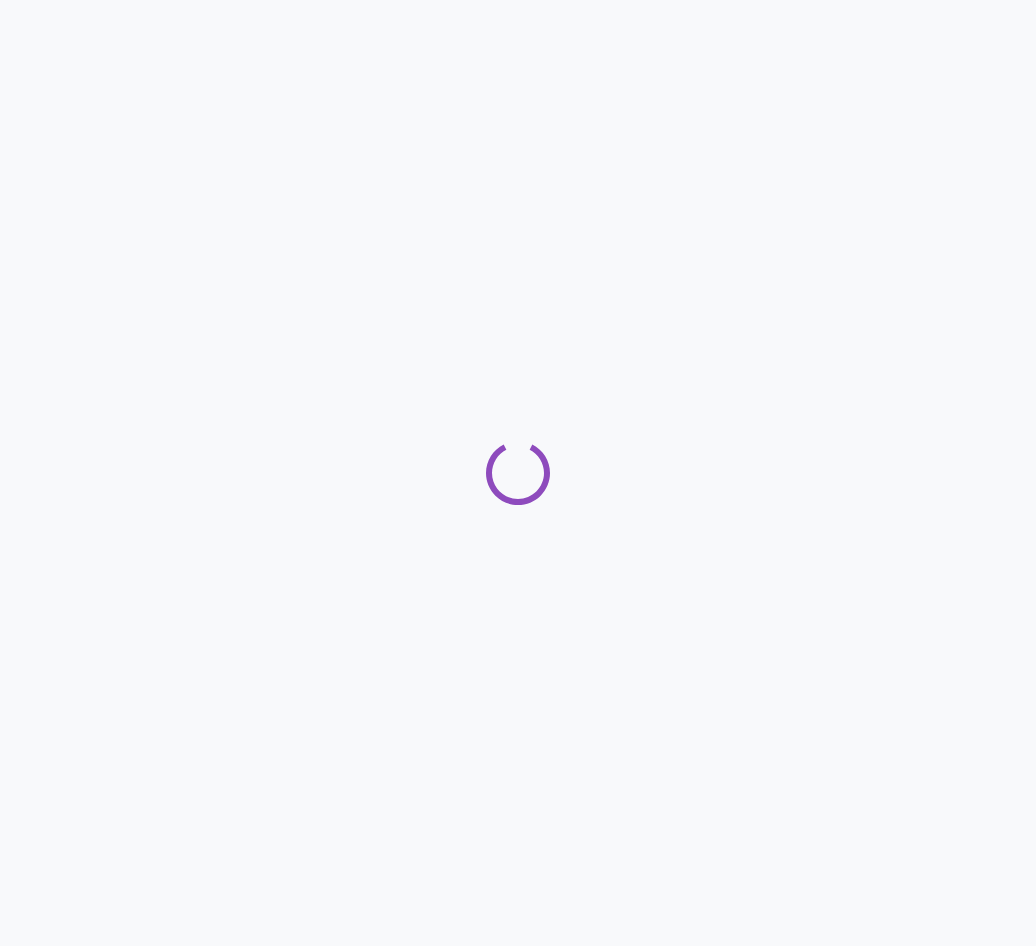 scroll, scrollTop: 0, scrollLeft: 0, axis: both 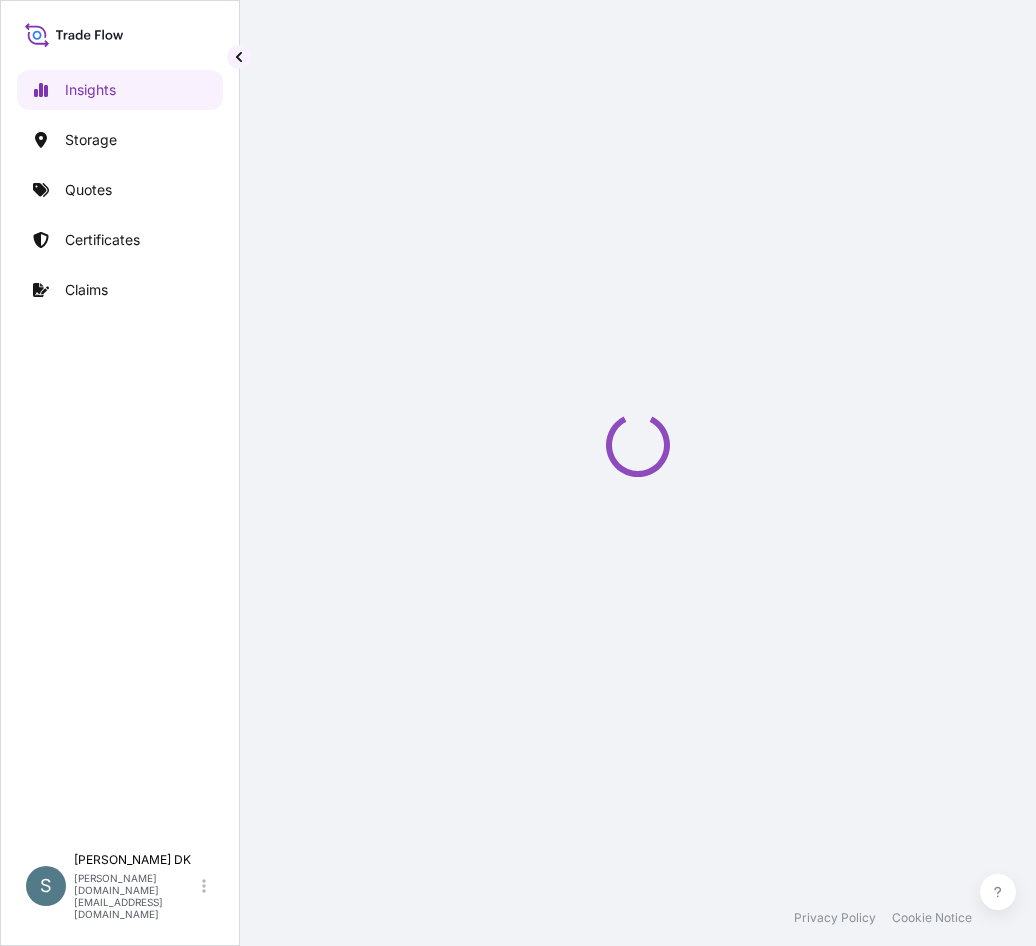 select on "2025" 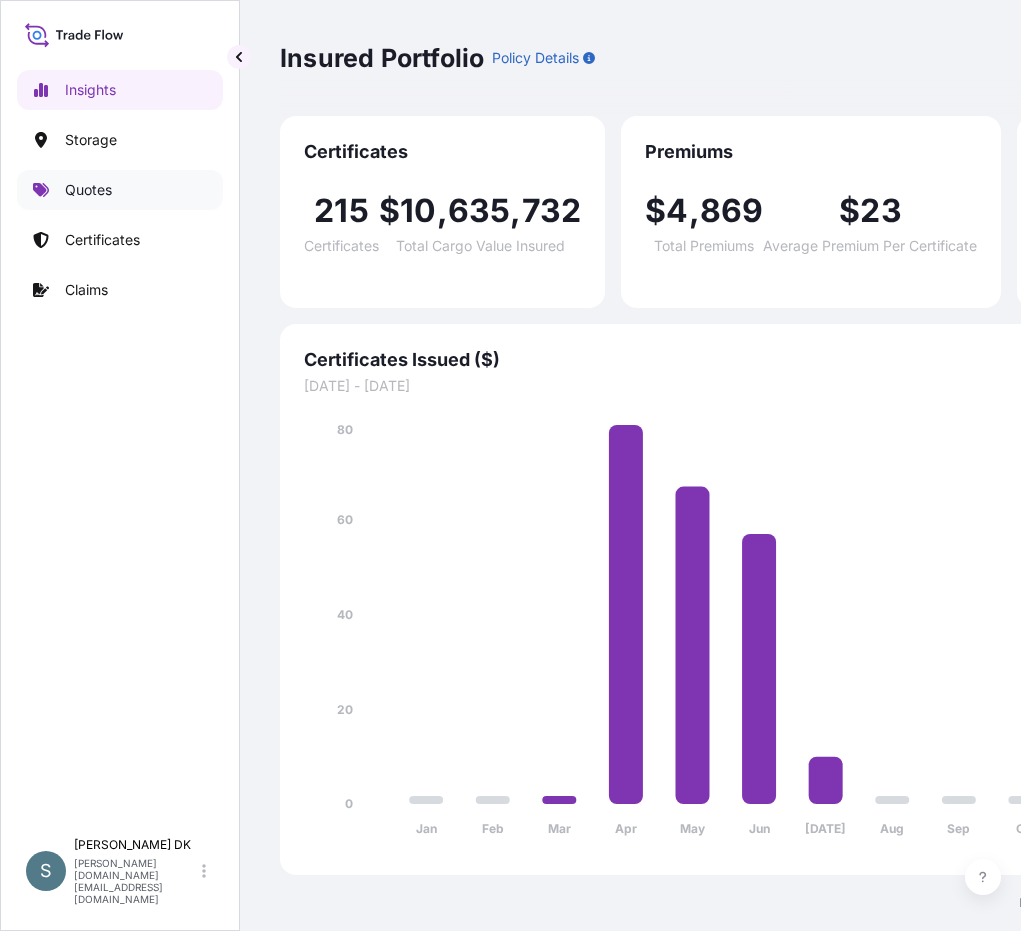 click on "Quotes" at bounding box center (88, 190) 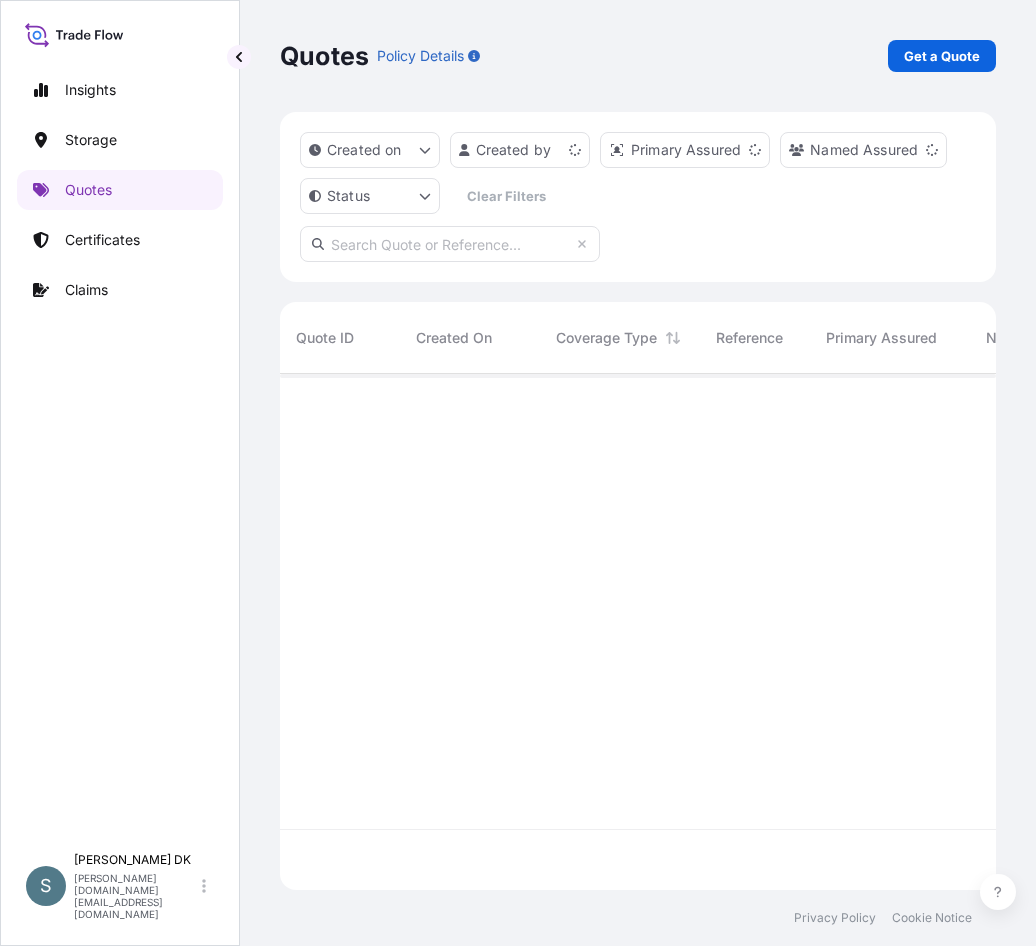 scroll, scrollTop: 16, scrollLeft: 16, axis: both 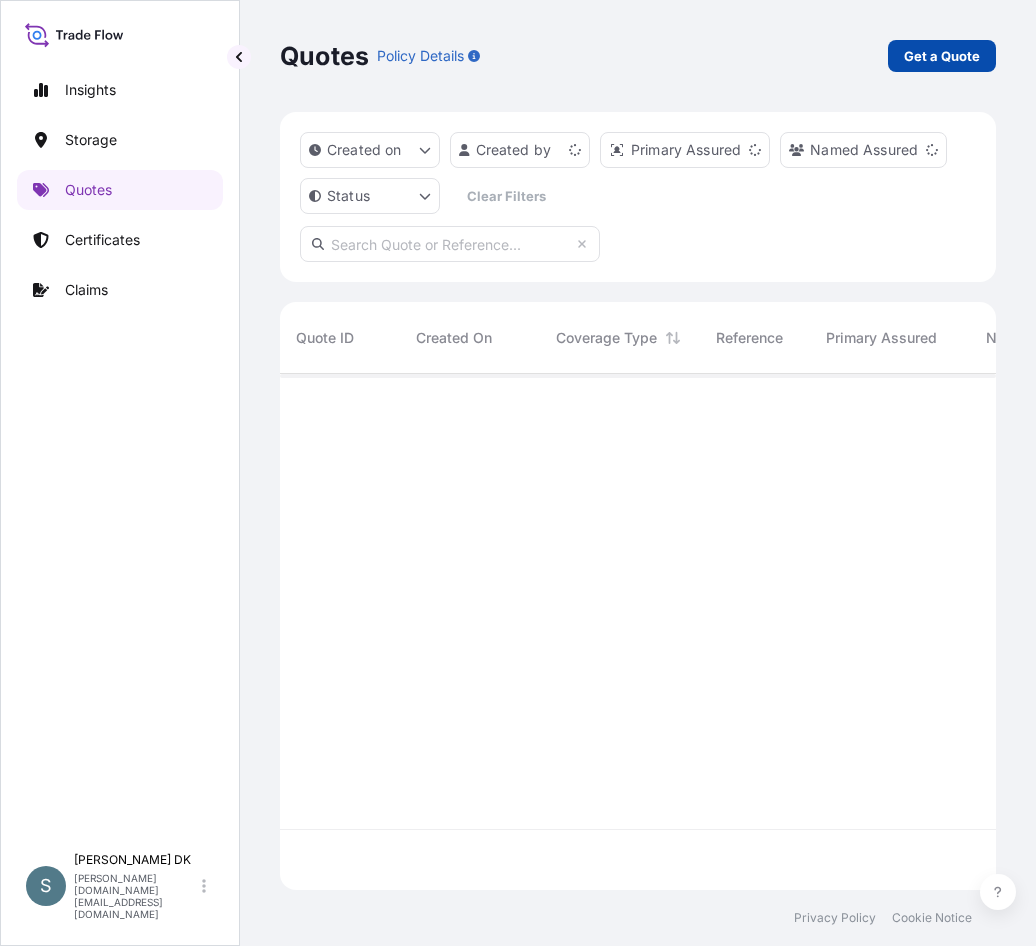click on "Get a Quote" at bounding box center [942, 56] 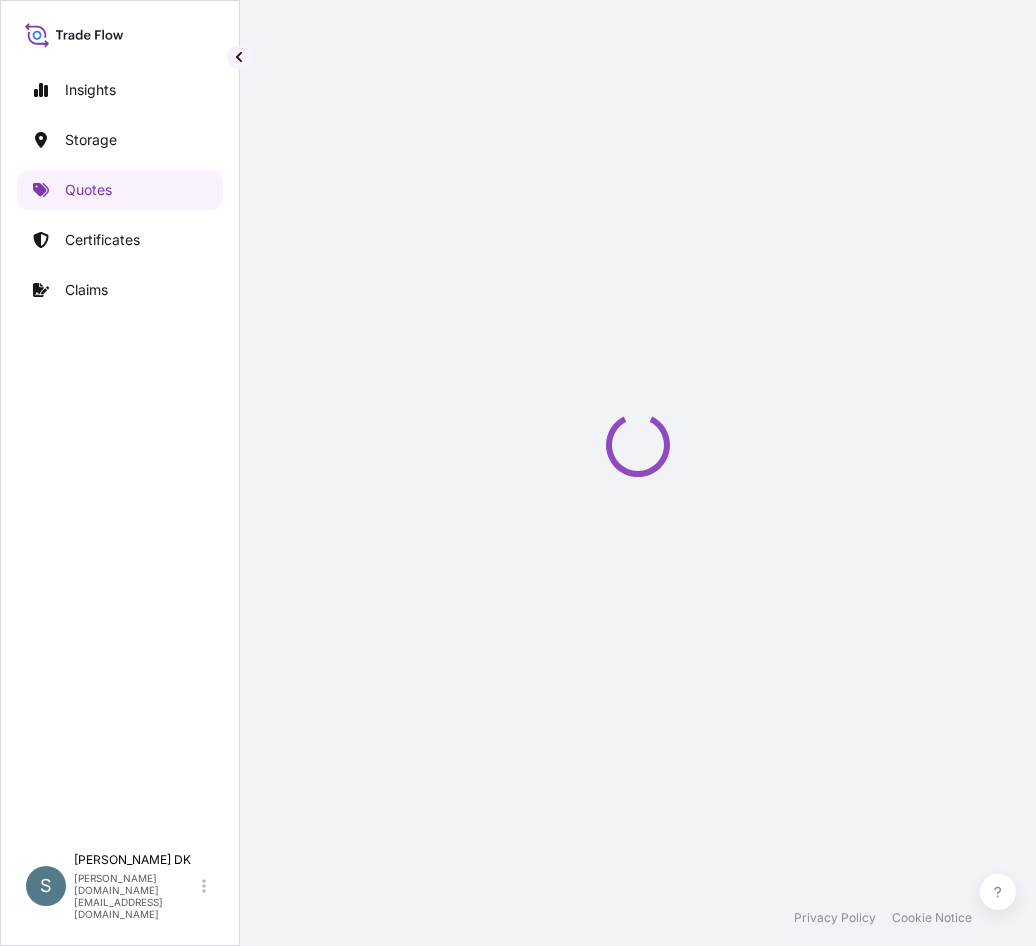 select on "Water" 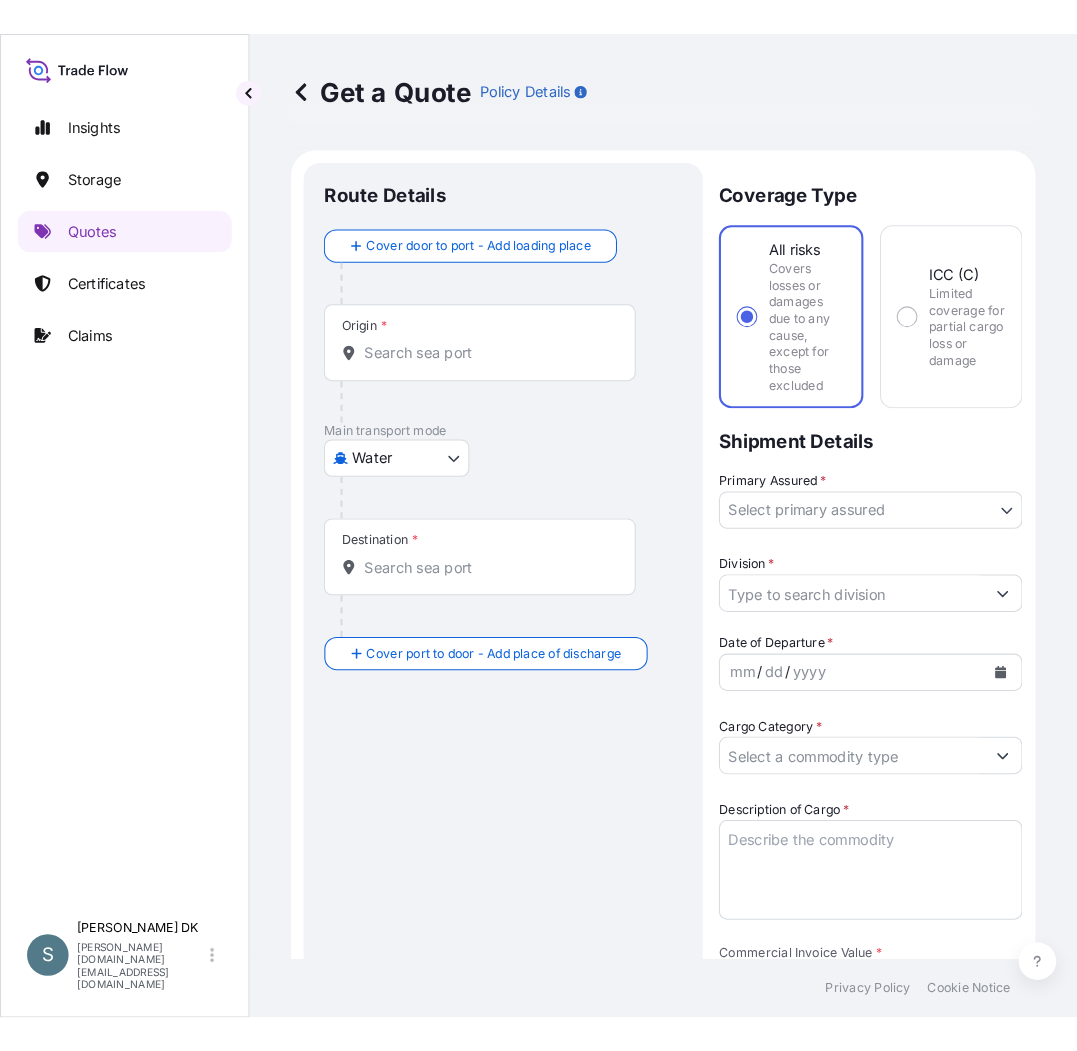 scroll, scrollTop: 32, scrollLeft: 0, axis: vertical 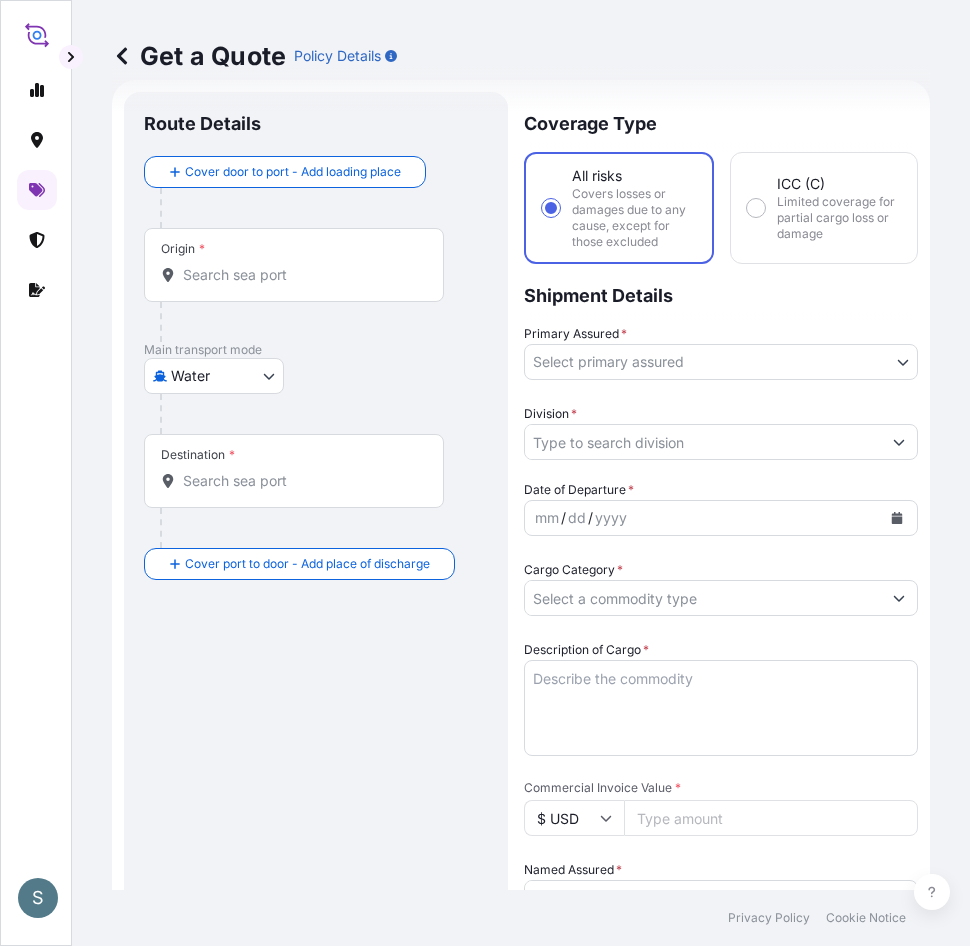 type 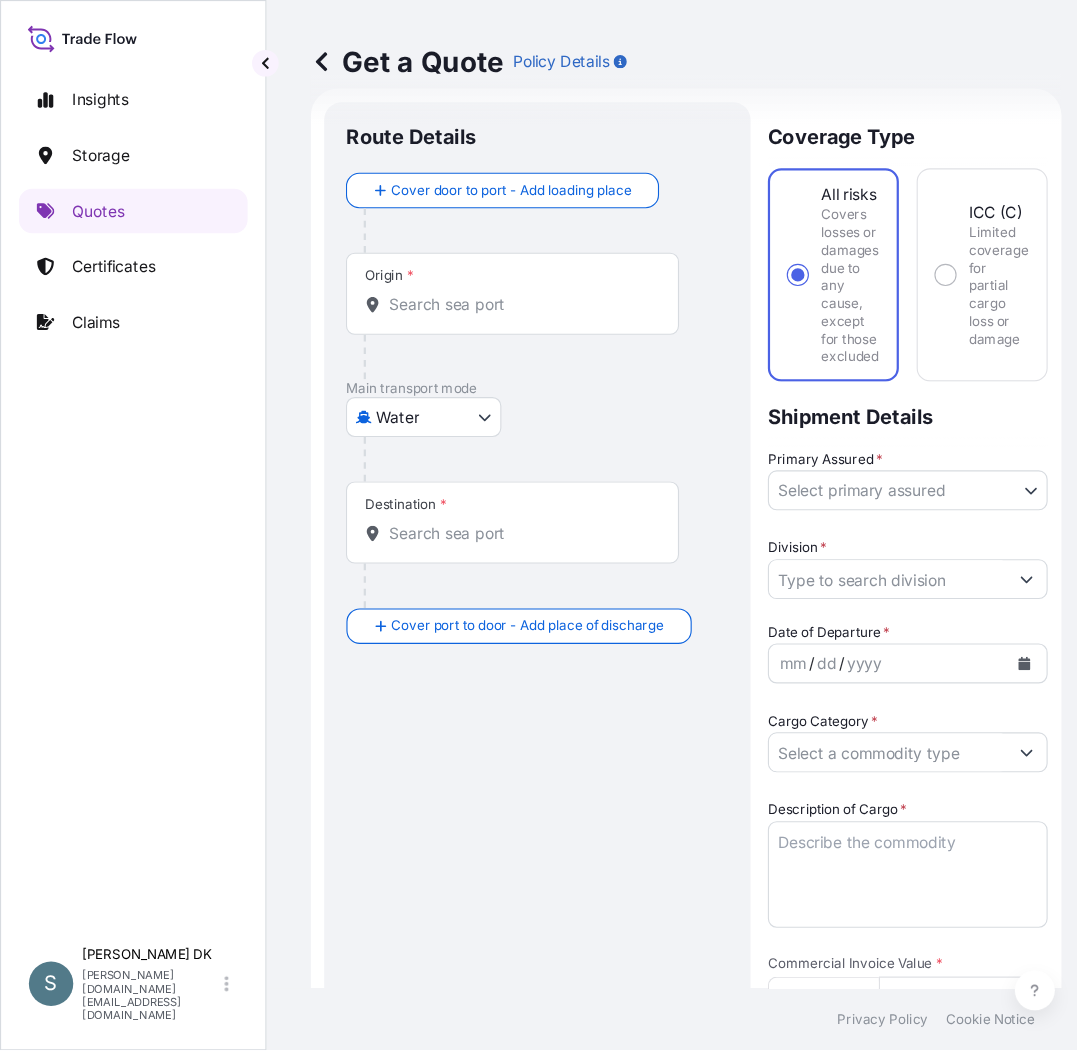scroll, scrollTop: 32, scrollLeft: 0, axis: vertical 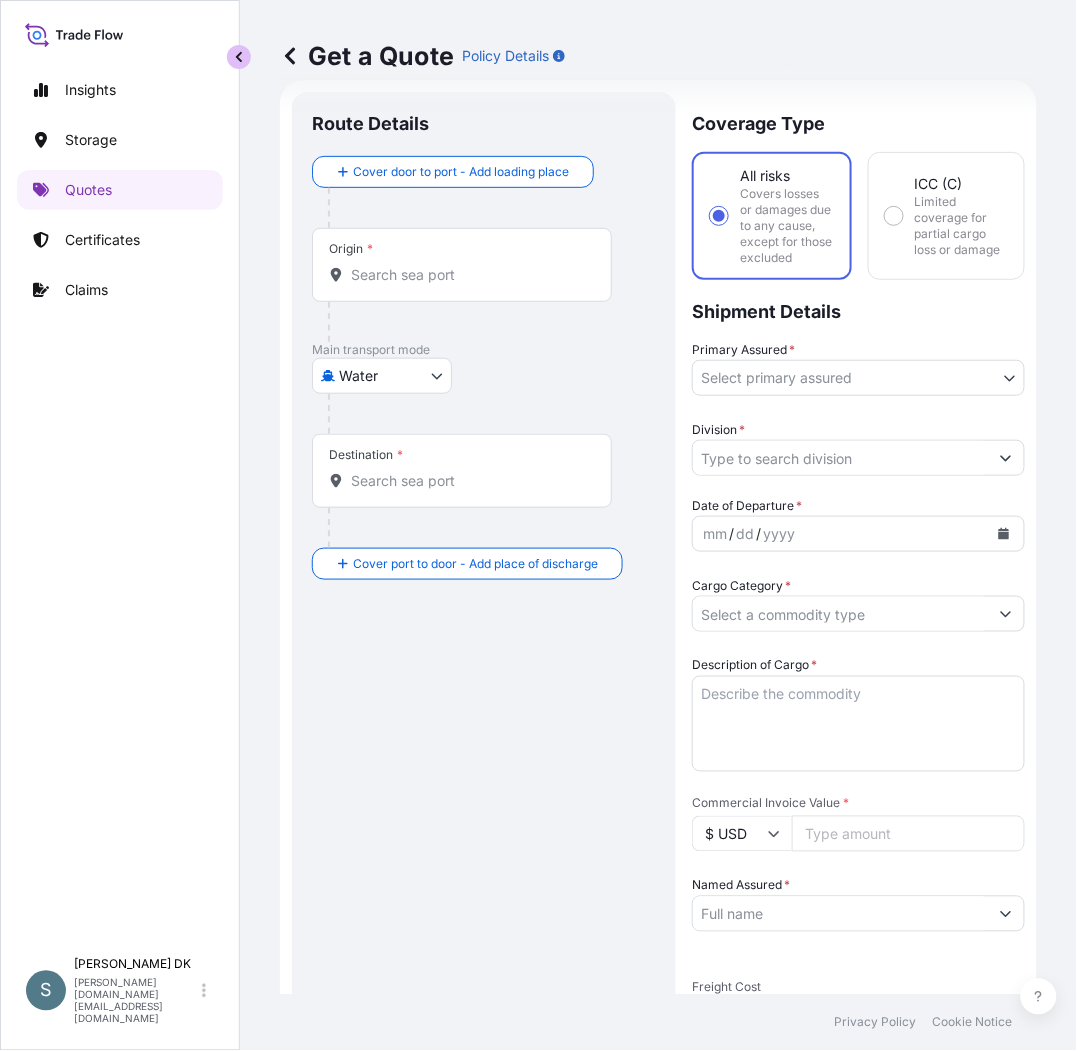 click at bounding box center (239, 57) 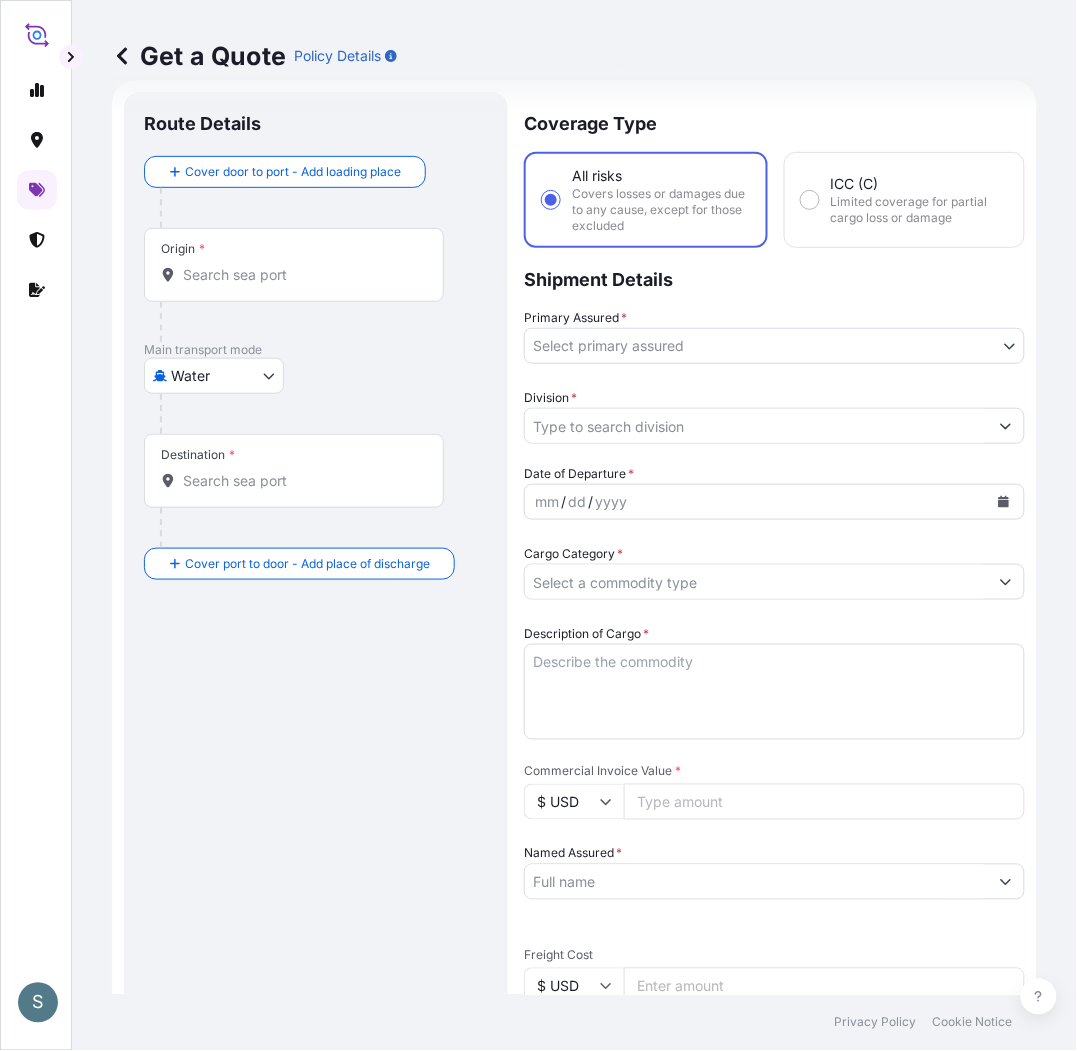 click on "Get a Quote Policy Details" at bounding box center (574, 56) 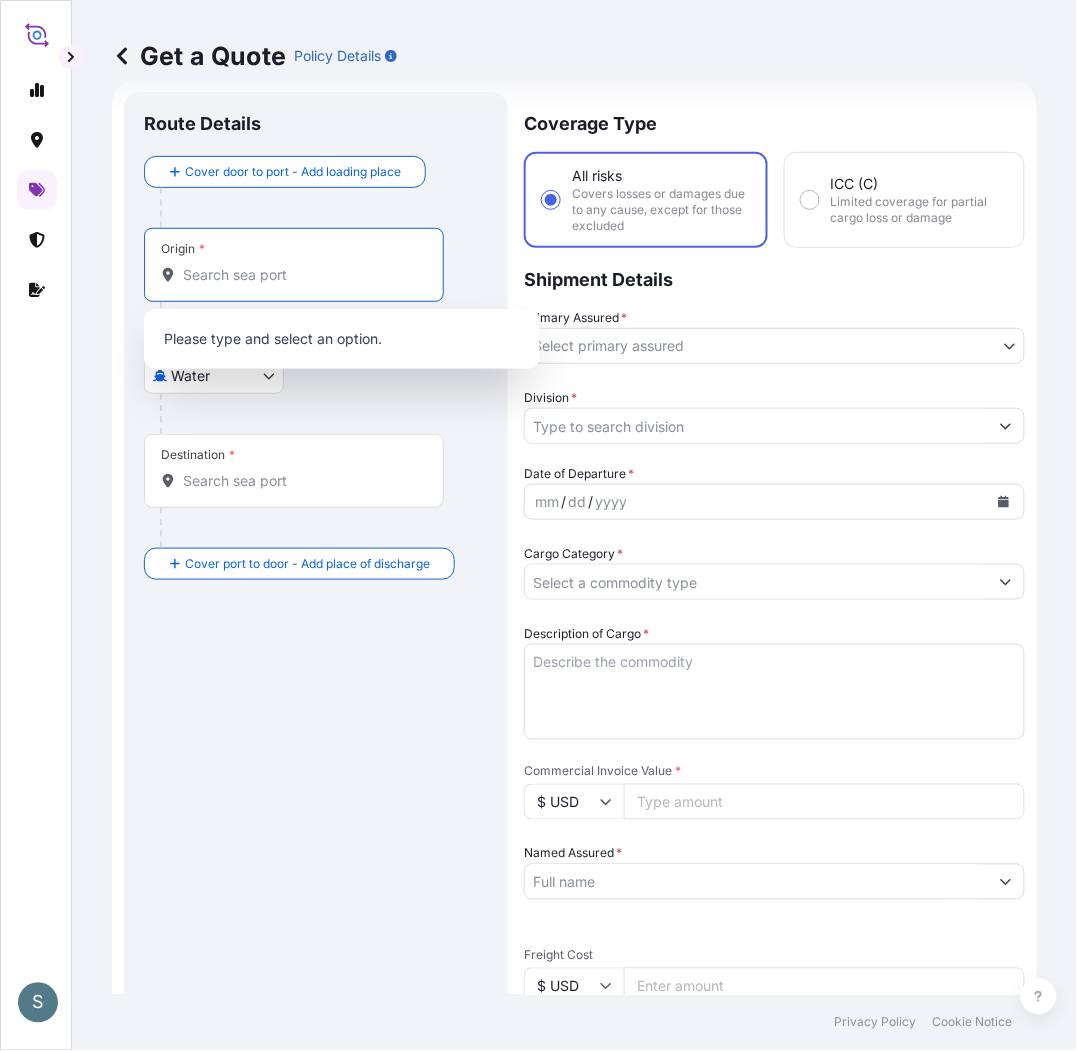 paste on "[GEOGRAPHIC_DATA], [GEOGRAPHIC_DATA]" 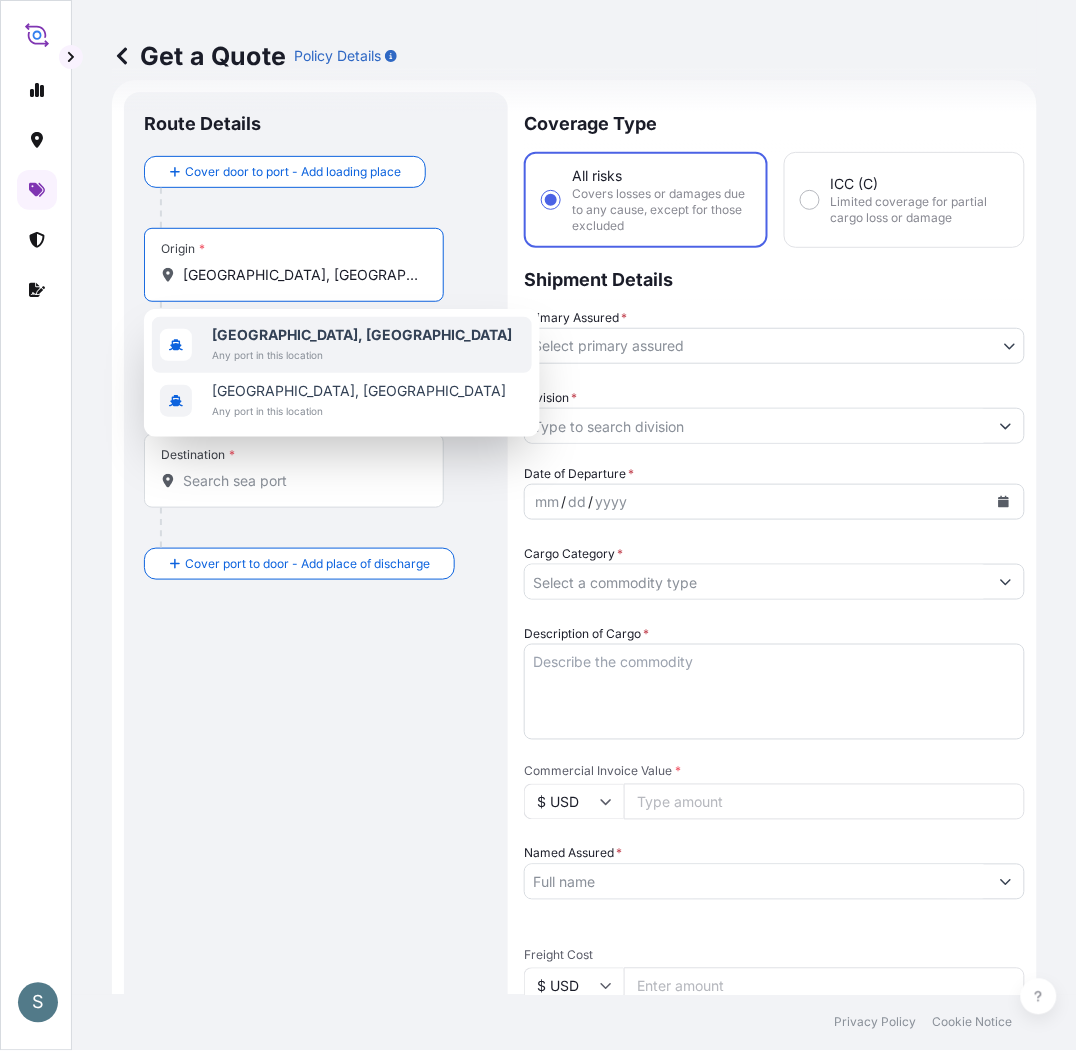 click on "Any port in this location" at bounding box center (362, 355) 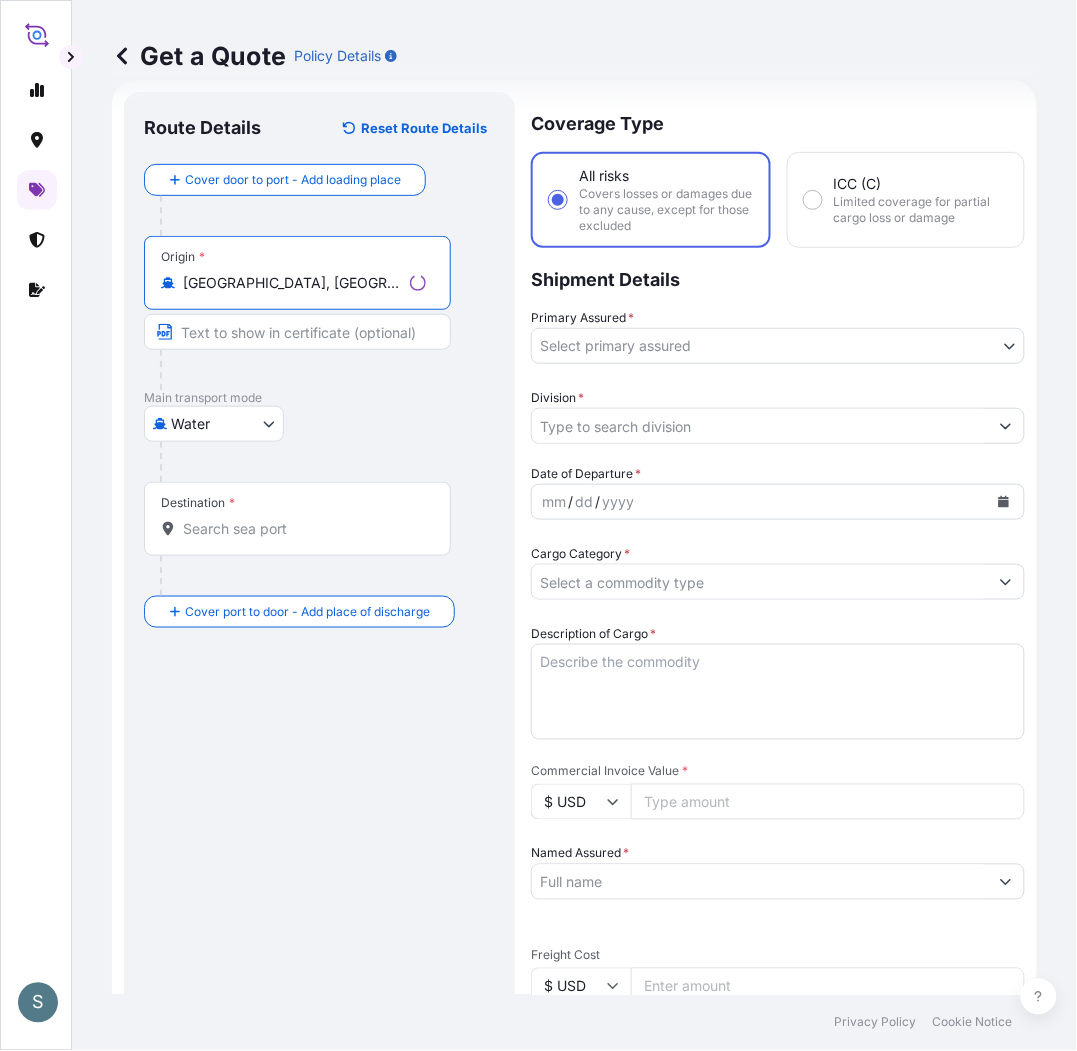 type on "[GEOGRAPHIC_DATA], [GEOGRAPHIC_DATA]" 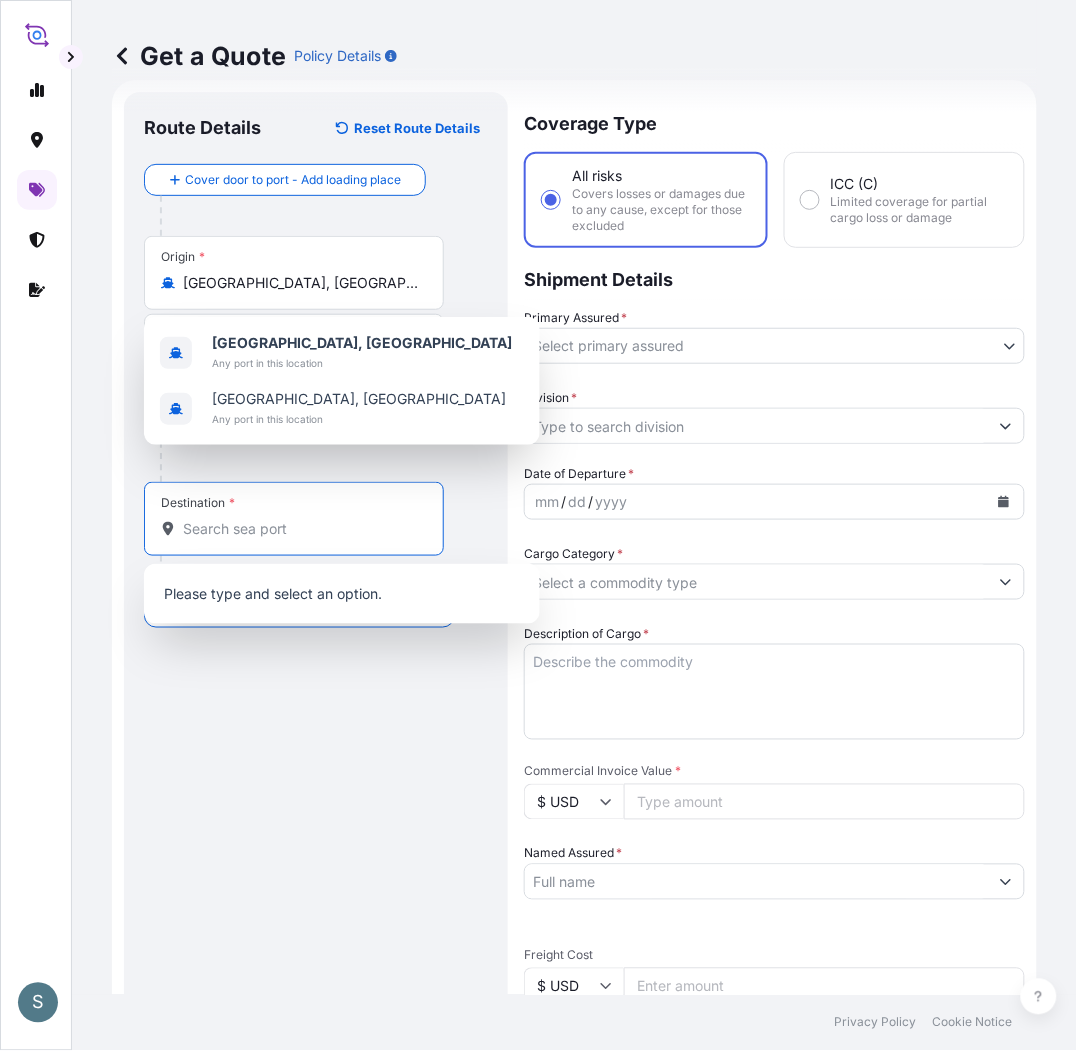 click on "Destination *" at bounding box center (301, 529) 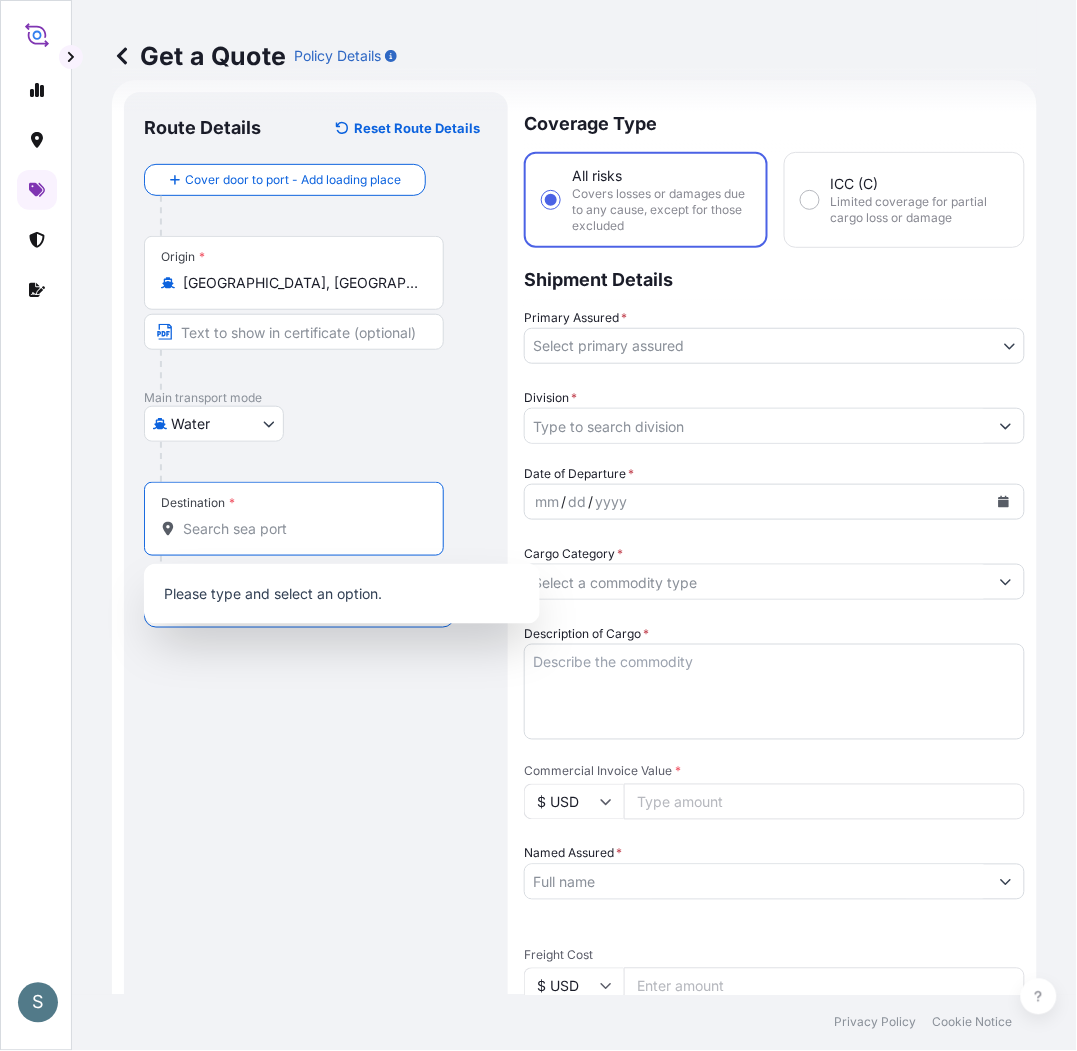 paste on "[GEOGRAPHIC_DATA]" 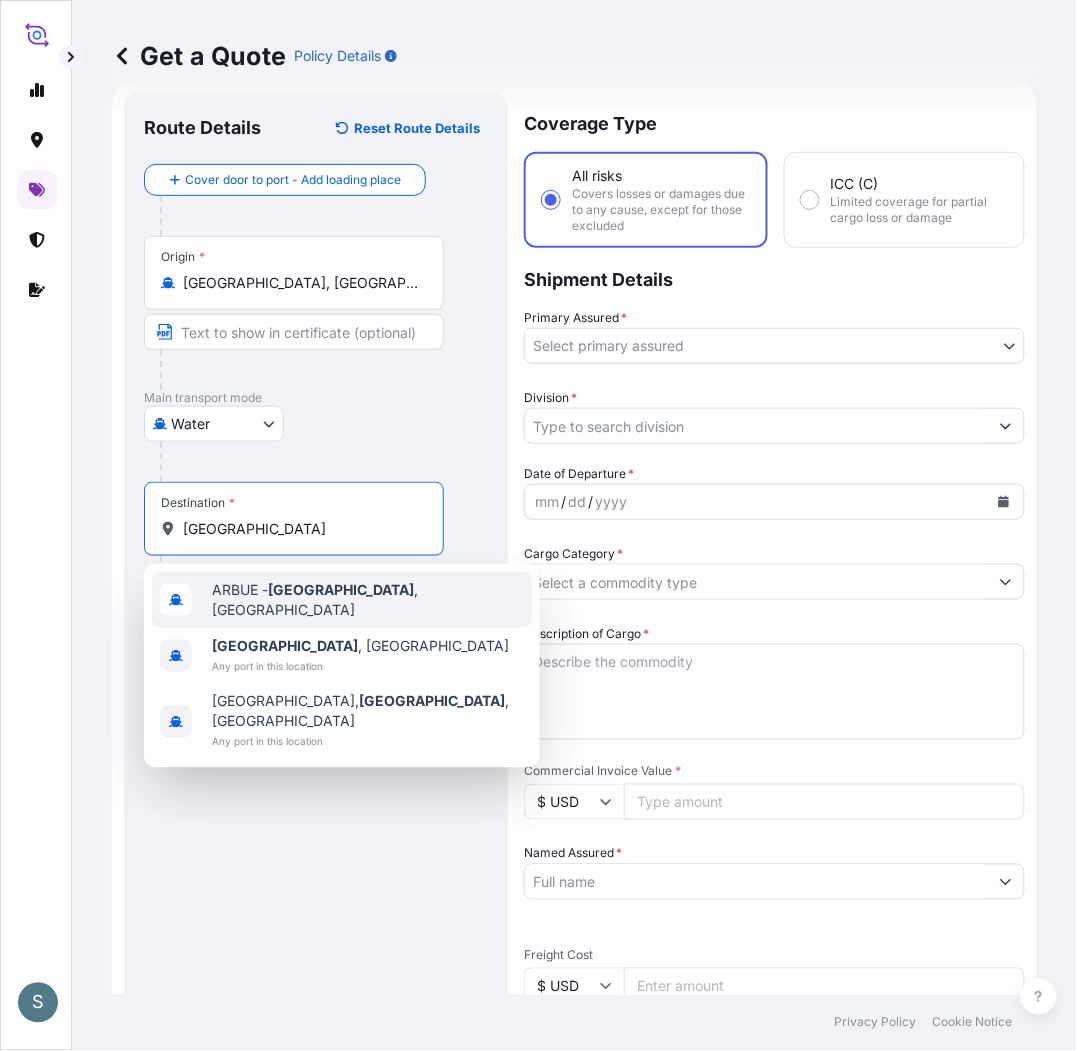 click on "ARBUE -  [GEOGRAPHIC_DATA] , [GEOGRAPHIC_DATA]" at bounding box center [342, 600] 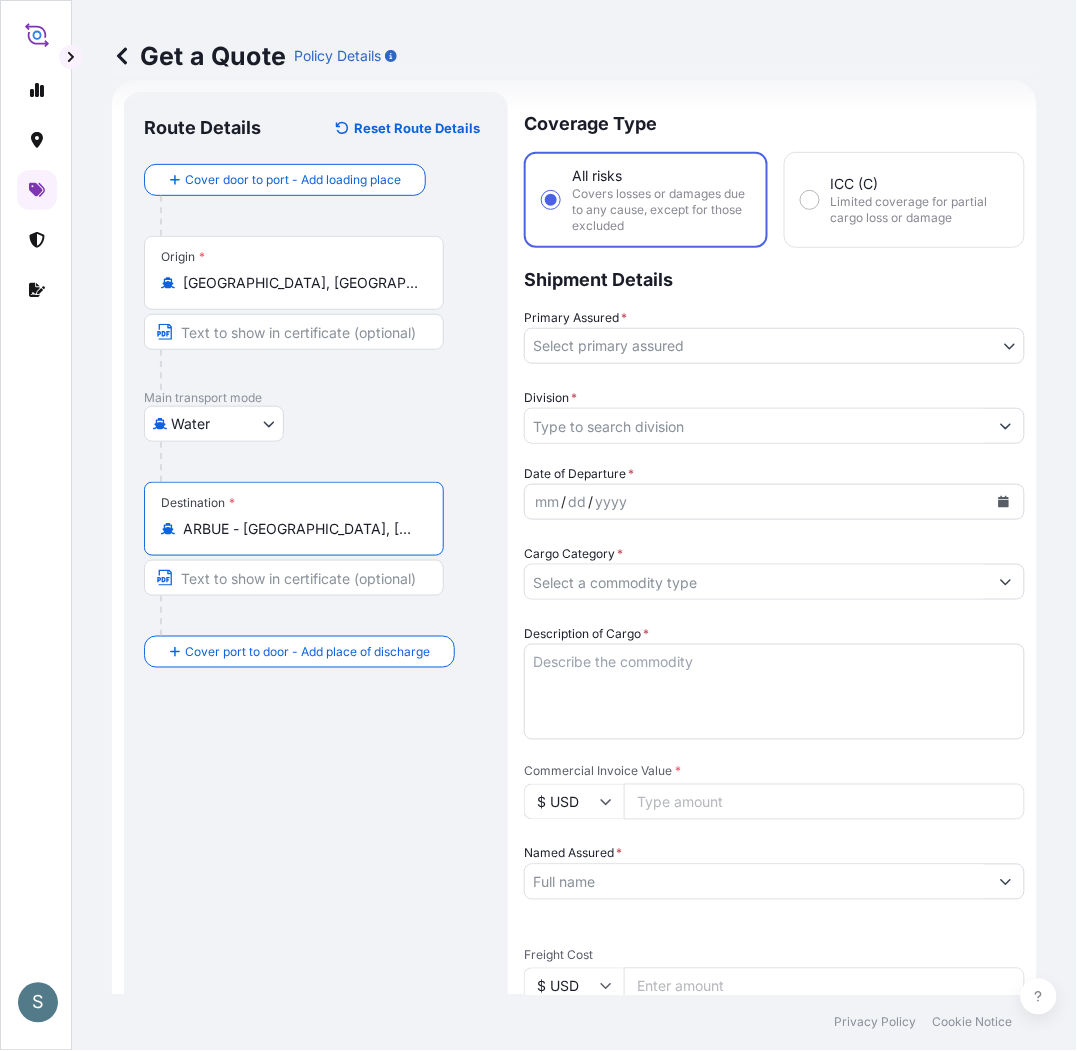 click on "Route Details Reset Route Details   Cover door to port - Add loading place Place of loading Road / [GEOGRAPHIC_DATA] / Inland Origin * [GEOGRAPHIC_DATA], [GEOGRAPHIC_DATA] Main transport mode Water Air Water Inland Destination * [GEOGRAPHIC_DATA] - [GEOGRAPHIC_DATA], [GEOGRAPHIC_DATA] Cover port to door - Add place of discharge Road / [GEOGRAPHIC_DATA] / Inland Place of Discharge" at bounding box center [316, 822] 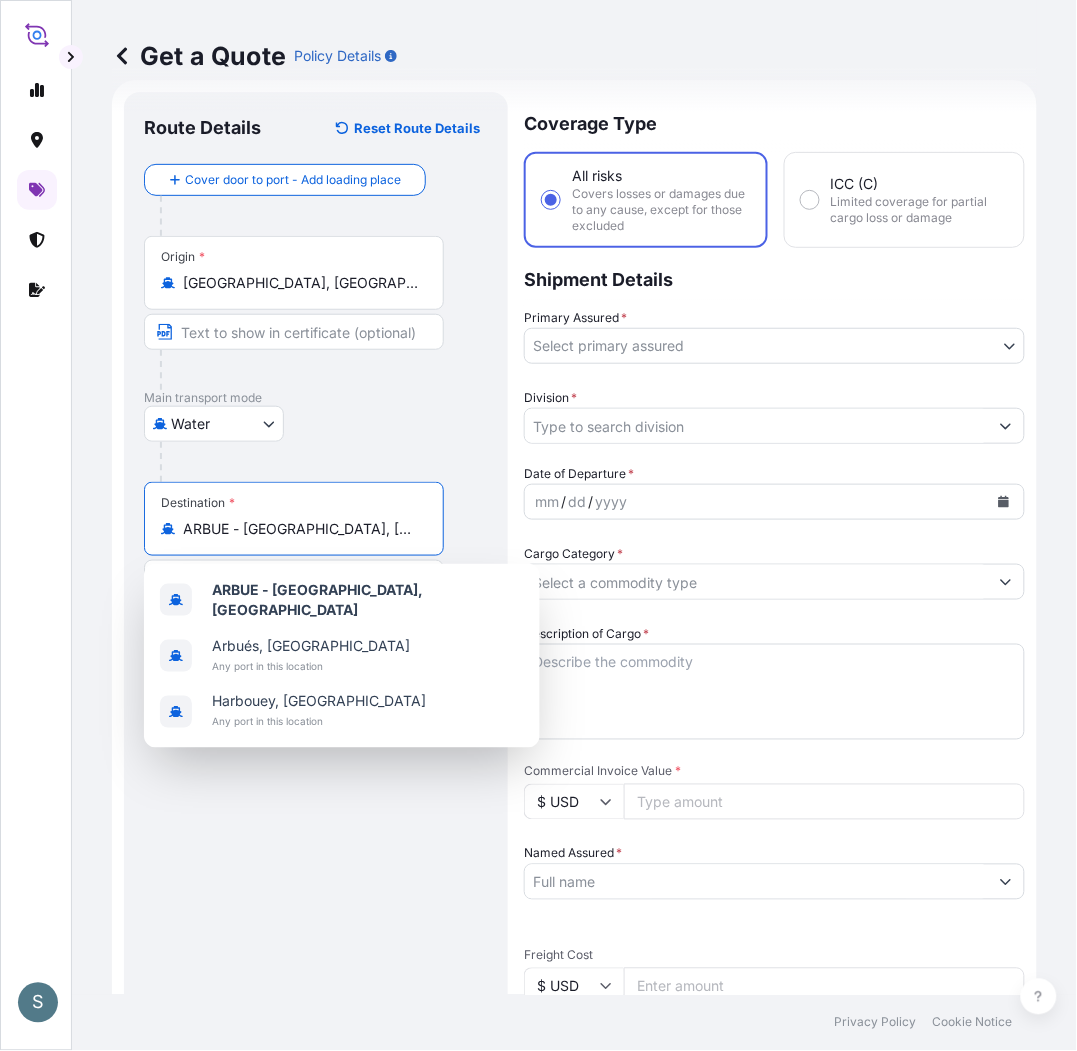 drag, startPoint x: 183, startPoint y: 530, endPoint x: 460, endPoint y: 530, distance: 277 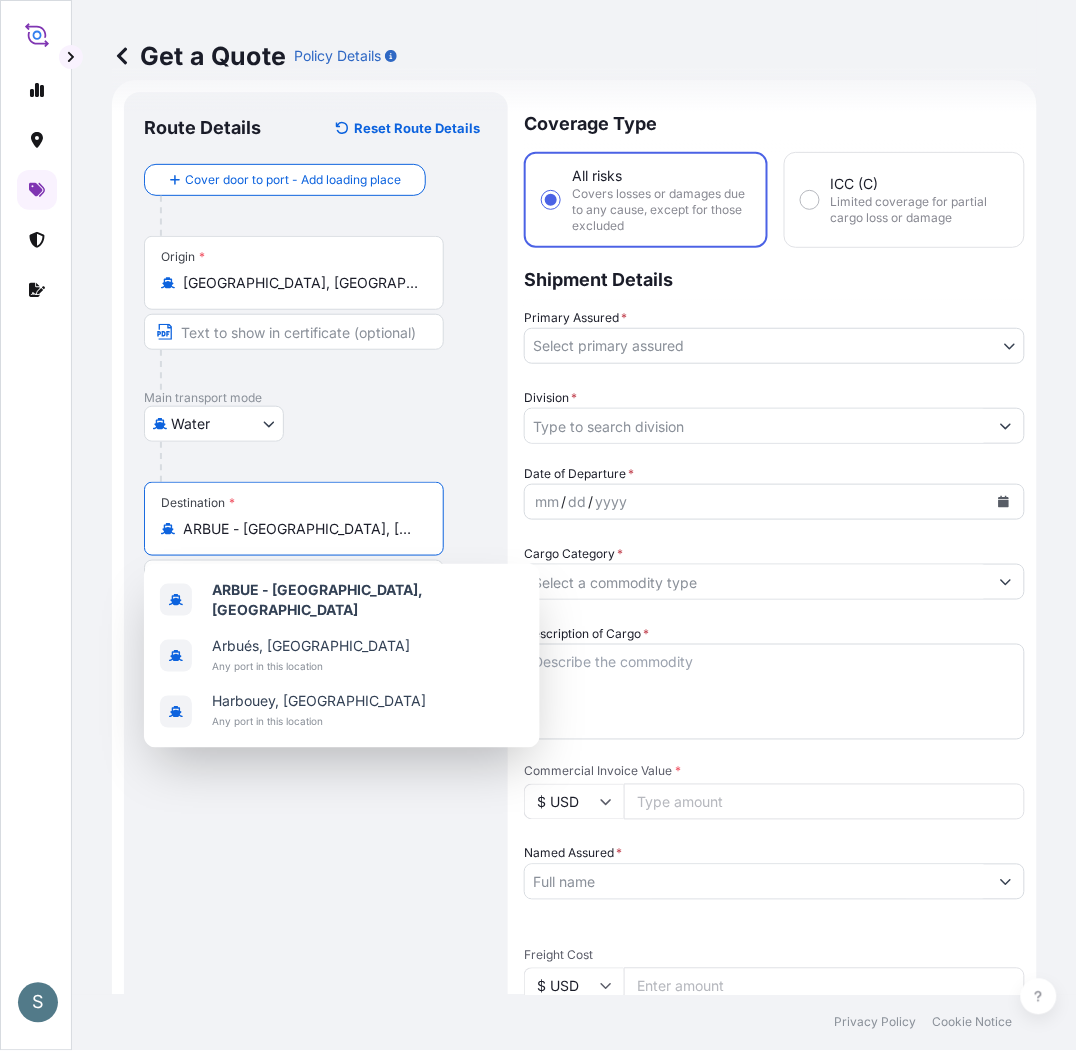 click on "Destination * [GEOGRAPHIC_DATA] - [GEOGRAPHIC_DATA], [GEOGRAPHIC_DATA]" at bounding box center (316, 559) 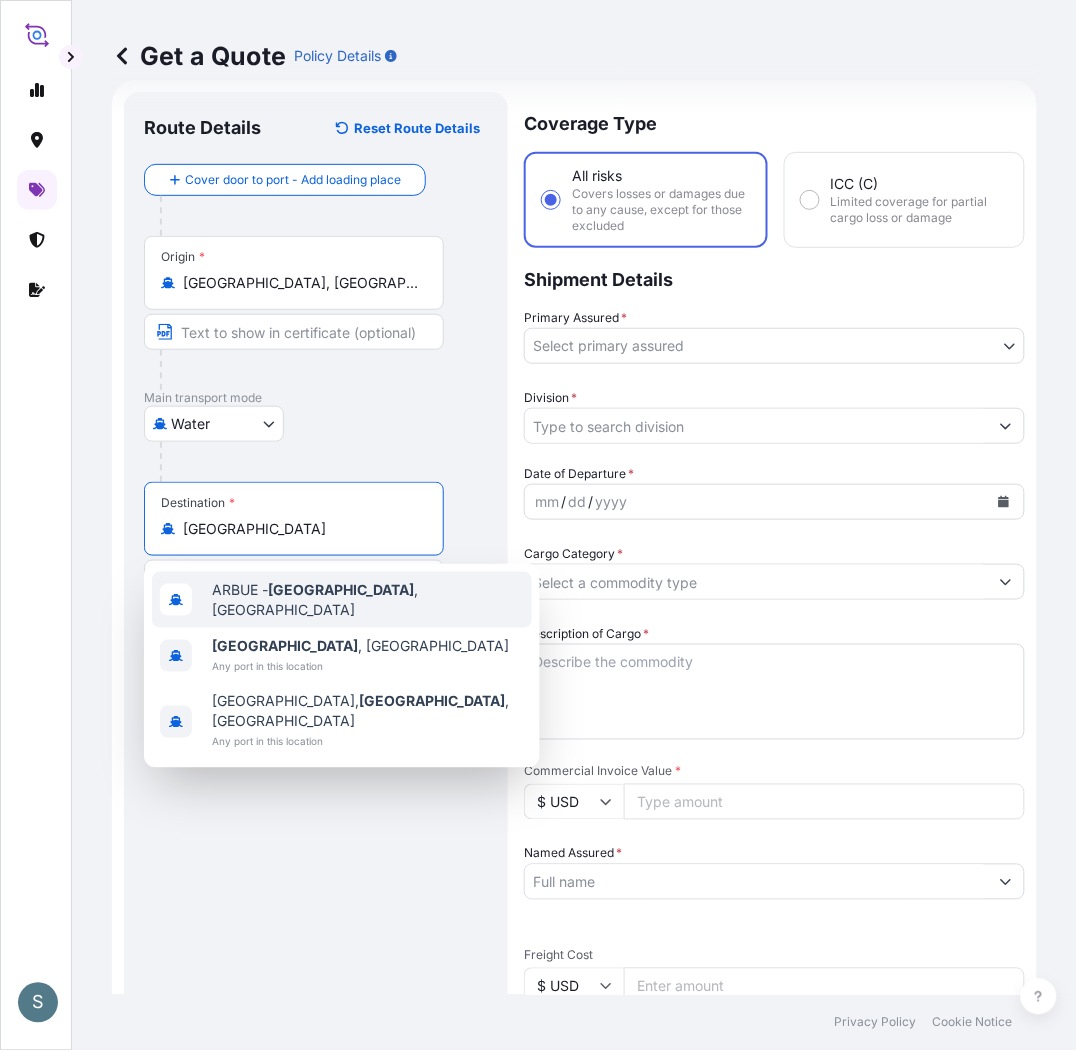 click on "ARBUE -  [GEOGRAPHIC_DATA] , [GEOGRAPHIC_DATA]" at bounding box center [342, 600] 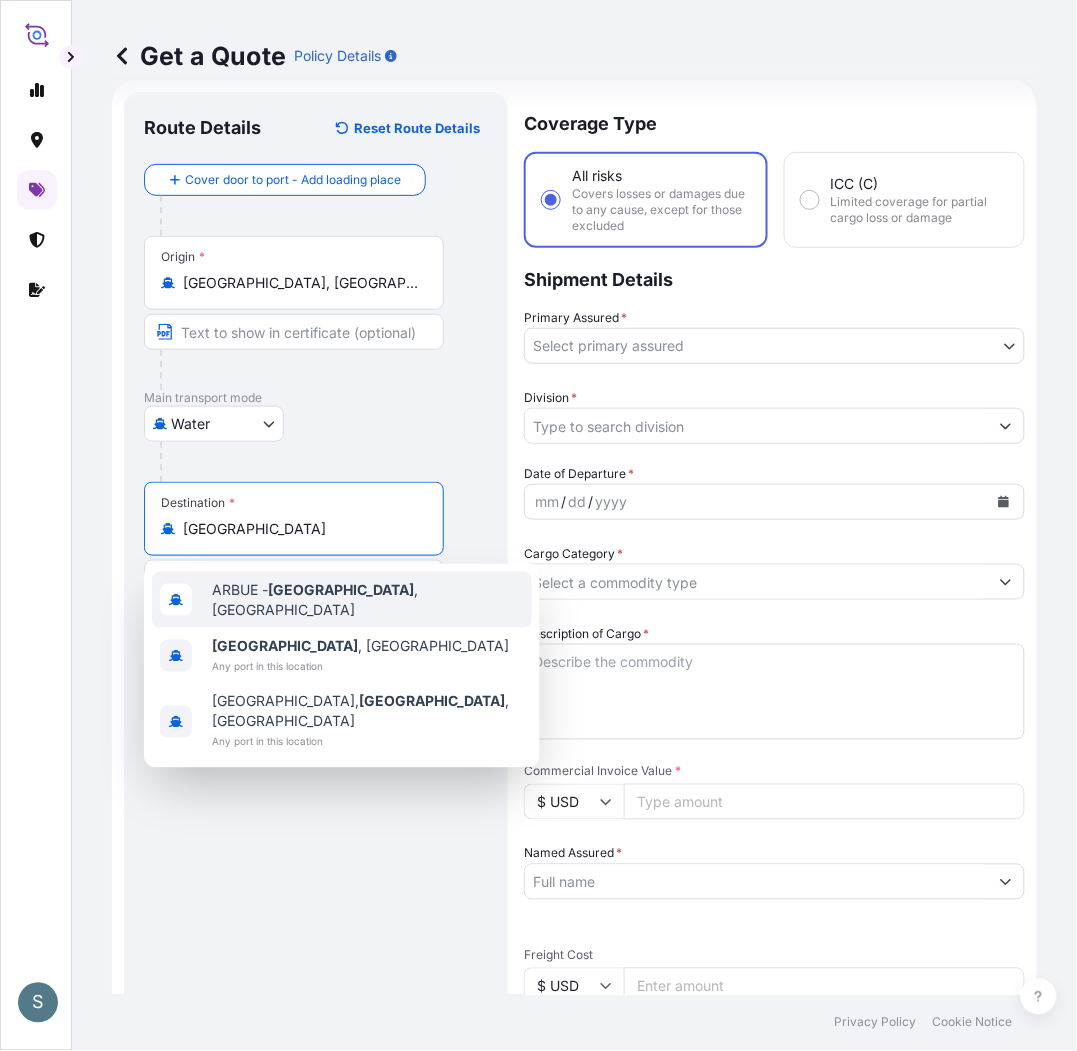 type on "ARBUE - [GEOGRAPHIC_DATA], [GEOGRAPHIC_DATA]" 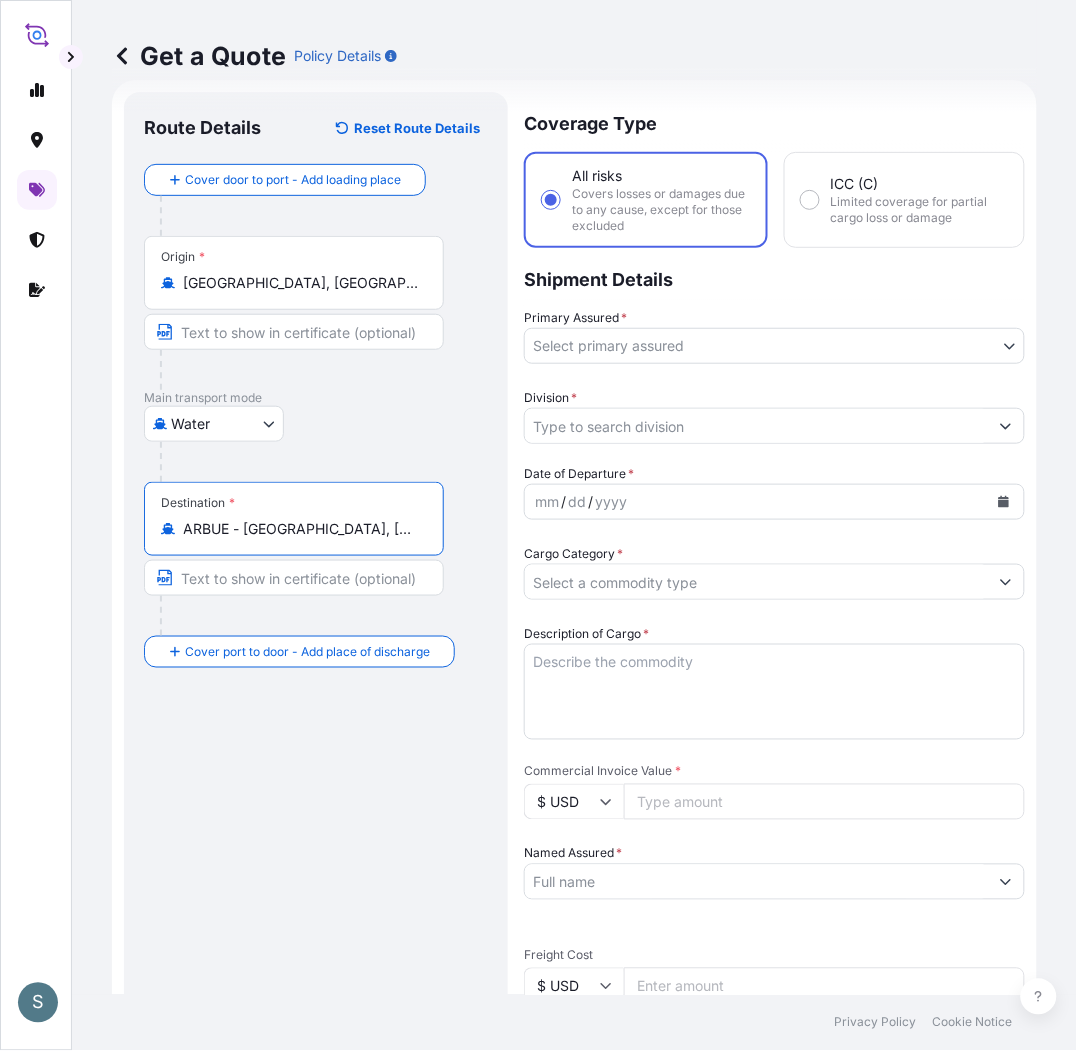 click on "Route Details Reset Route Details   Cover door to port - Add loading place Place of loading Road / [GEOGRAPHIC_DATA] / Inland Origin * [GEOGRAPHIC_DATA], [GEOGRAPHIC_DATA] Main transport mode Water Air Water Inland Destination * [GEOGRAPHIC_DATA] - [GEOGRAPHIC_DATA], [GEOGRAPHIC_DATA] Cover port to door - Add place of discharge Road / [GEOGRAPHIC_DATA] / Inland Place of Discharge" at bounding box center [316, 822] 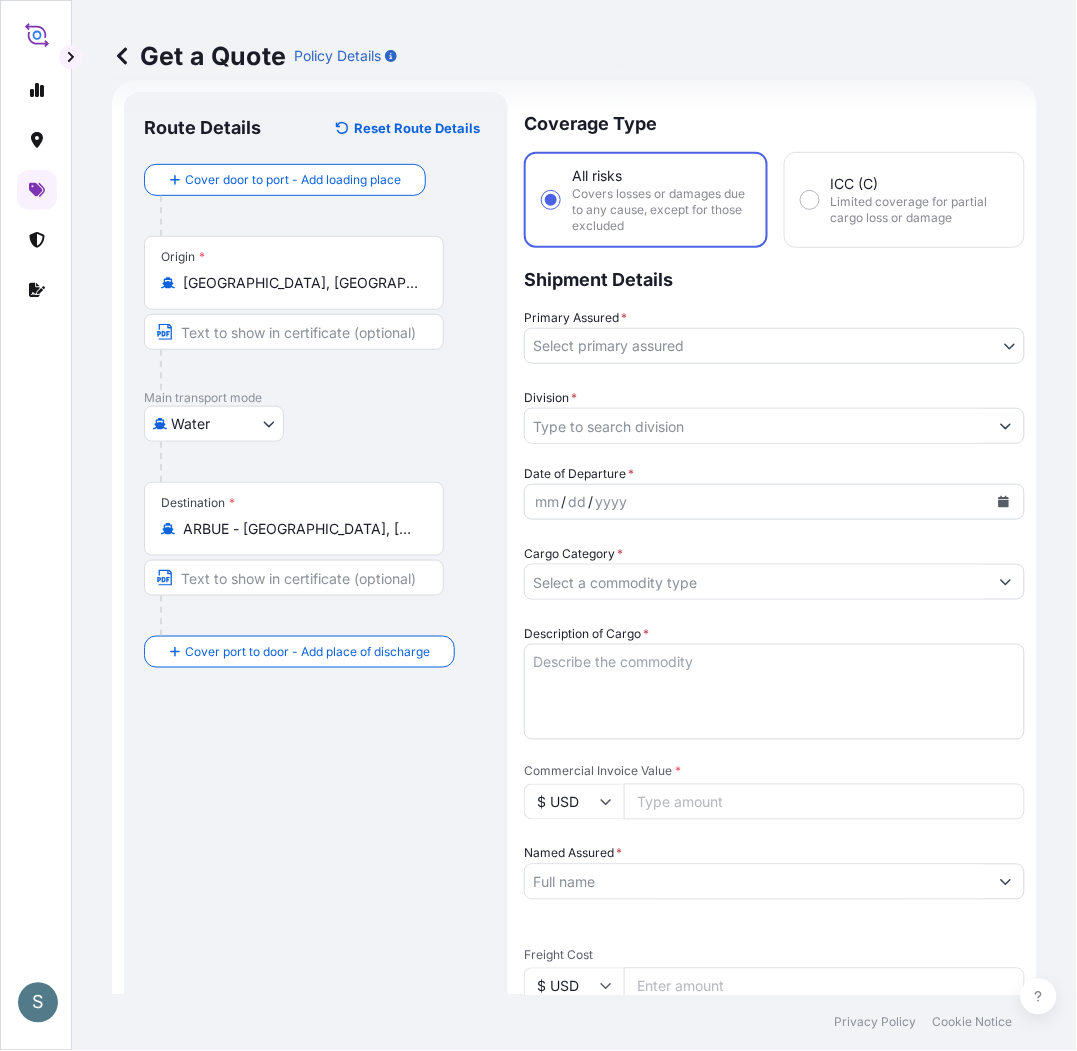 click on "S Get a Quote Policy Details Route Details Reset Route Details   Cover door to port - Add loading place Place of loading Road / [GEOGRAPHIC_DATA] / Inland Origin * [GEOGRAPHIC_DATA], [GEOGRAPHIC_DATA] Main transport mode Water Air Water Inland Destination * [GEOGRAPHIC_DATA] - [GEOGRAPHIC_DATA], [GEOGRAPHIC_DATA] Cover port to door - Add place of discharge Road / Inland Road / Inland Place of Discharge Coverage Type All risks Covers losses or damages due to any cause, except for those excluded ICC (C) Limited coverage for partial cargo loss or damage Shipment Details Primary Assured * Select primary assured [GEOGRAPHIC_DATA] [GEOGRAPHIC_DATA] Division * Date of Departure * mm / dd / yyyy Cargo Category * Description of Cargo * Commercial Invoice Value   * $ USD Named Assured * Packing Category Select a packing category Please select a primary mode of transportation first. Freight Cost   $ USD CIF Markup % 10 Reference Duty Cost   $ USD Vessel name Marks & Numbers Letter of Credit This shipment has a letter of credit Letter of credit * Get a Quote Privacy Policy
0" at bounding box center [538, 525] 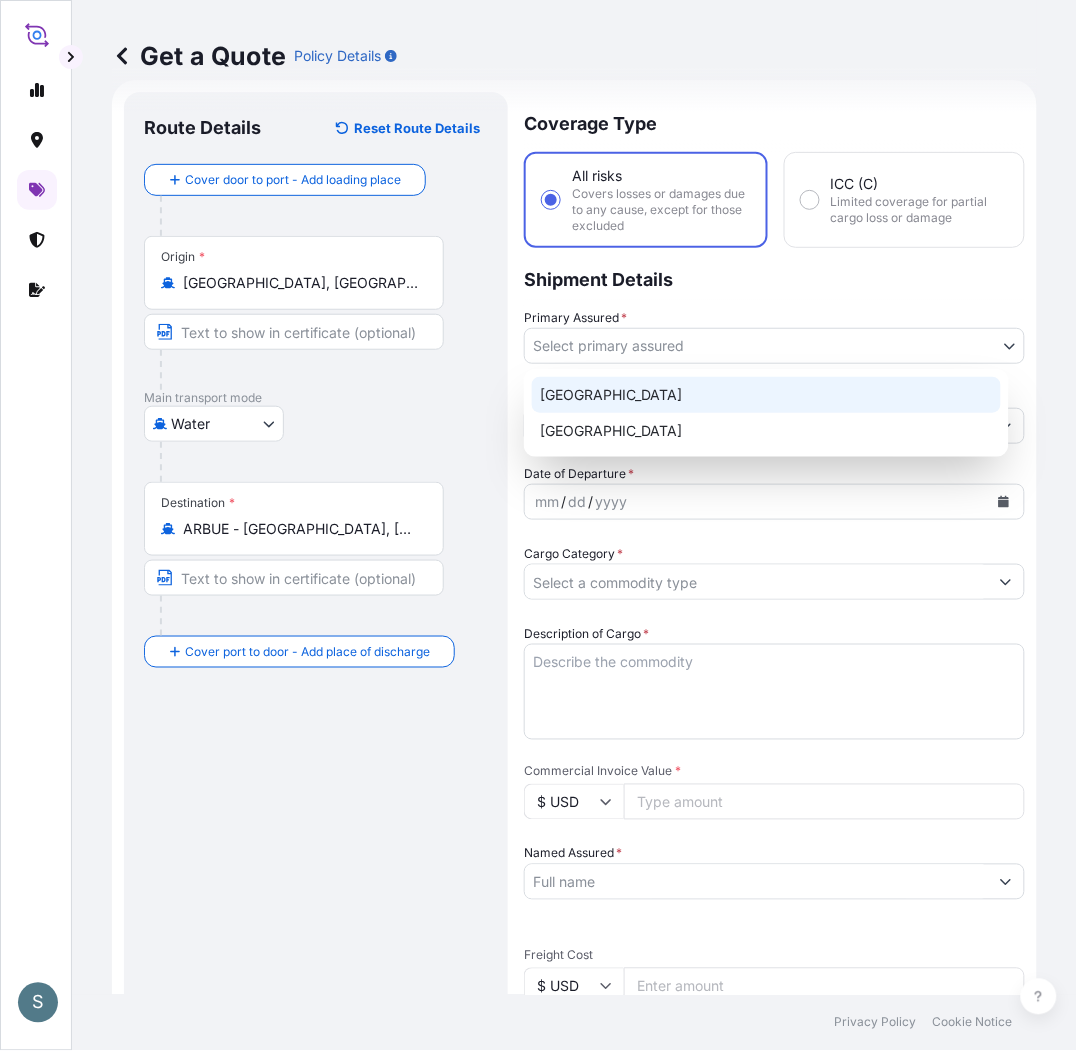 click on "[GEOGRAPHIC_DATA]" at bounding box center [766, 395] 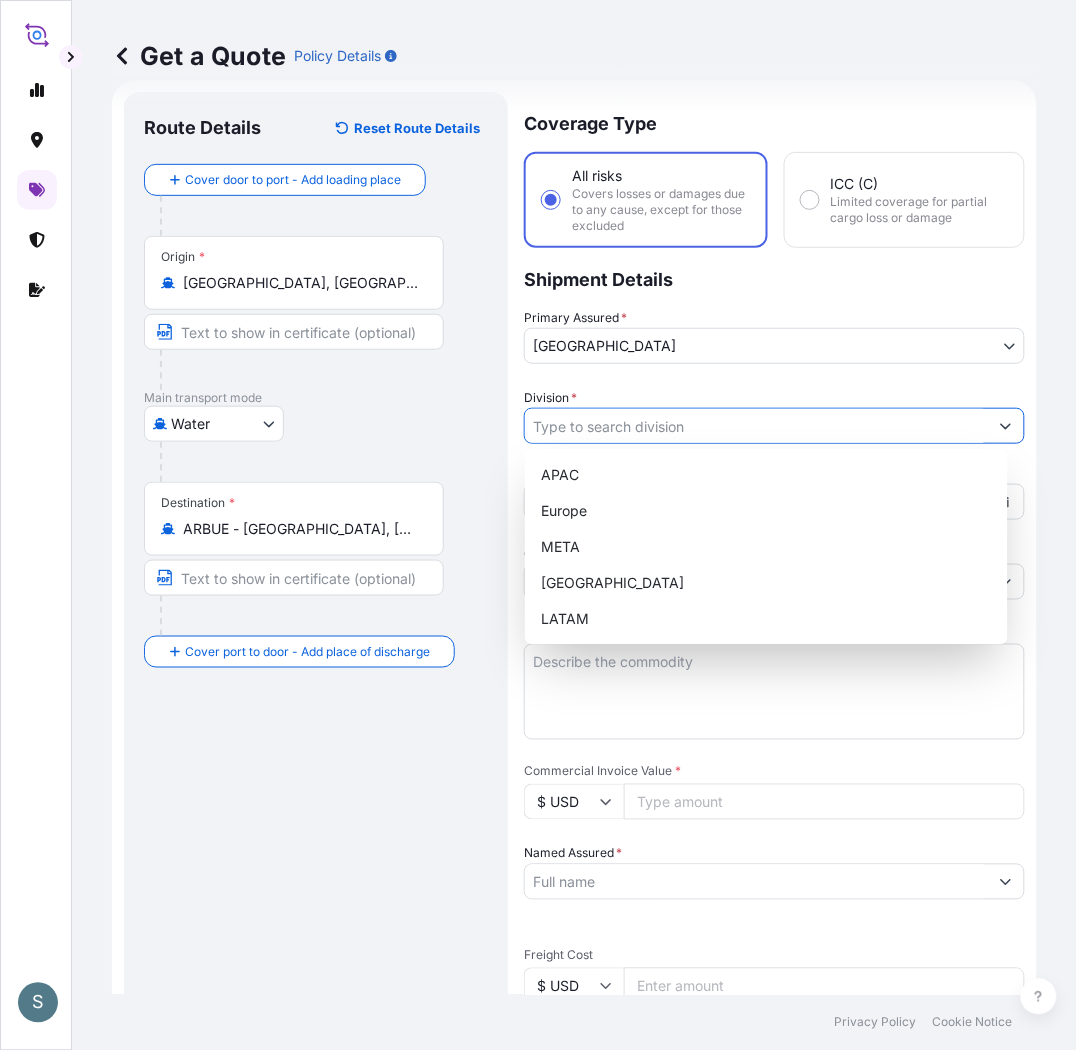click on "Division *" at bounding box center [756, 426] 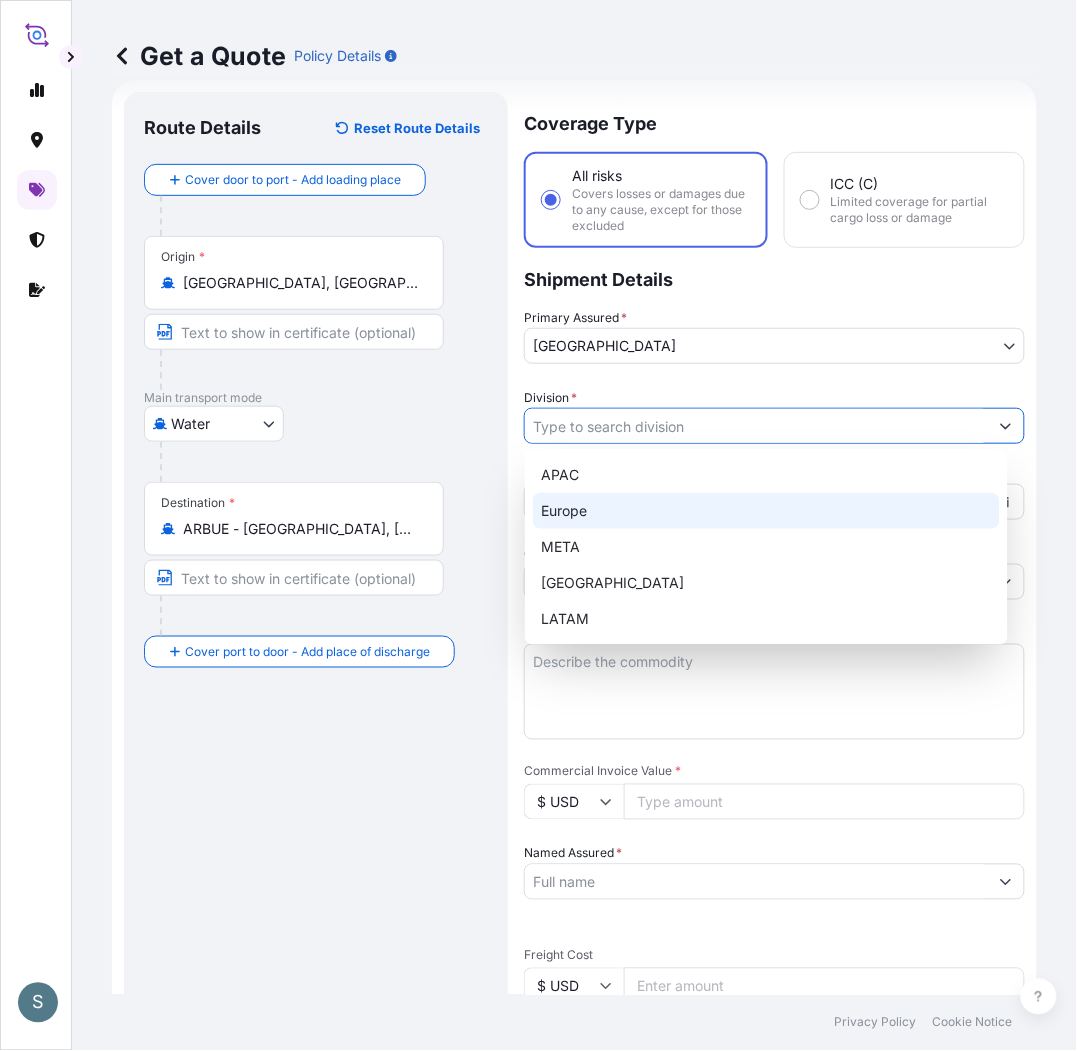 click on "Europe" at bounding box center [766, 511] 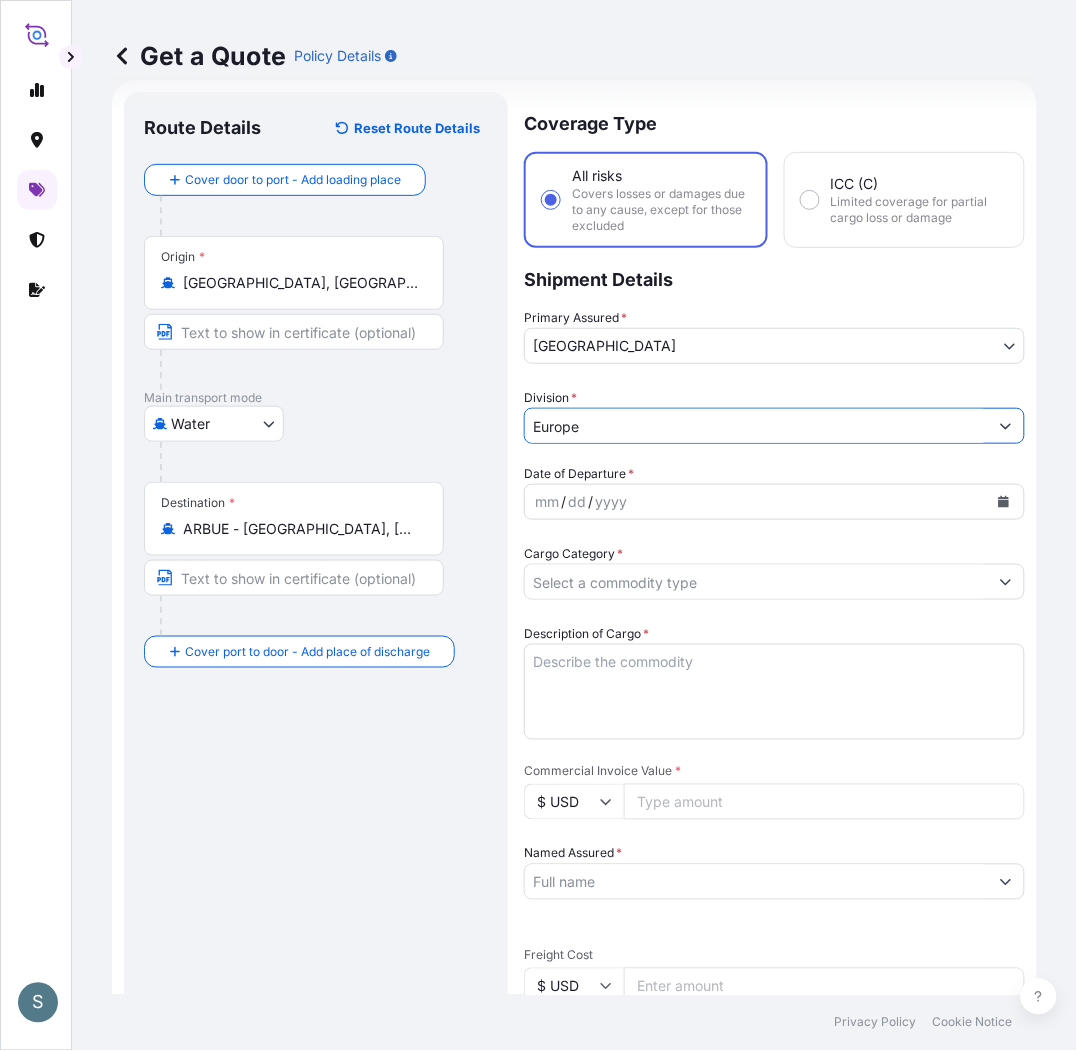click at bounding box center [1004, 502] 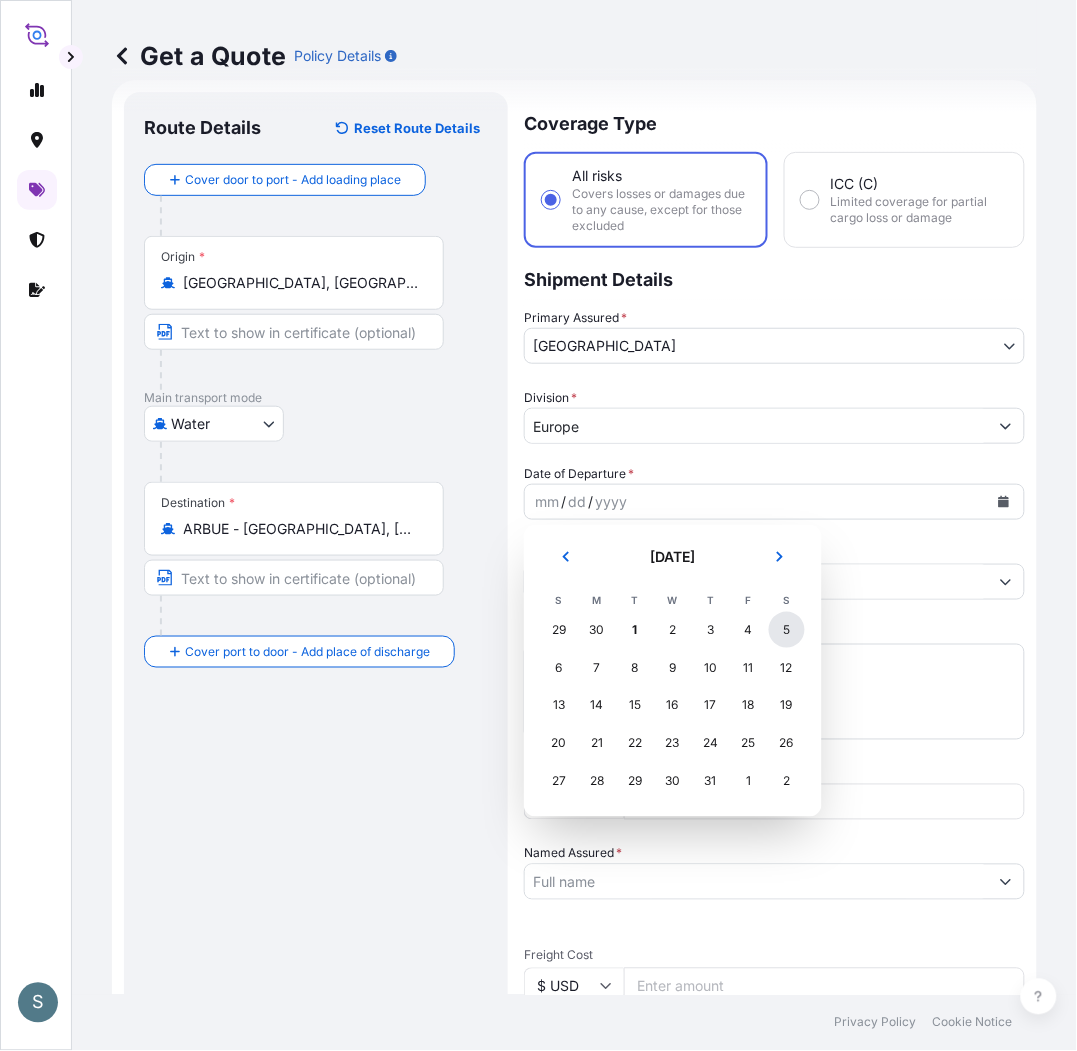 click on "5" at bounding box center [787, 630] 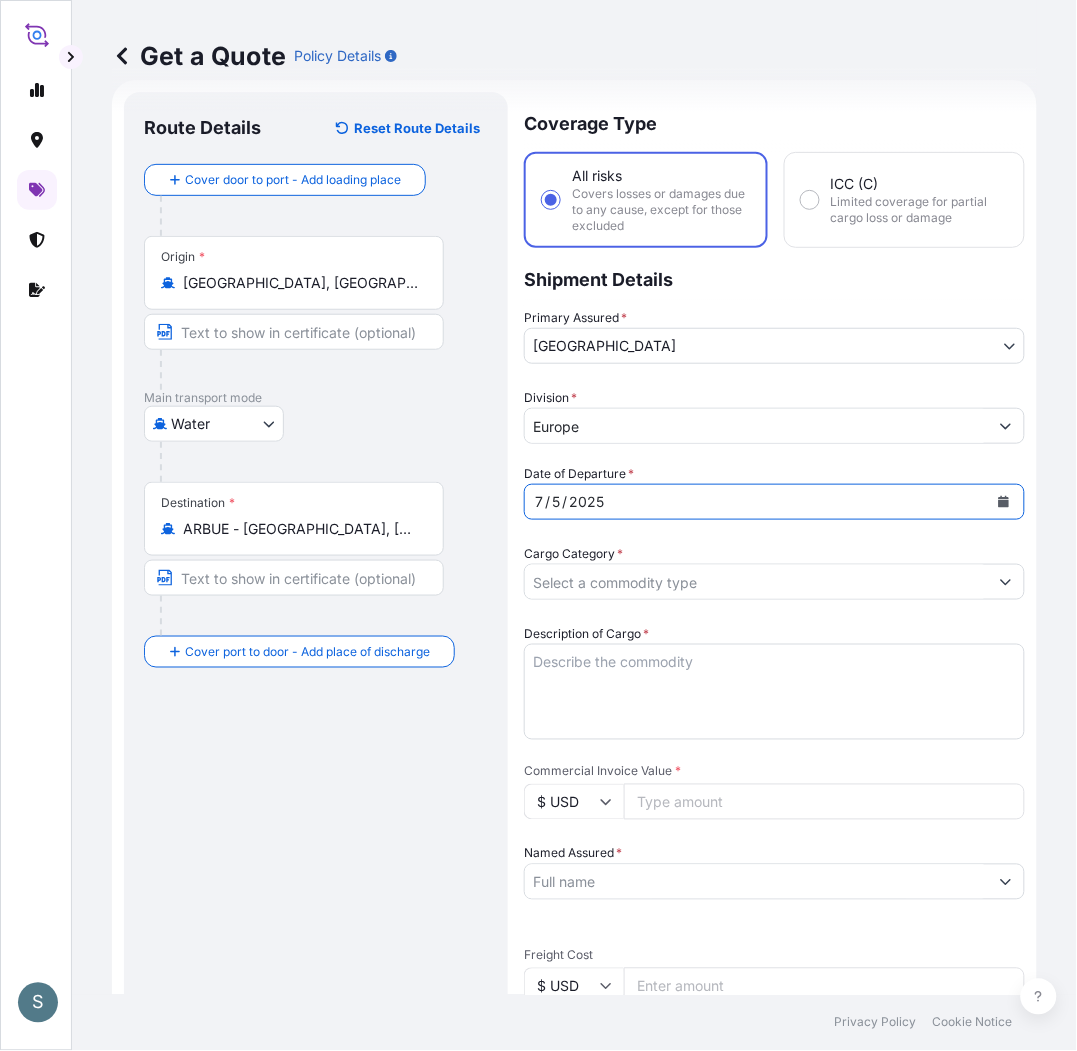 click on "Route Details Reset Route Details   Cover door to port - Add loading place Place of loading Road / [GEOGRAPHIC_DATA] / Inland Origin * [GEOGRAPHIC_DATA], [GEOGRAPHIC_DATA] Main transport mode Water Air Water Inland Destination * [GEOGRAPHIC_DATA] - [GEOGRAPHIC_DATA], [GEOGRAPHIC_DATA] Cover port to door - Add place of discharge Road / [GEOGRAPHIC_DATA] / Inland Place of Discharge" at bounding box center [316, 822] 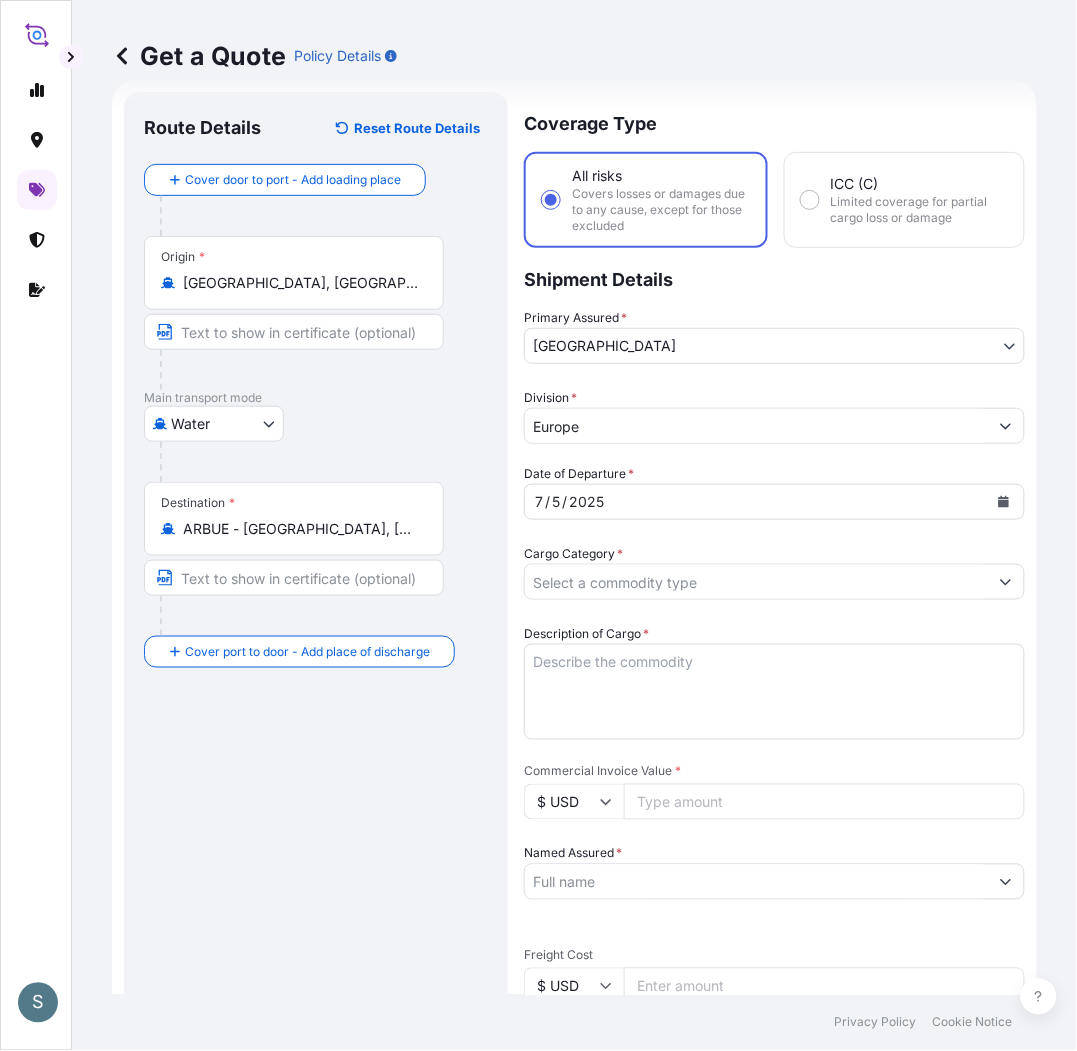 click on "Cargo Category *" at bounding box center [756, 582] 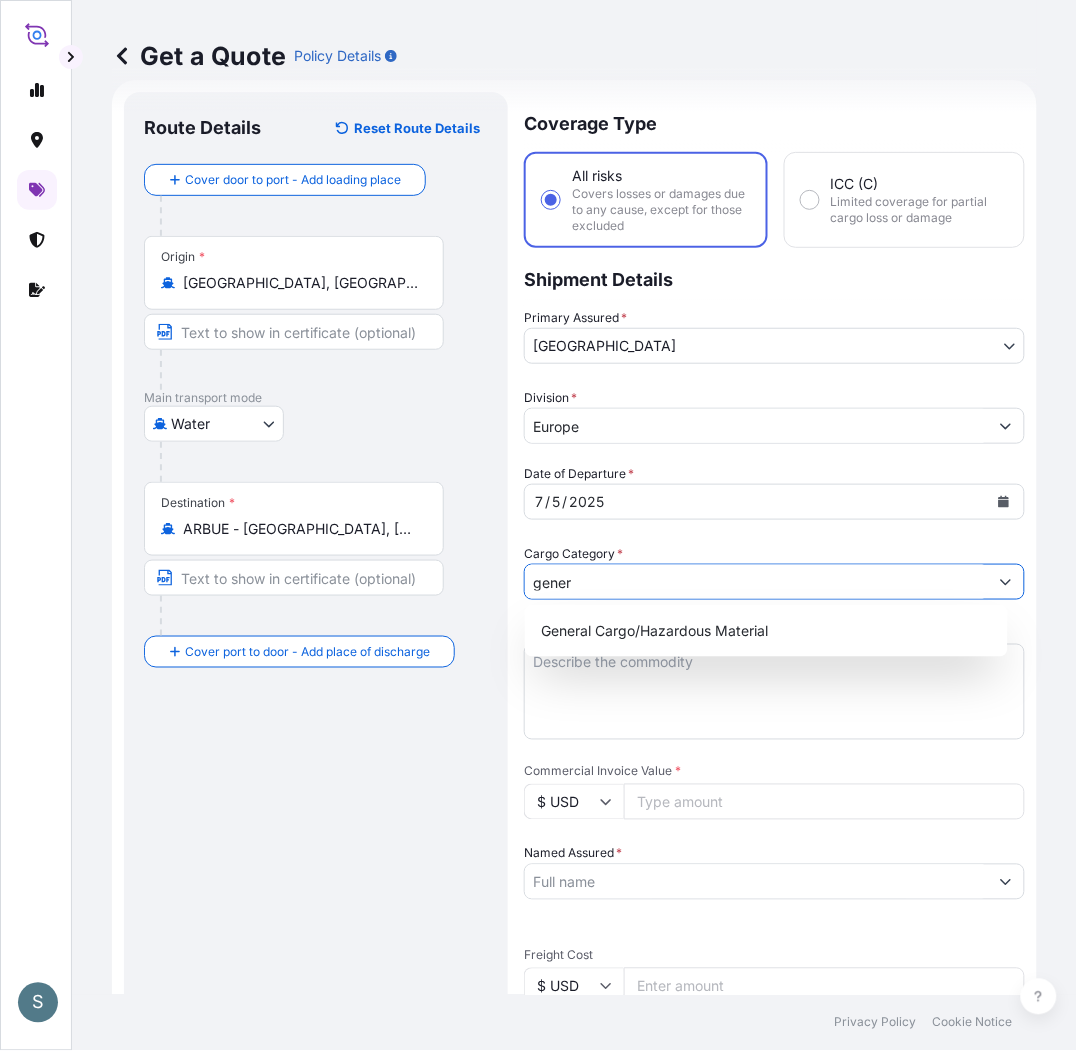 click on "General Cargo/Hazardous Material" at bounding box center [766, 631] 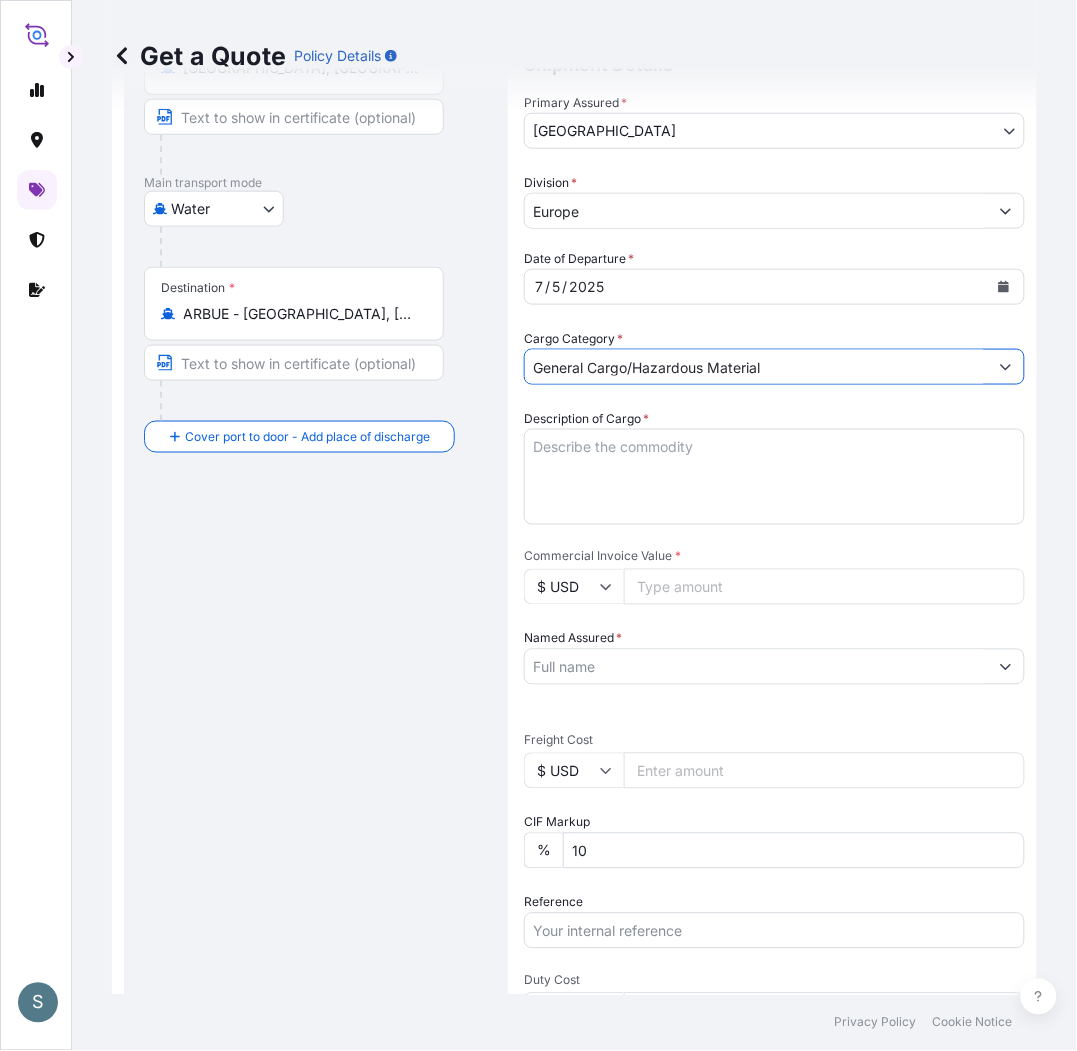 scroll, scrollTop: 254, scrollLeft: 0, axis: vertical 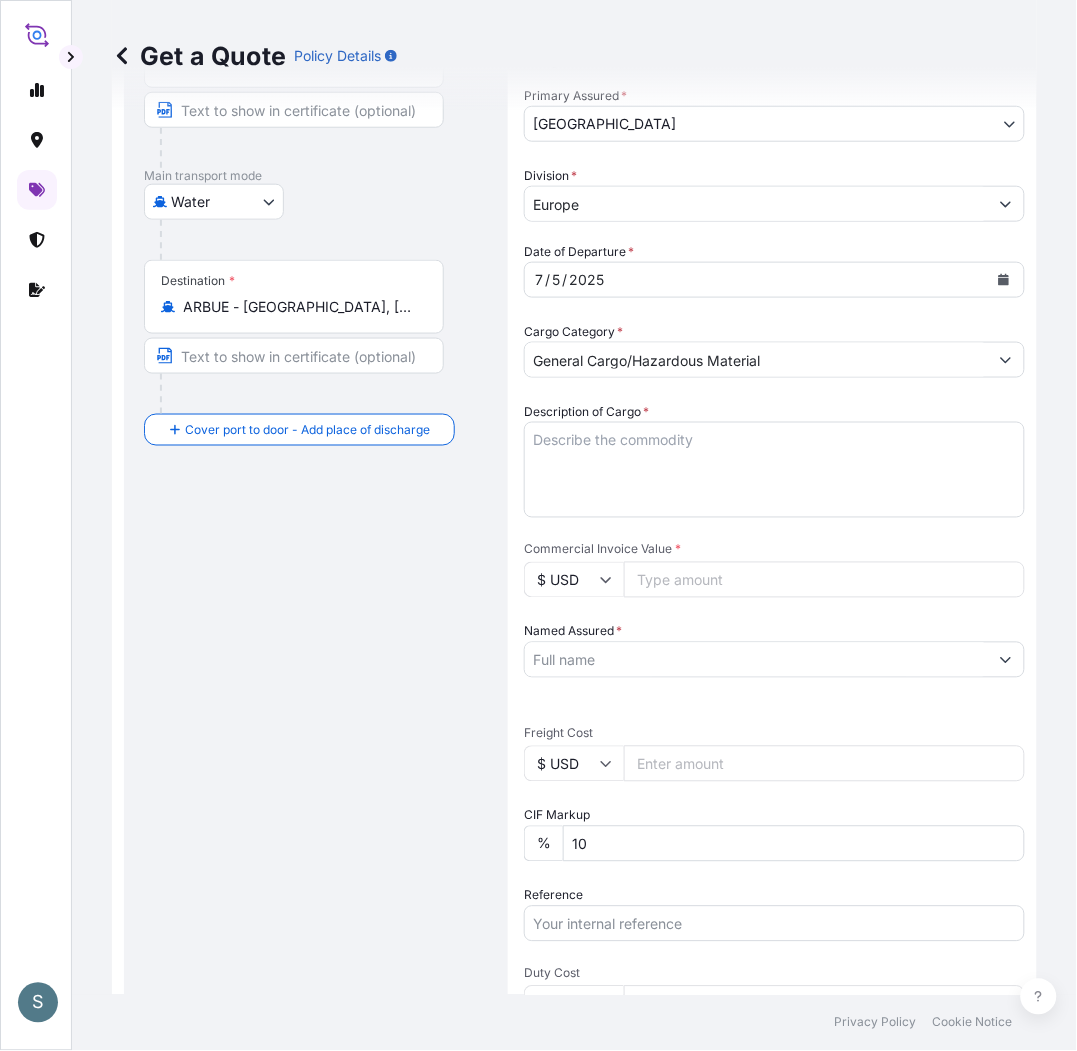 type on "All types of Pharmaceuticals (excluding COVID-19 vaccines)" 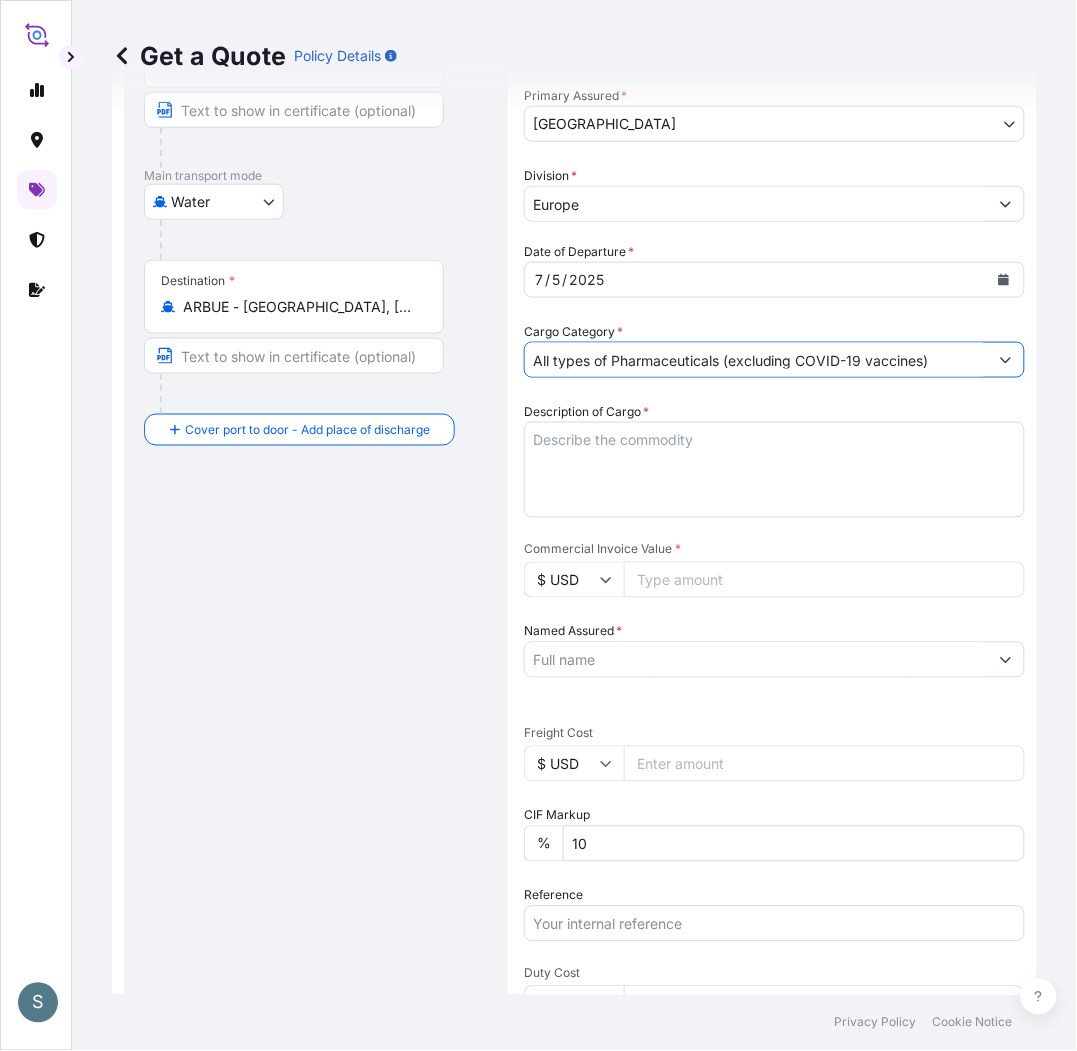 drag, startPoint x: 947, startPoint y: 354, endPoint x: 472, endPoint y: 366, distance: 475.15155 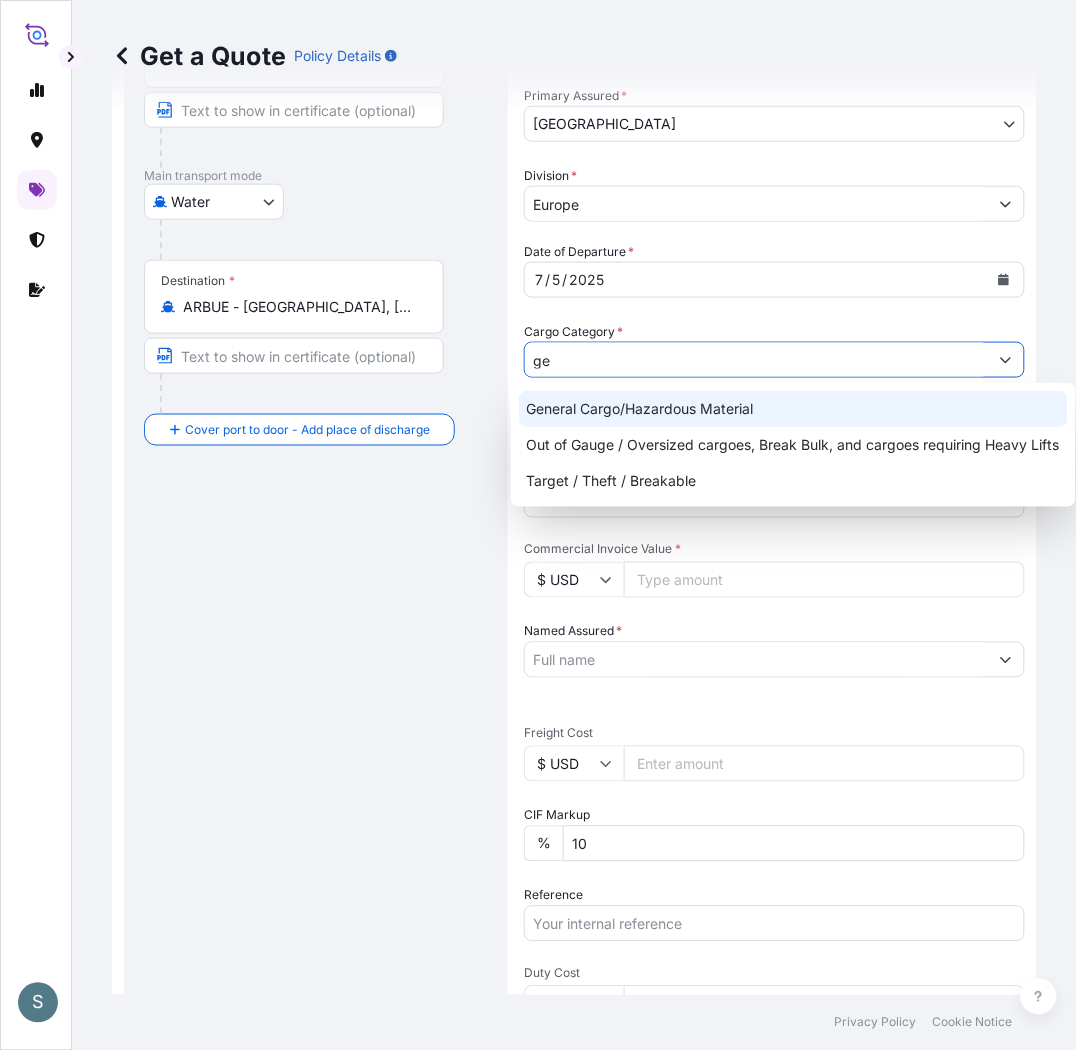 click on "General Cargo/Hazardous Material" at bounding box center [793, 409] 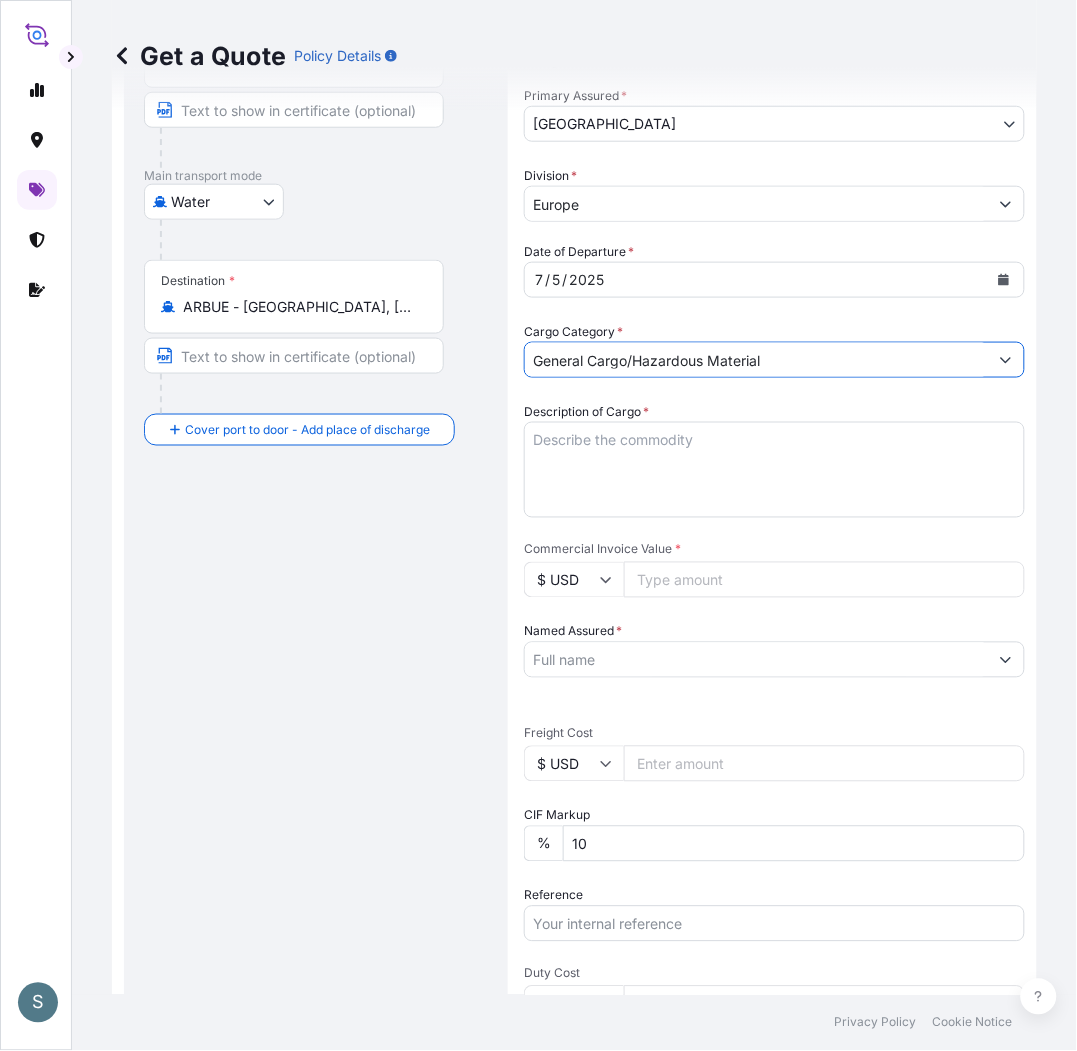 type on "General Cargo/Hazardous Material" 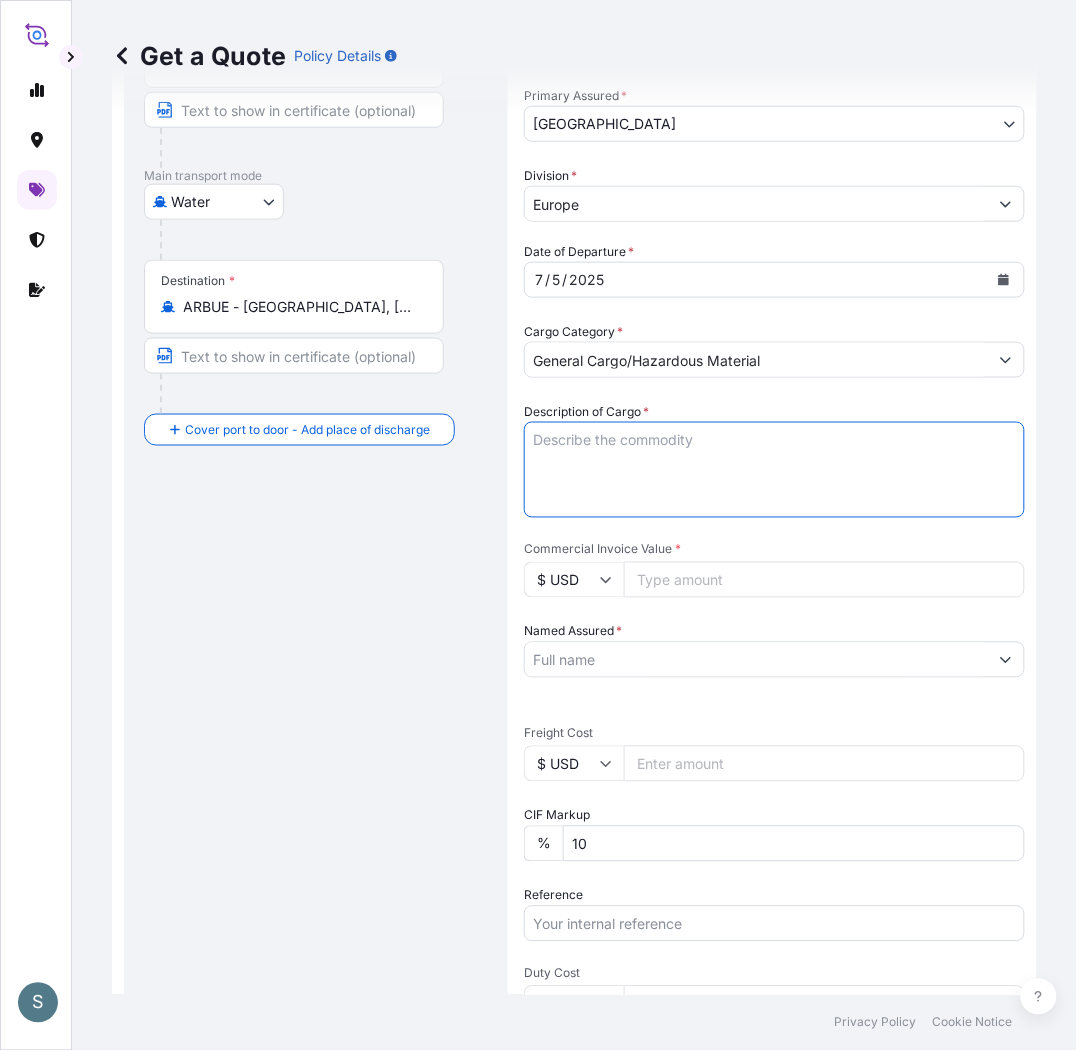click on "Description of Cargo *" at bounding box center (774, 470) 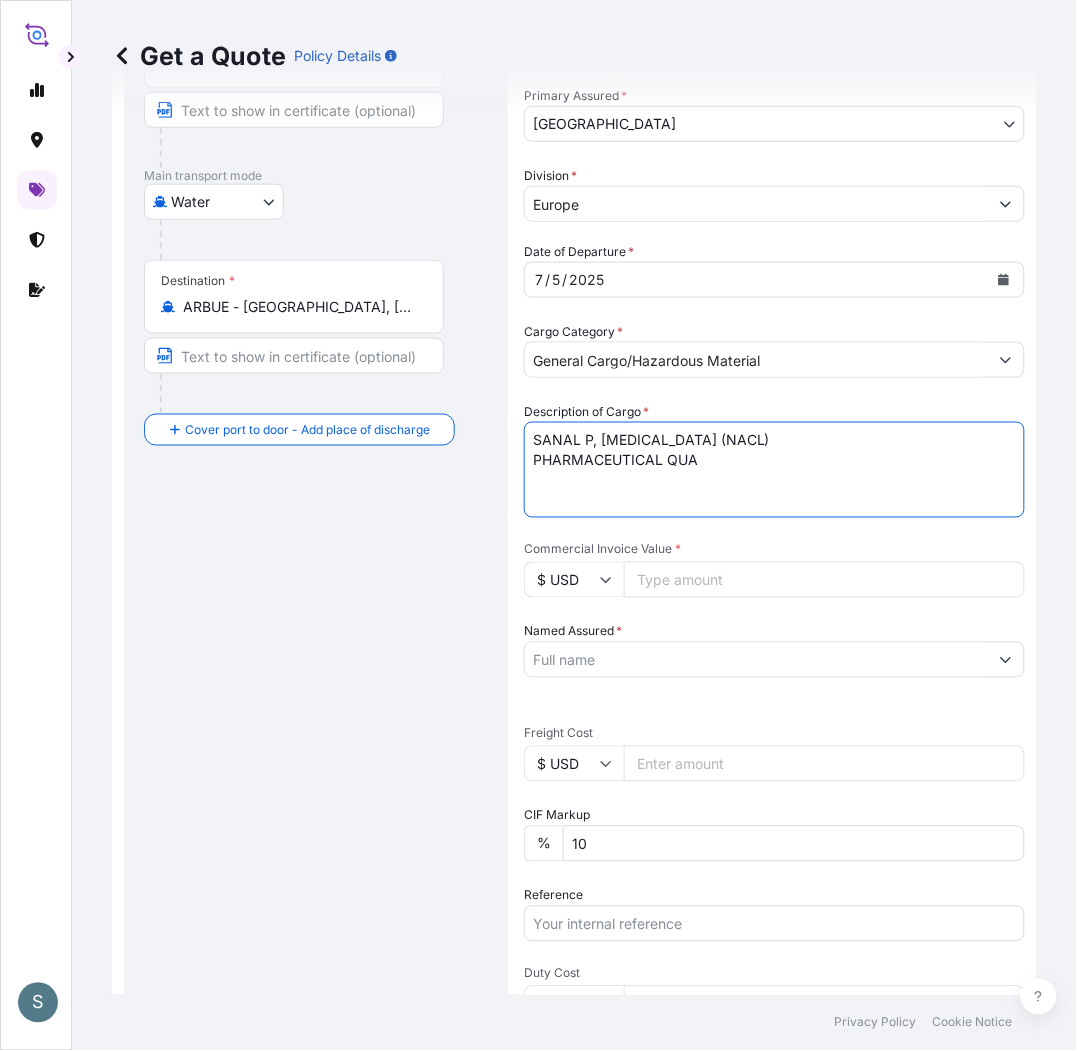 click on "SANAL P, [MEDICAL_DATA] (NACL)
PHARMACEUTICAL QUA" at bounding box center (774, 470) 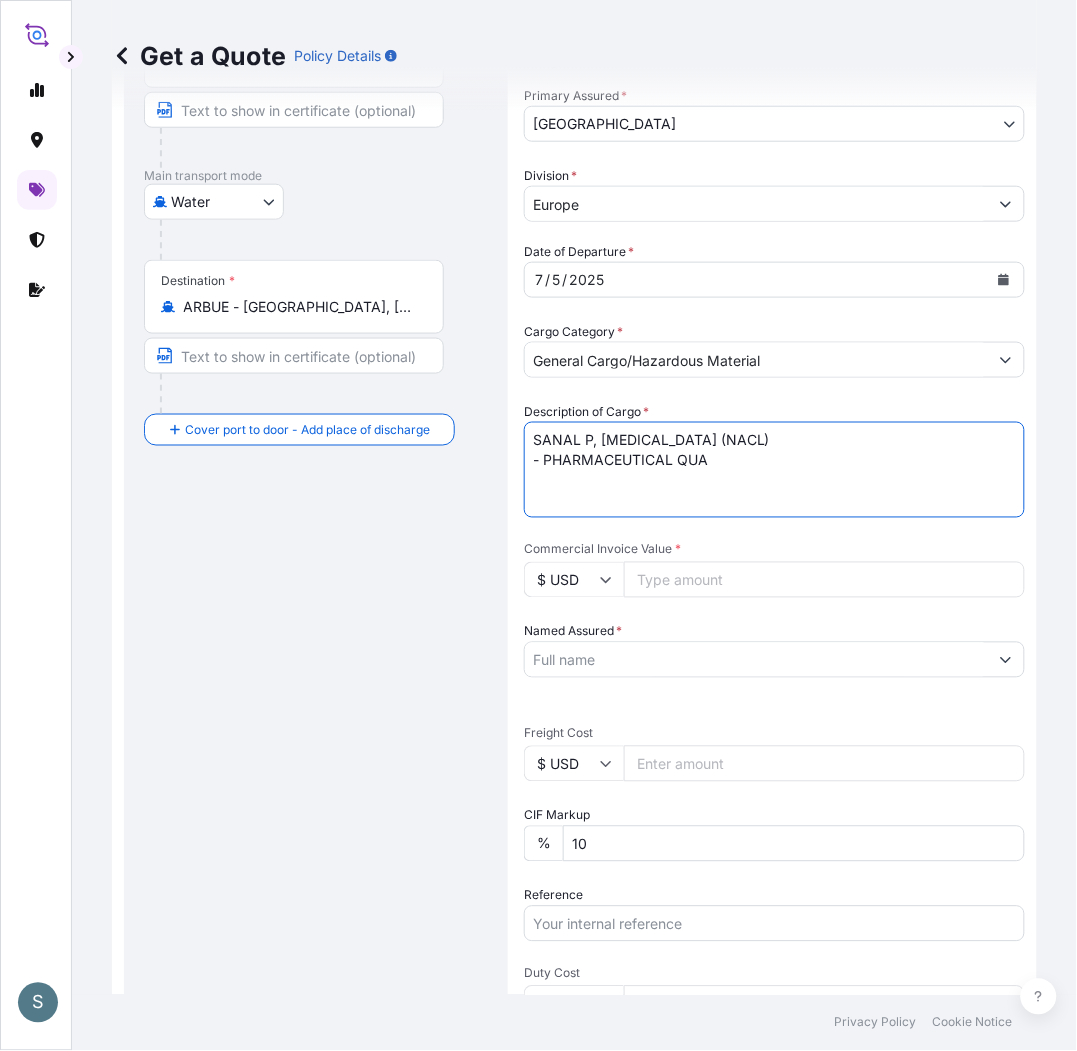 click on "SANAL P, [MEDICAL_DATA] (NACL)
- PHARMACEUTICAL QUA" at bounding box center (774, 470) 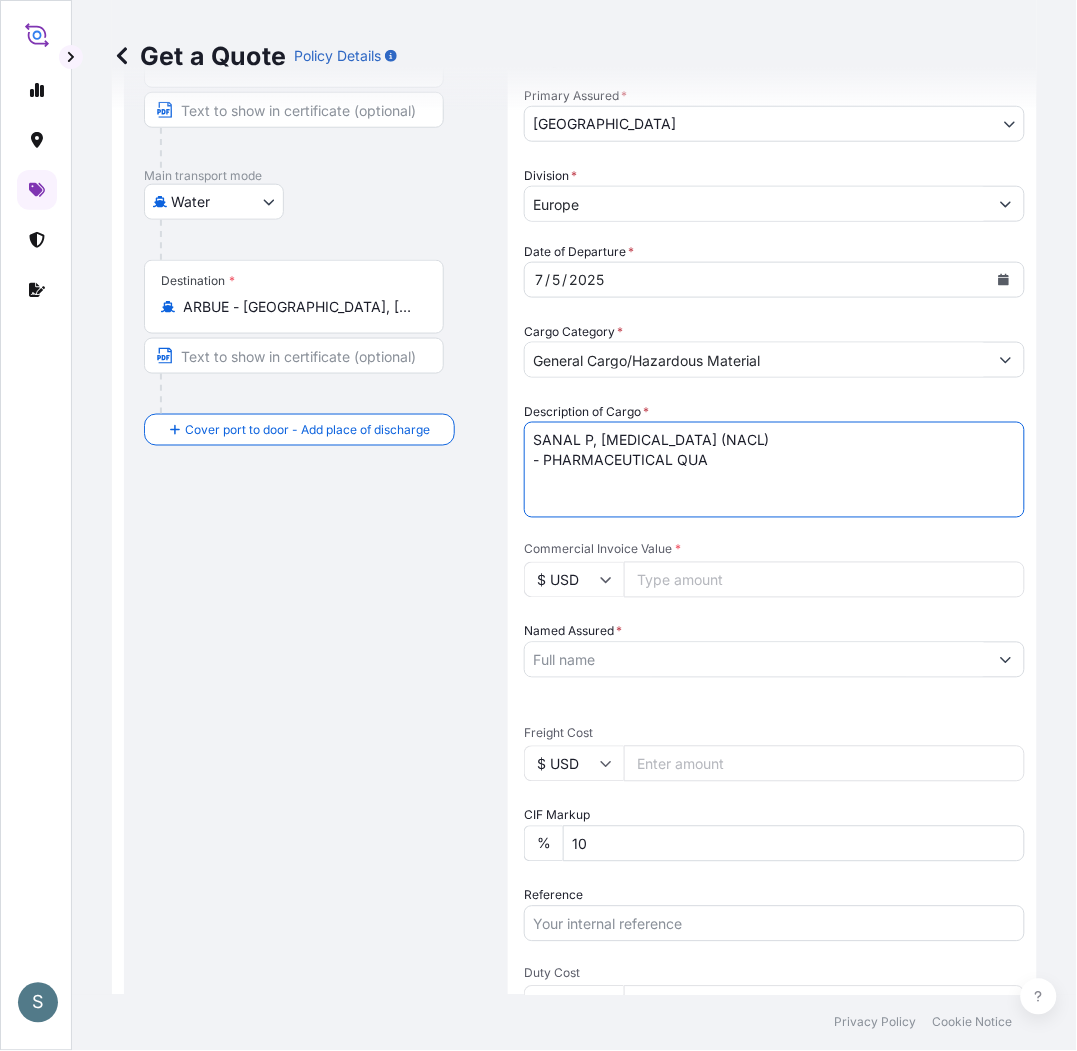 drag, startPoint x: 714, startPoint y: 462, endPoint x: 498, endPoint y: 430, distance: 218.3575 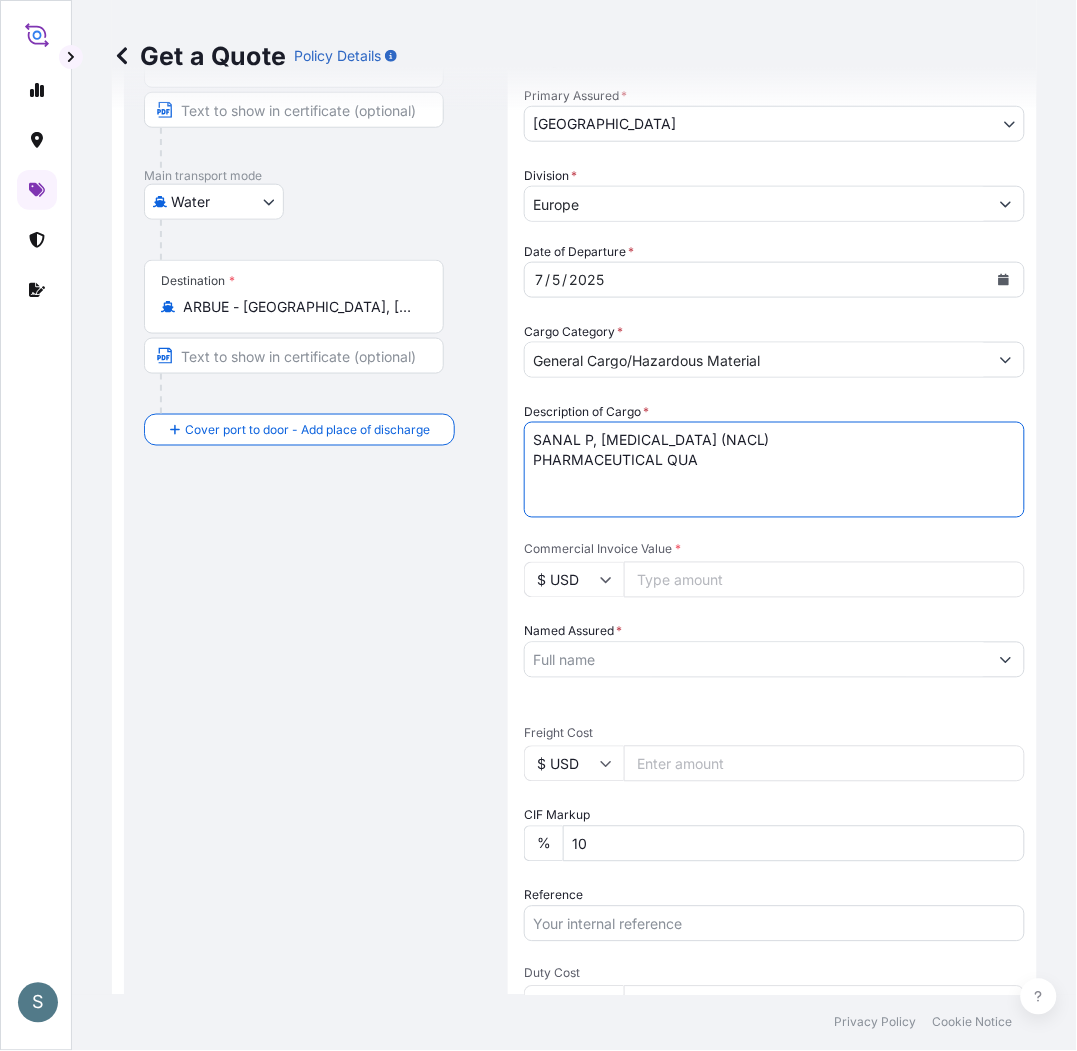 click on "SANAL P, [MEDICAL_DATA] (NACL)
PHARMACEUTICAL QUA" at bounding box center [774, 470] 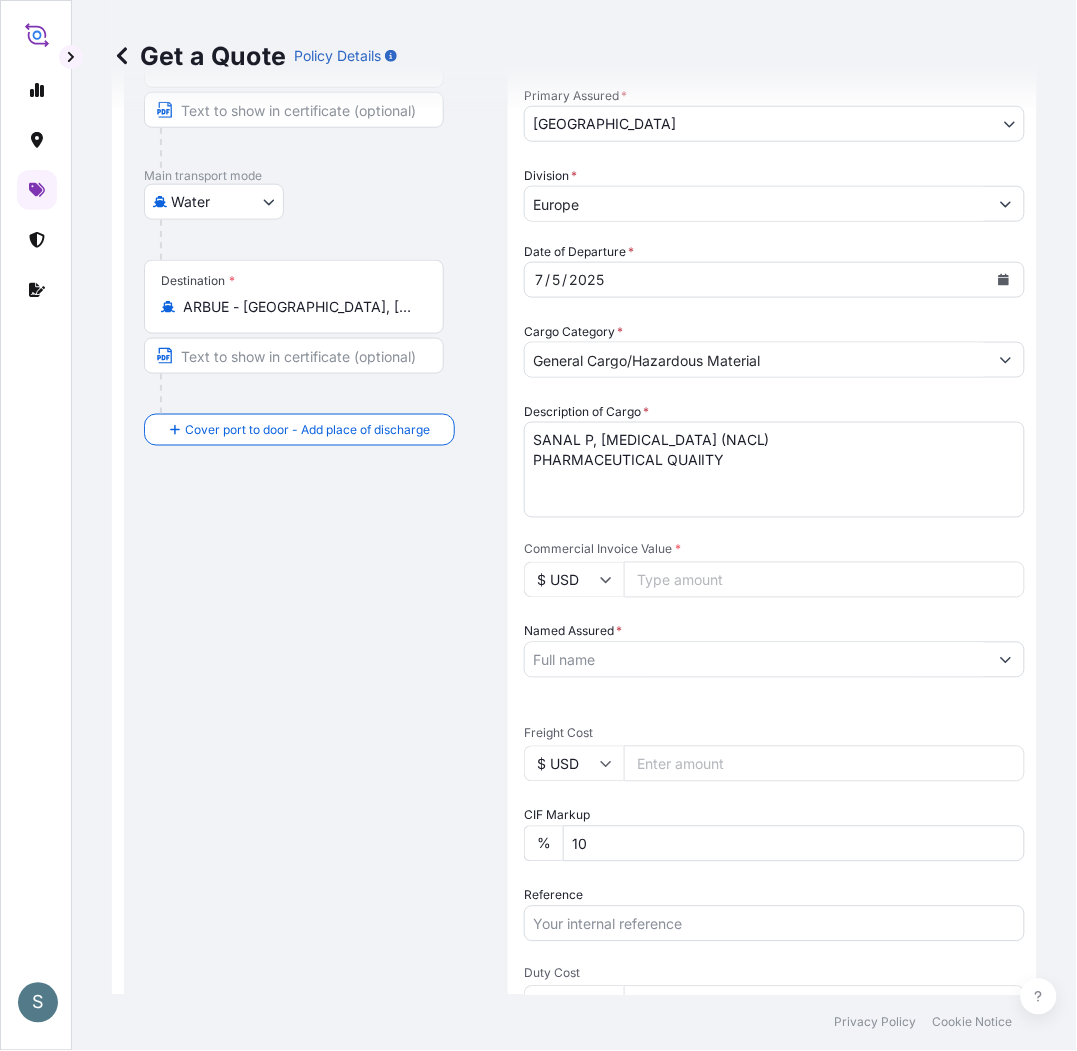 click on "Route Details Reset Route Details   Cover door to port - Add loading place Place of loading Road / [GEOGRAPHIC_DATA] / Inland Origin * [GEOGRAPHIC_DATA], [GEOGRAPHIC_DATA] Main transport mode Water Air Water Inland Destination * [GEOGRAPHIC_DATA] - [GEOGRAPHIC_DATA], [GEOGRAPHIC_DATA] Cover port to door - Add place of discharge Road / [GEOGRAPHIC_DATA] / Inland Place of Discharge" at bounding box center (316, 600) 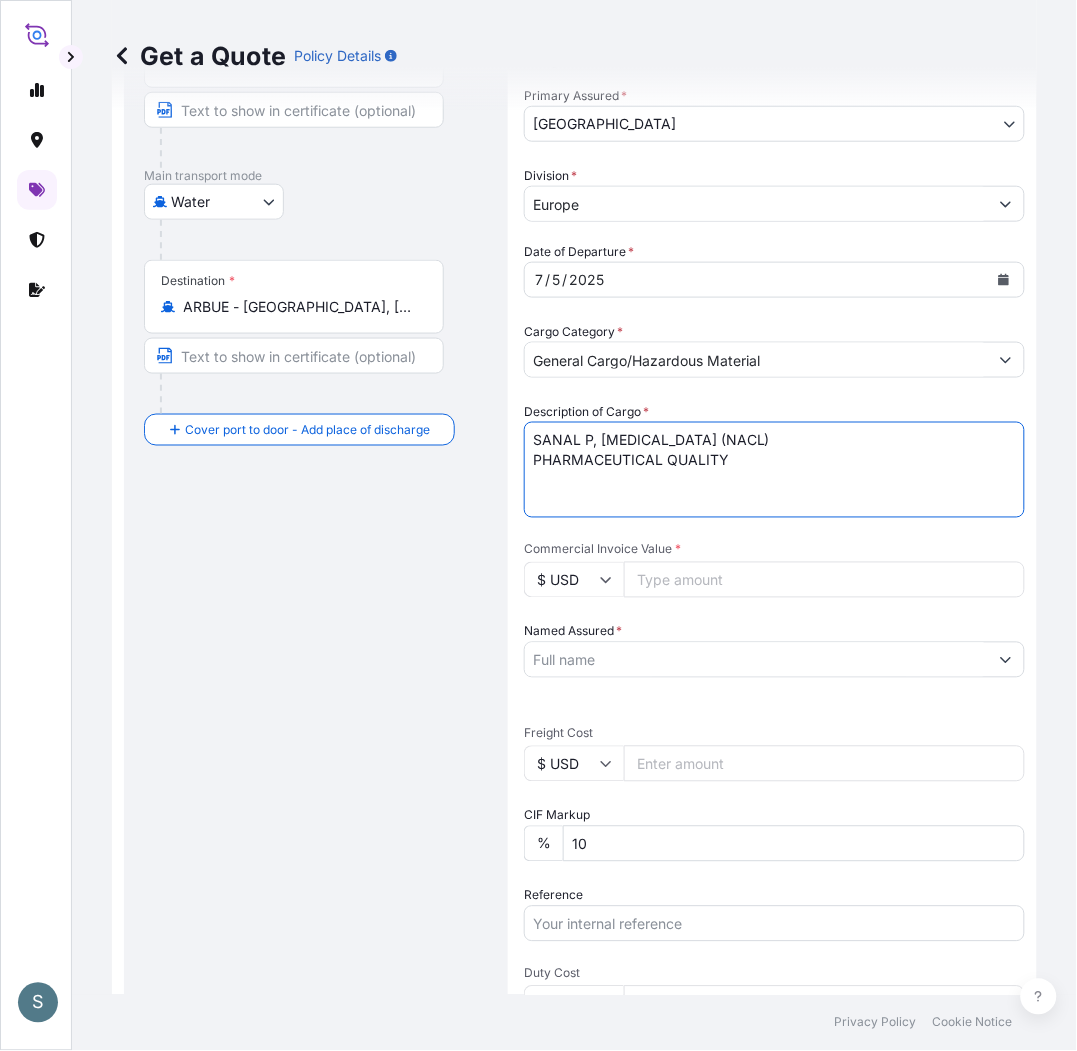 click on "Route Details Reset Route Details   Cover door to port - Add loading place Place of loading Road / [GEOGRAPHIC_DATA] / Inland Origin * [GEOGRAPHIC_DATA], [GEOGRAPHIC_DATA] Main transport mode Water Air Water Inland Destination * [GEOGRAPHIC_DATA] - [GEOGRAPHIC_DATA], [GEOGRAPHIC_DATA] Cover port to door - Add place of discharge Road / [GEOGRAPHIC_DATA] / Inland Place of Discharge" at bounding box center [316, 600] 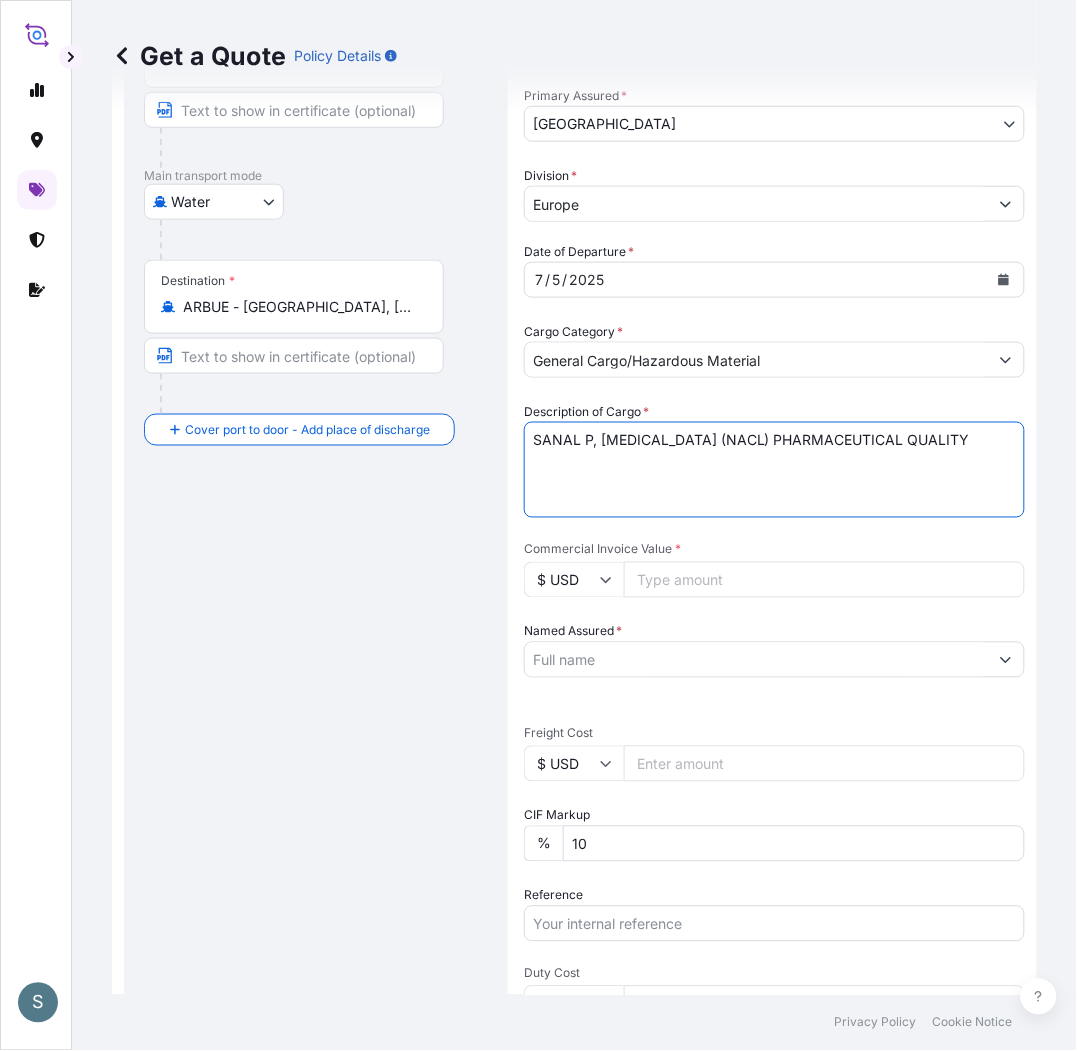 type on "SANAL P, [MEDICAL_DATA] (NACL) PHARMACEUTICAL QUALITY" 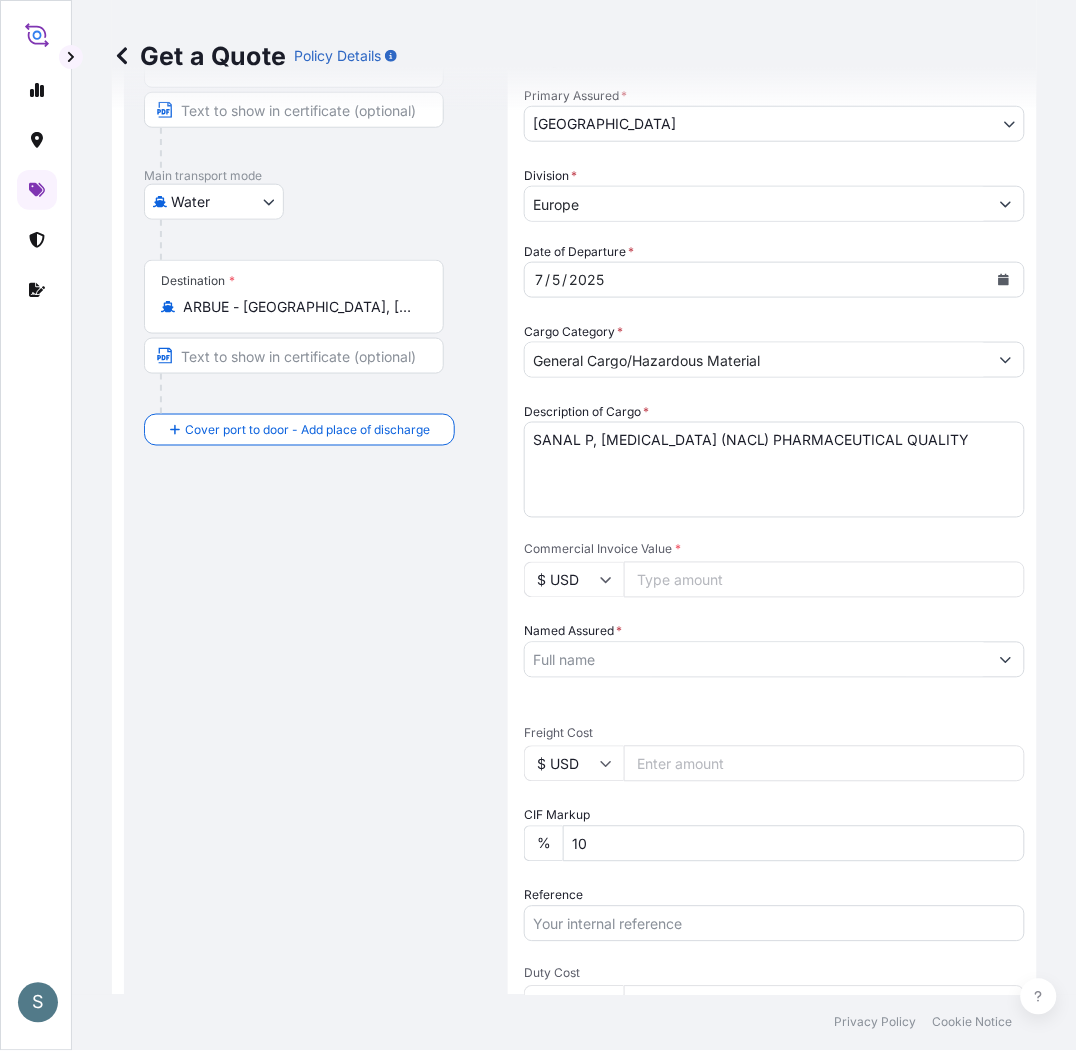 click on "$ USD" at bounding box center (574, 580) 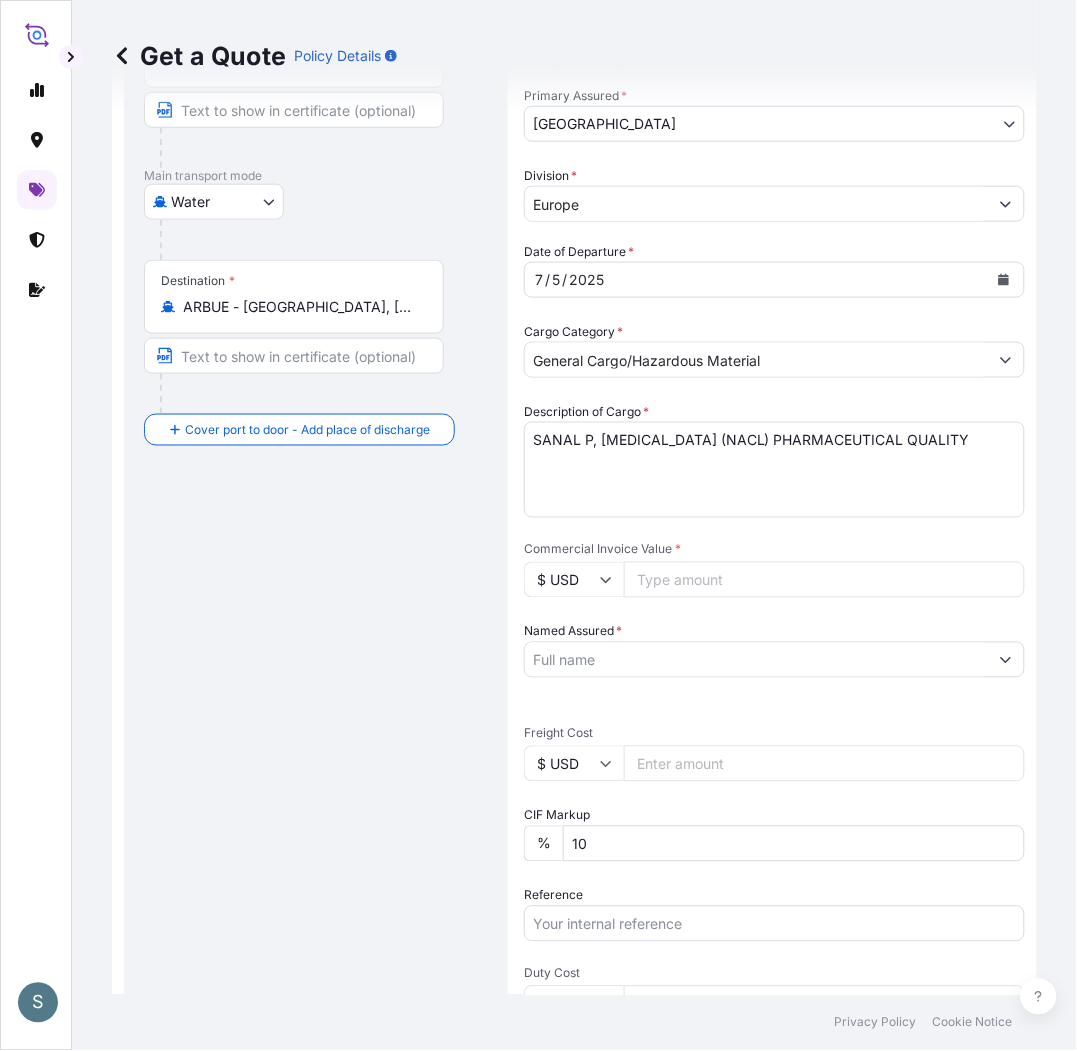 drag, startPoint x: 40, startPoint y: 535, endPoint x: 107, endPoint y: 536, distance: 67.00746 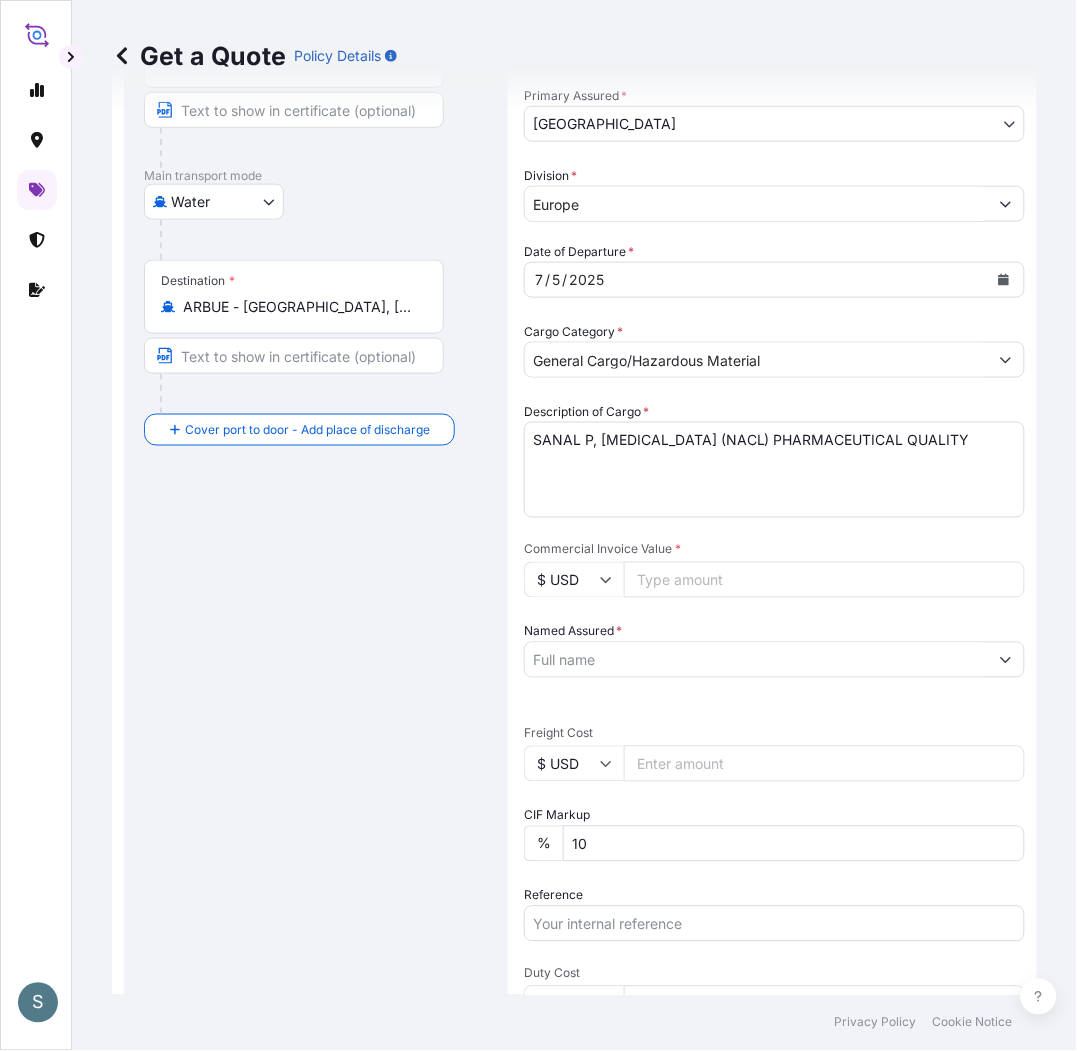 click at bounding box center [36, 512] 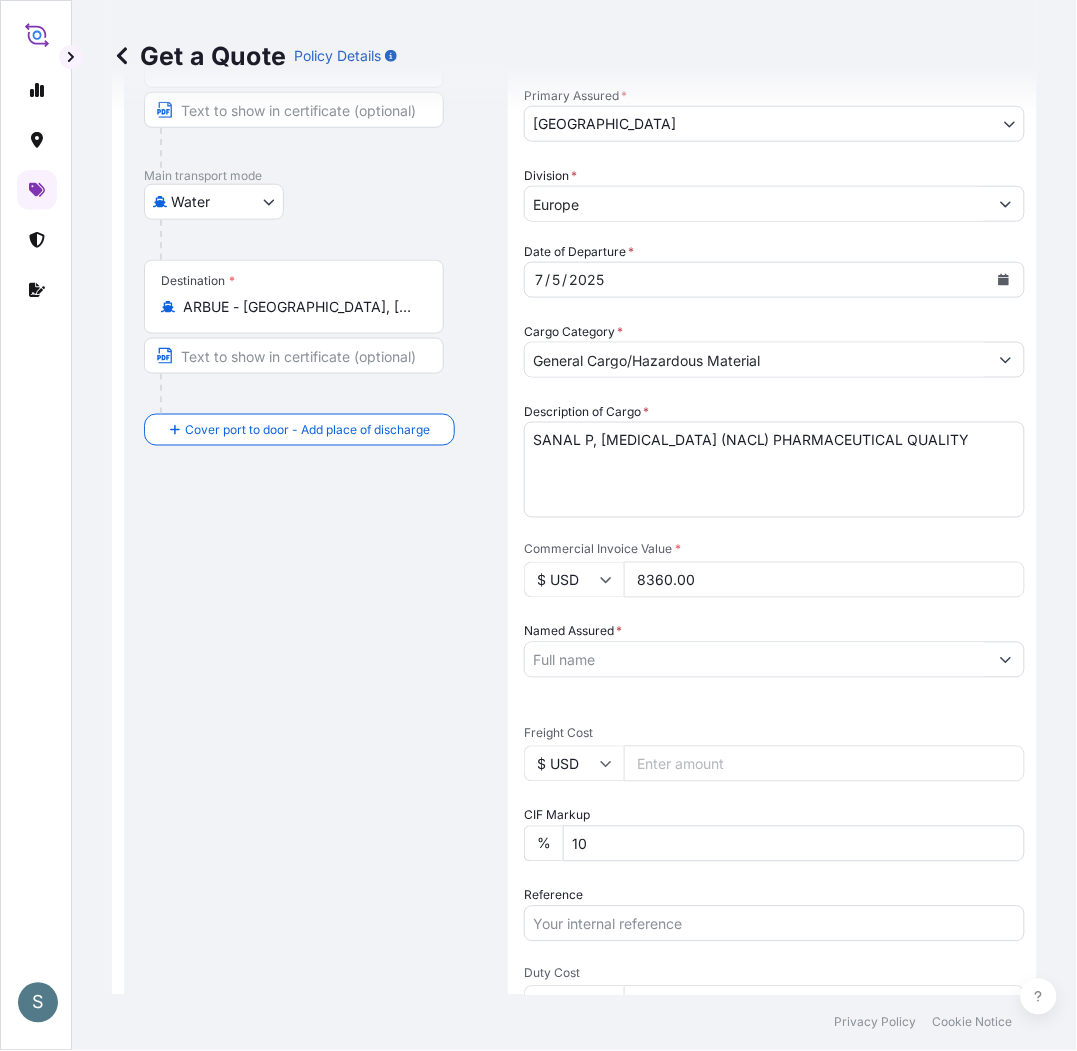 type on "8360.00" 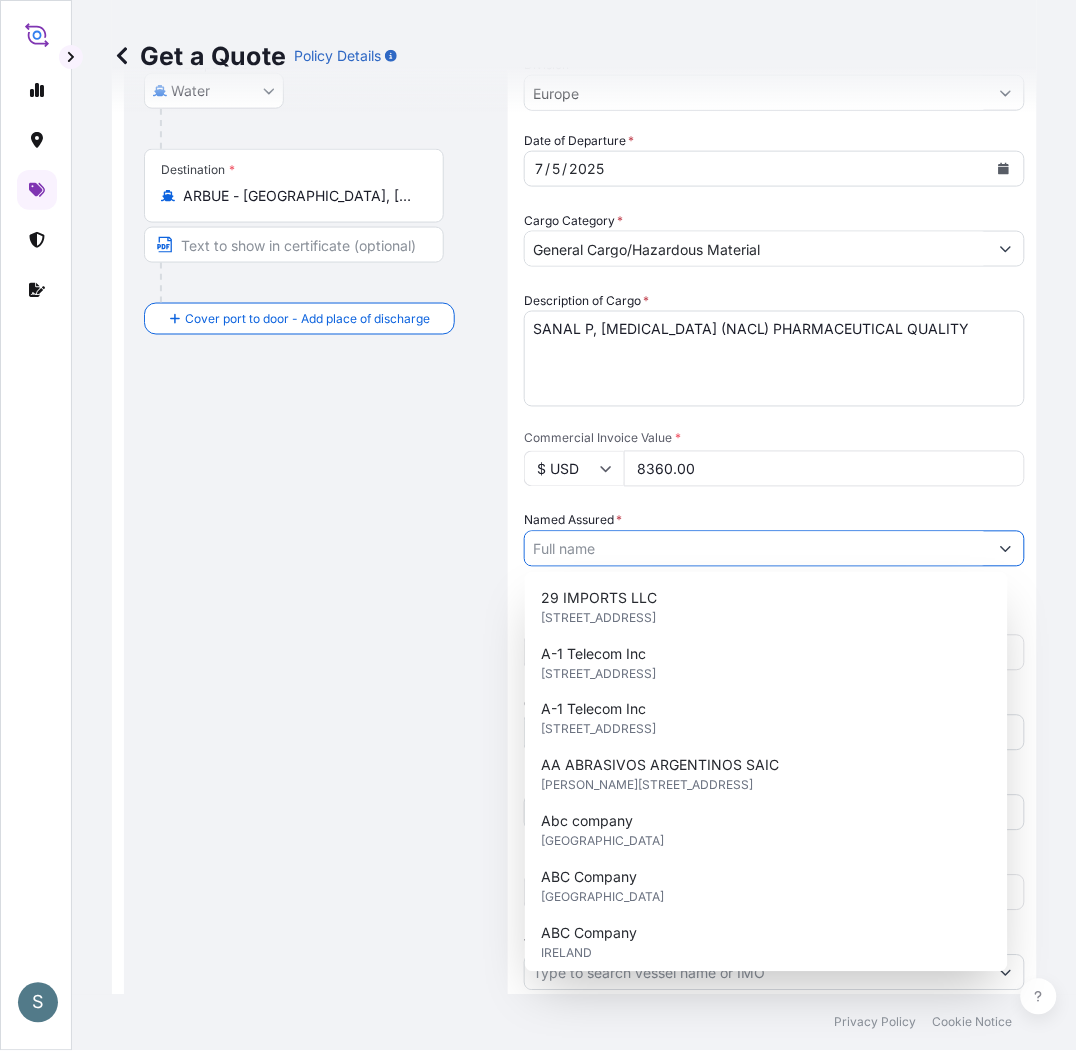 click on "Named Assured *" at bounding box center [756, 549] 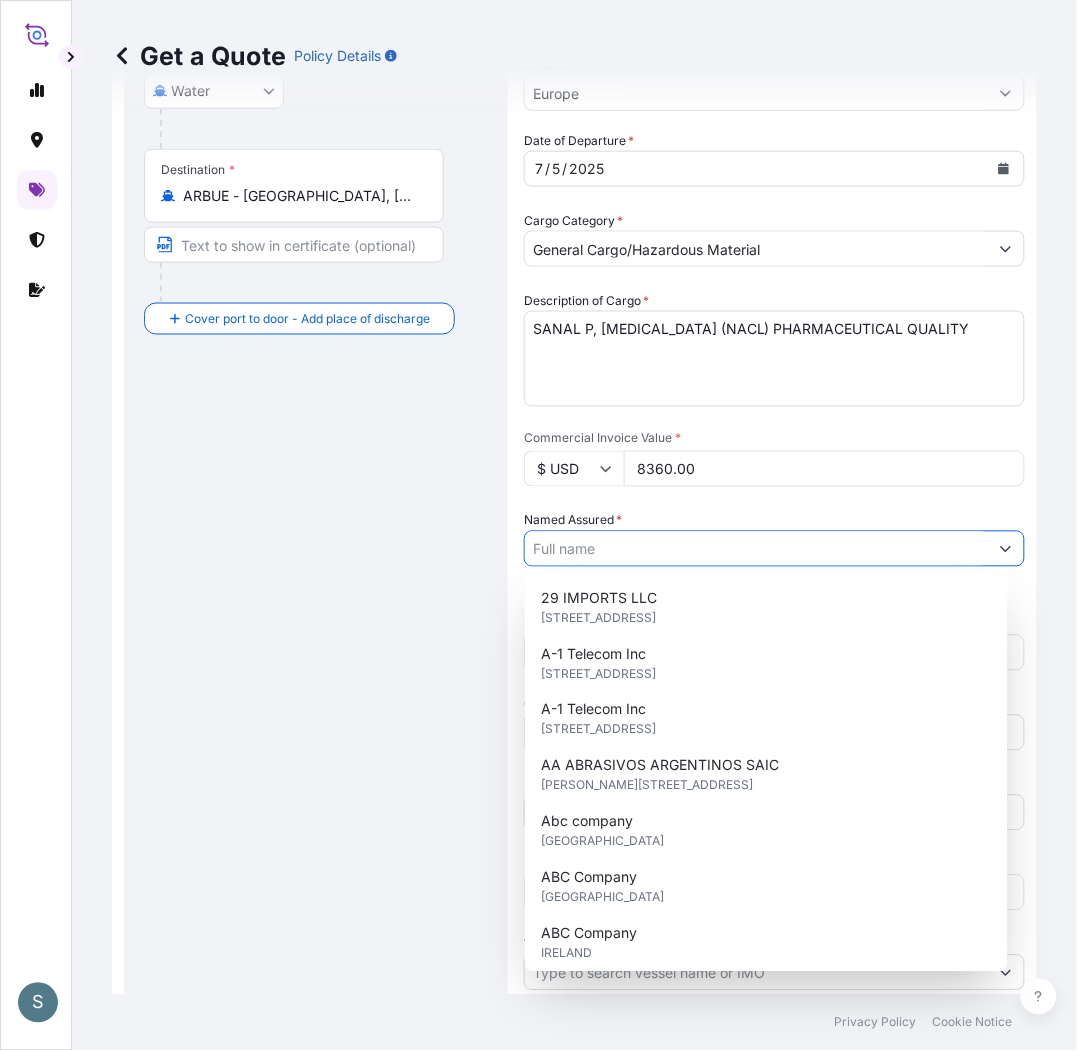 paste on "Mariager Salt Specialties A/S" 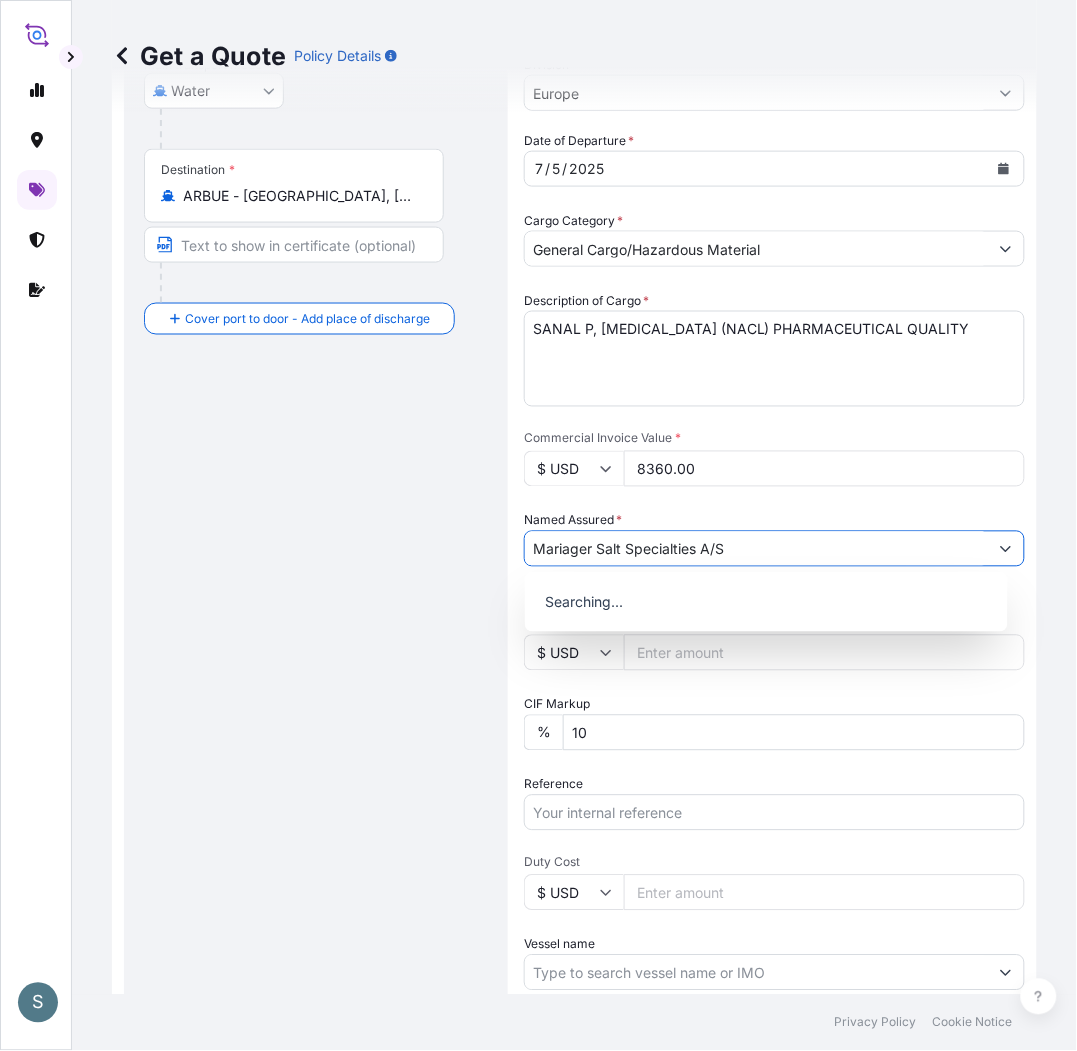 type on "Mariager Salt Specialties A/S" 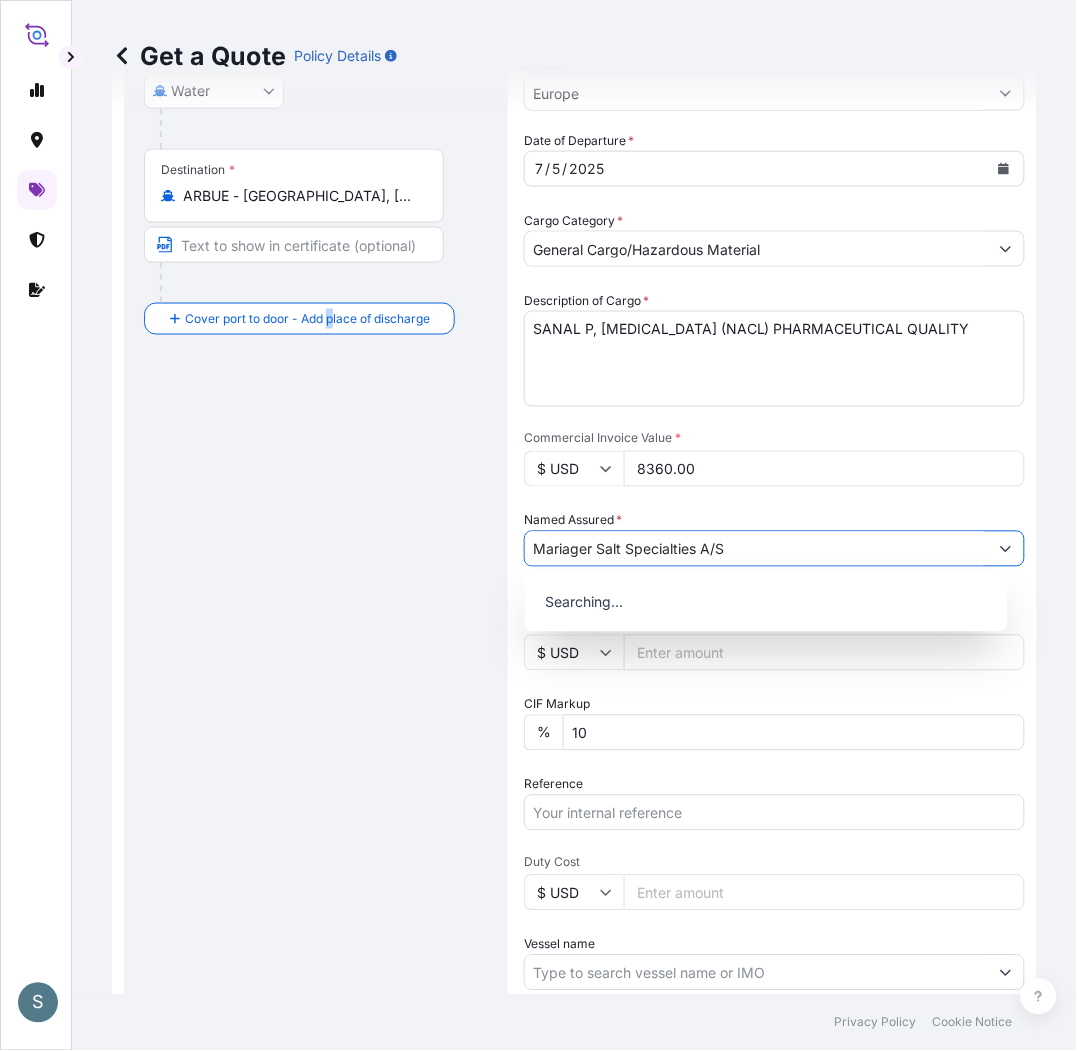 click on "Route Details Reset Route Details   Cover door to port - Add loading place Place of loading Road / [GEOGRAPHIC_DATA] / Inland Origin * [GEOGRAPHIC_DATA], [GEOGRAPHIC_DATA] Main transport mode Water Air Water Inland Destination * [GEOGRAPHIC_DATA] - [GEOGRAPHIC_DATA], [GEOGRAPHIC_DATA] Cover port to door - Add place of discharge Road / [GEOGRAPHIC_DATA] / Inland Place of Discharge" at bounding box center [316, 489] 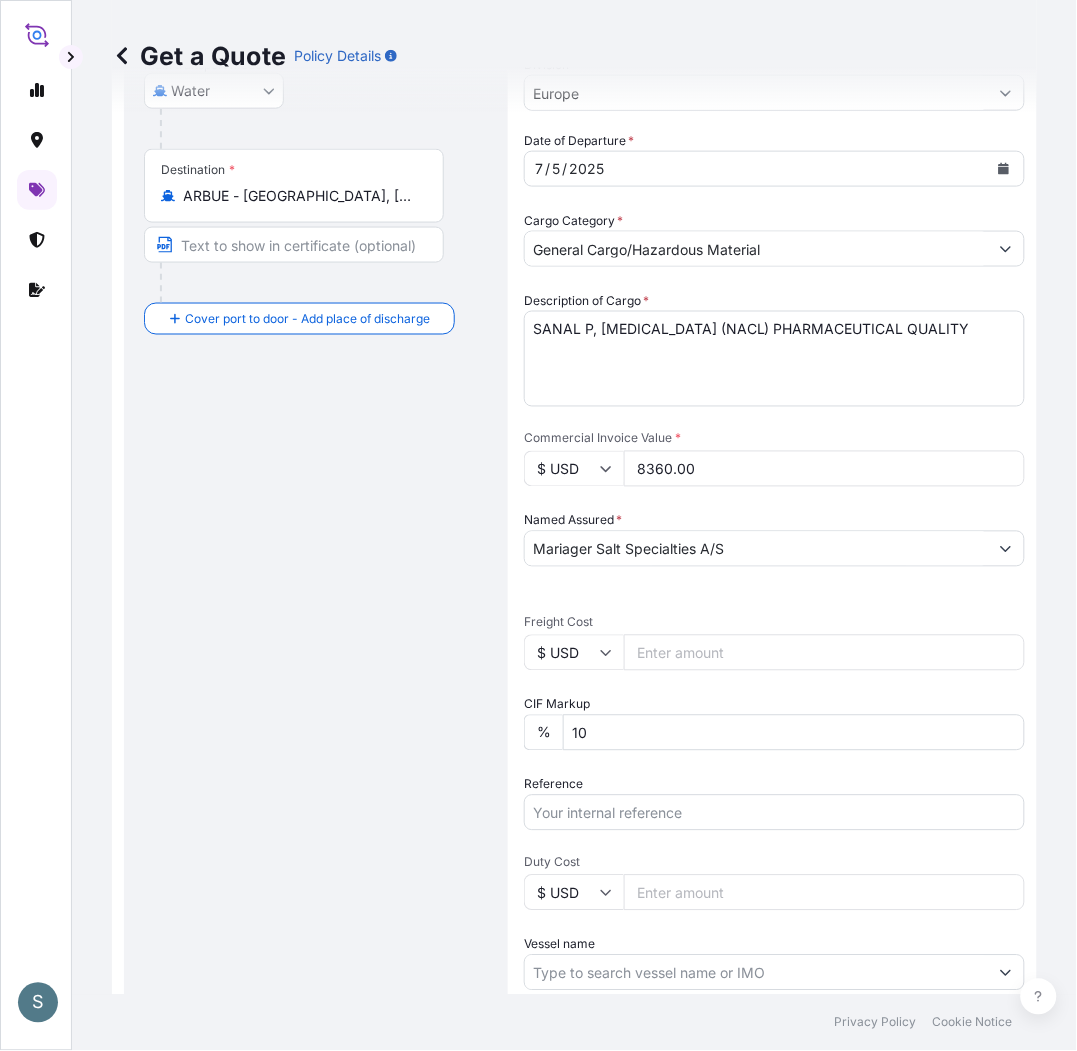 click on "Mariager Salt Specialties A/S" at bounding box center (756, 549) 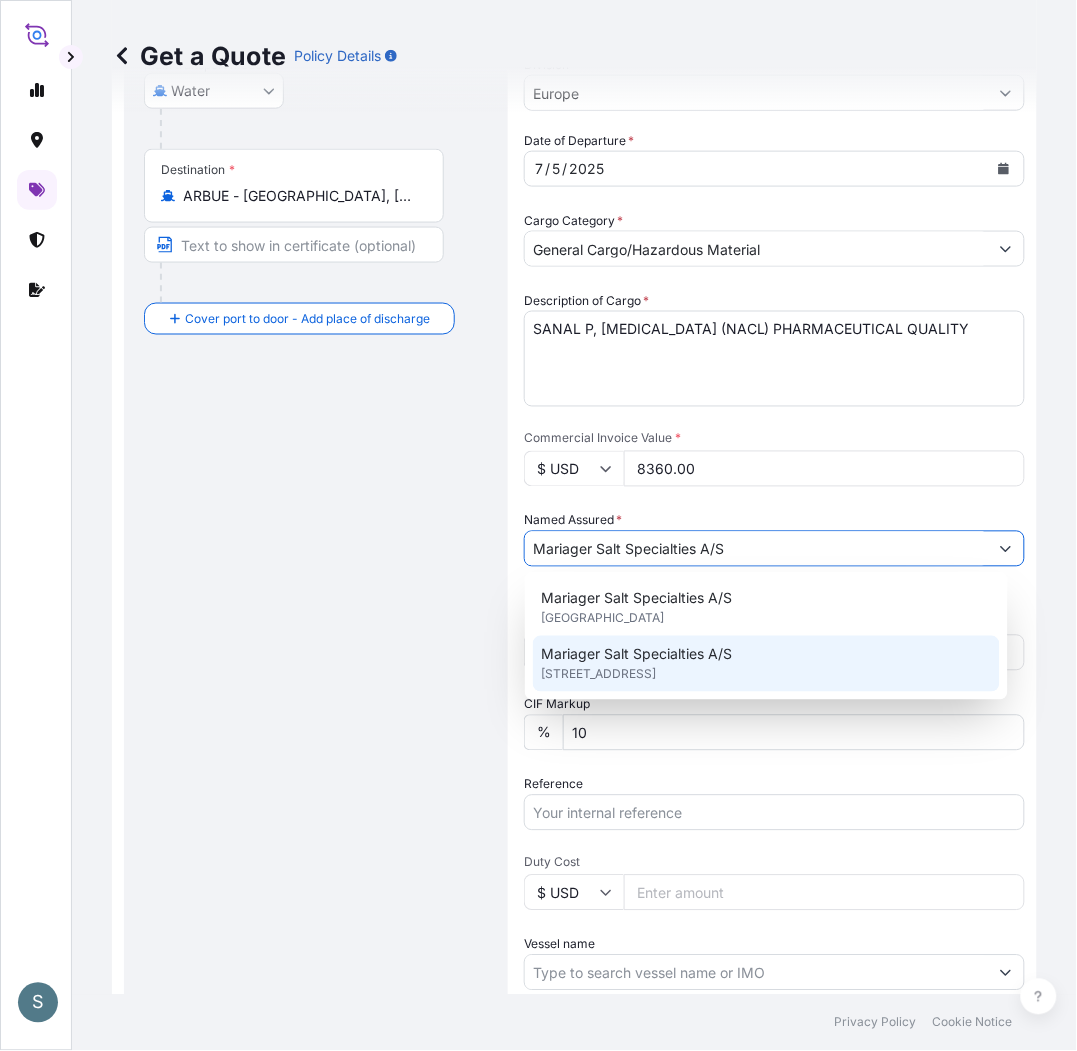 click on "[STREET_ADDRESS]" at bounding box center (598, 674) 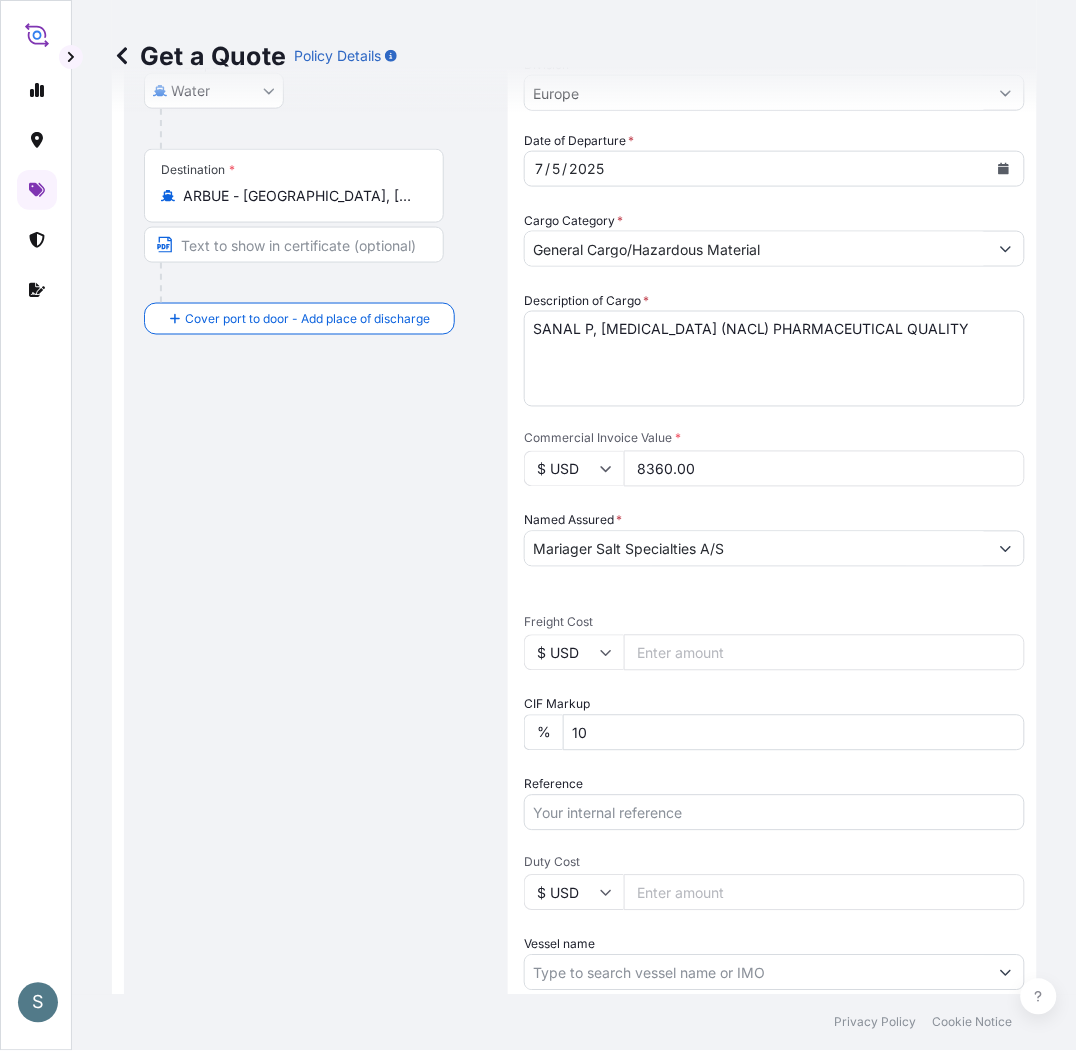 click on "Route Details Reset Route Details   Cover door to port - Add loading place Place of loading Road / [GEOGRAPHIC_DATA] / Inland Origin * [GEOGRAPHIC_DATA], [GEOGRAPHIC_DATA] Main transport mode Water Air Water Inland Destination * [GEOGRAPHIC_DATA] - [GEOGRAPHIC_DATA], [GEOGRAPHIC_DATA] Cover port to door - Add place of discharge Road / [GEOGRAPHIC_DATA] / Inland Place of Discharge" at bounding box center [316, 489] 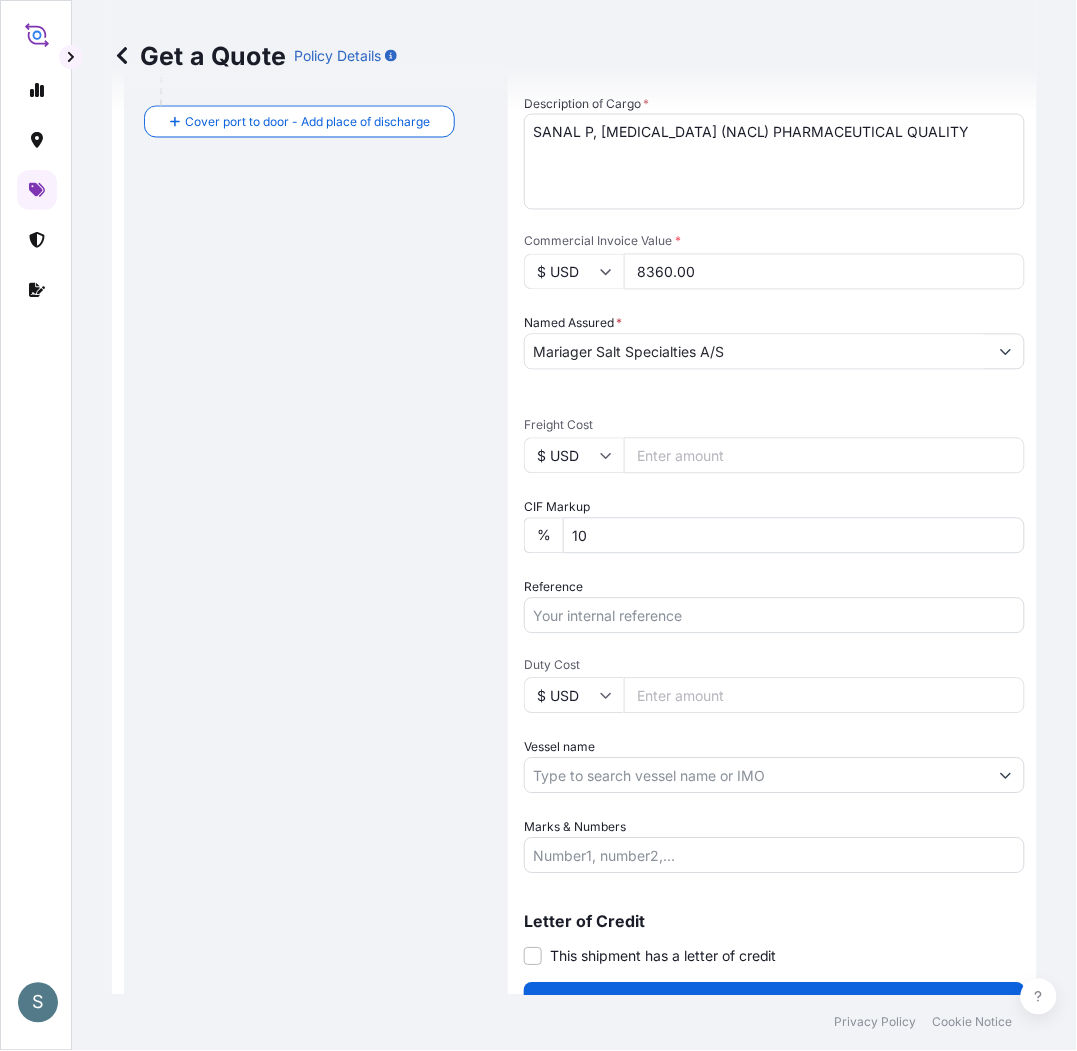 scroll, scrollTop: 587, scrollLeft: 0, axis: vertical 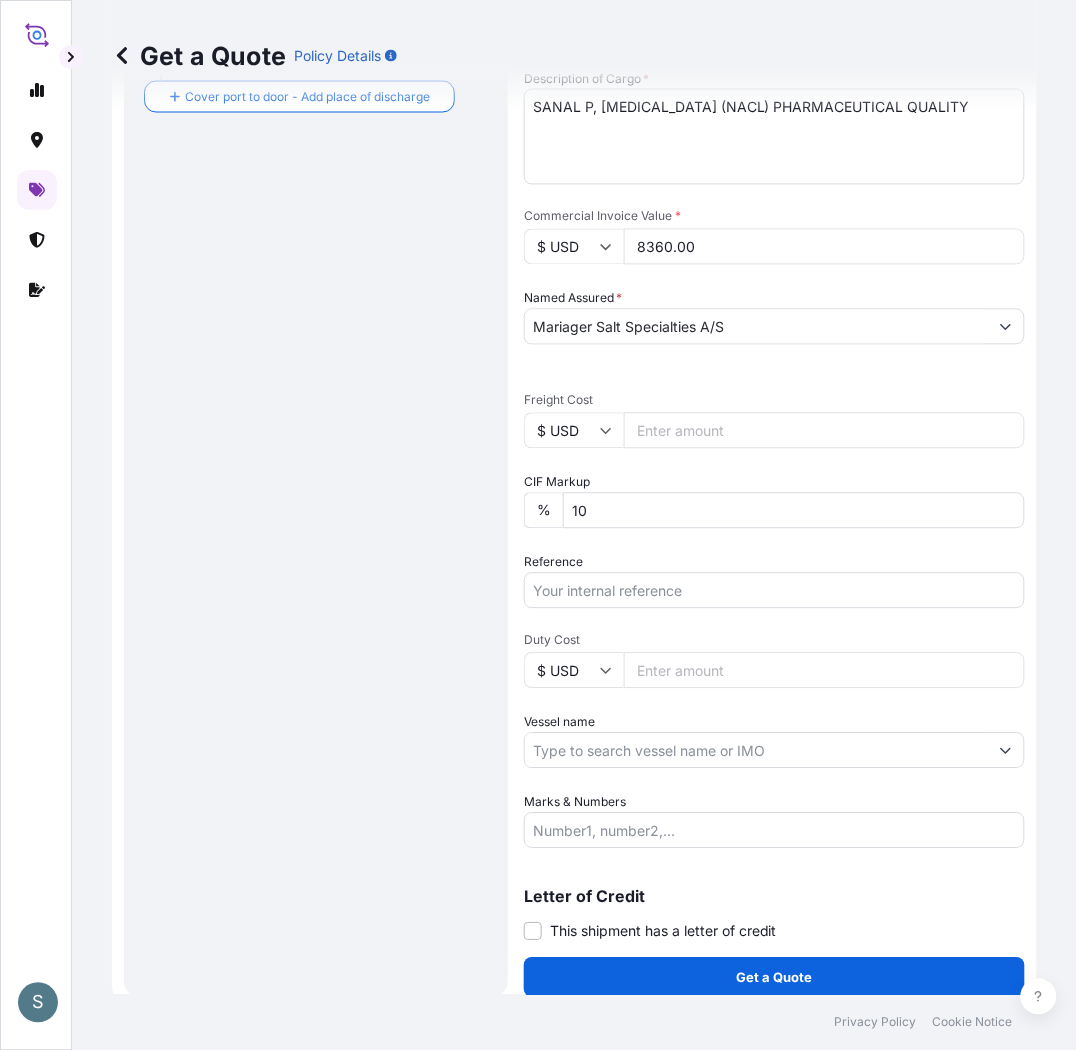 click on "$ USD" at bounding box center [574, 431] 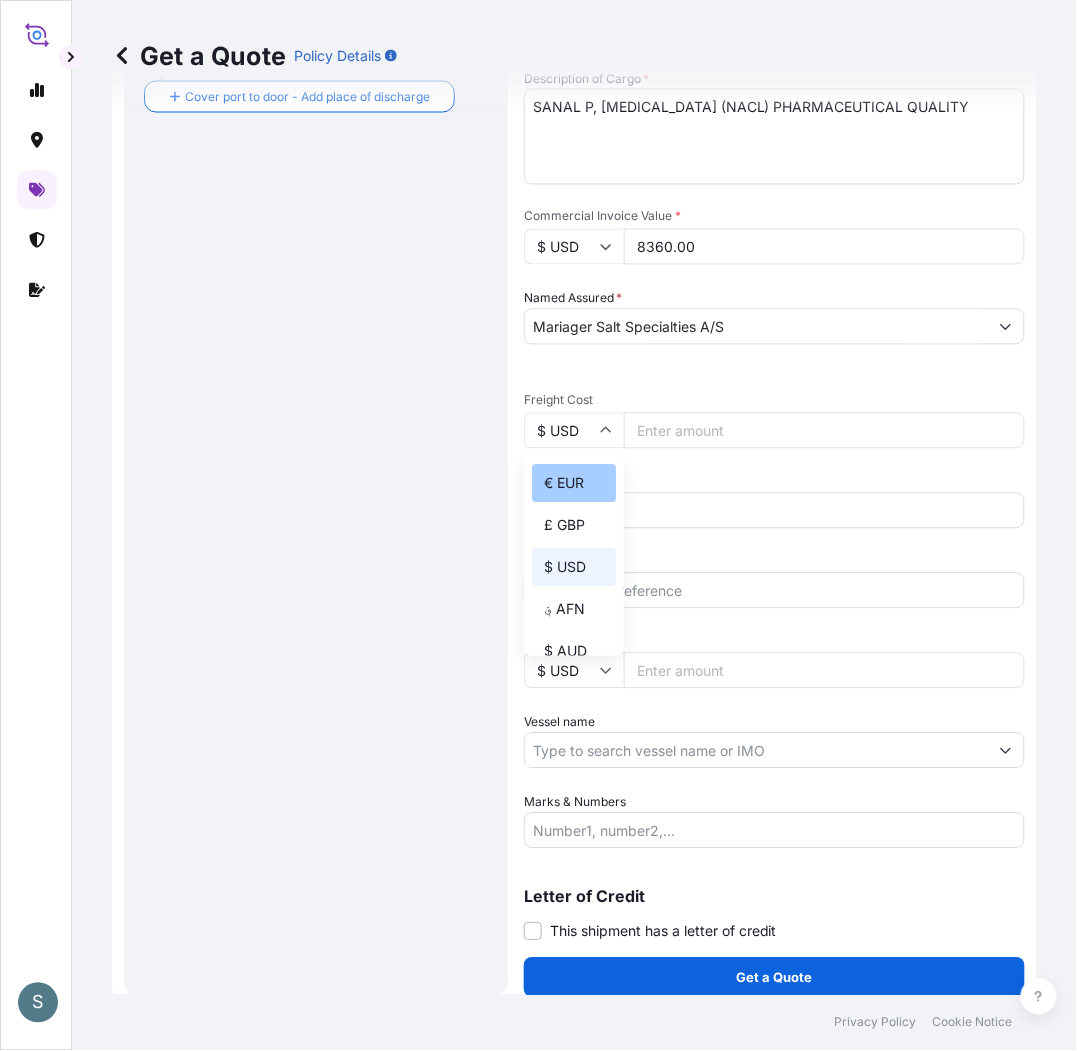 click on "€ EUR" at bounding box center [574, 483] 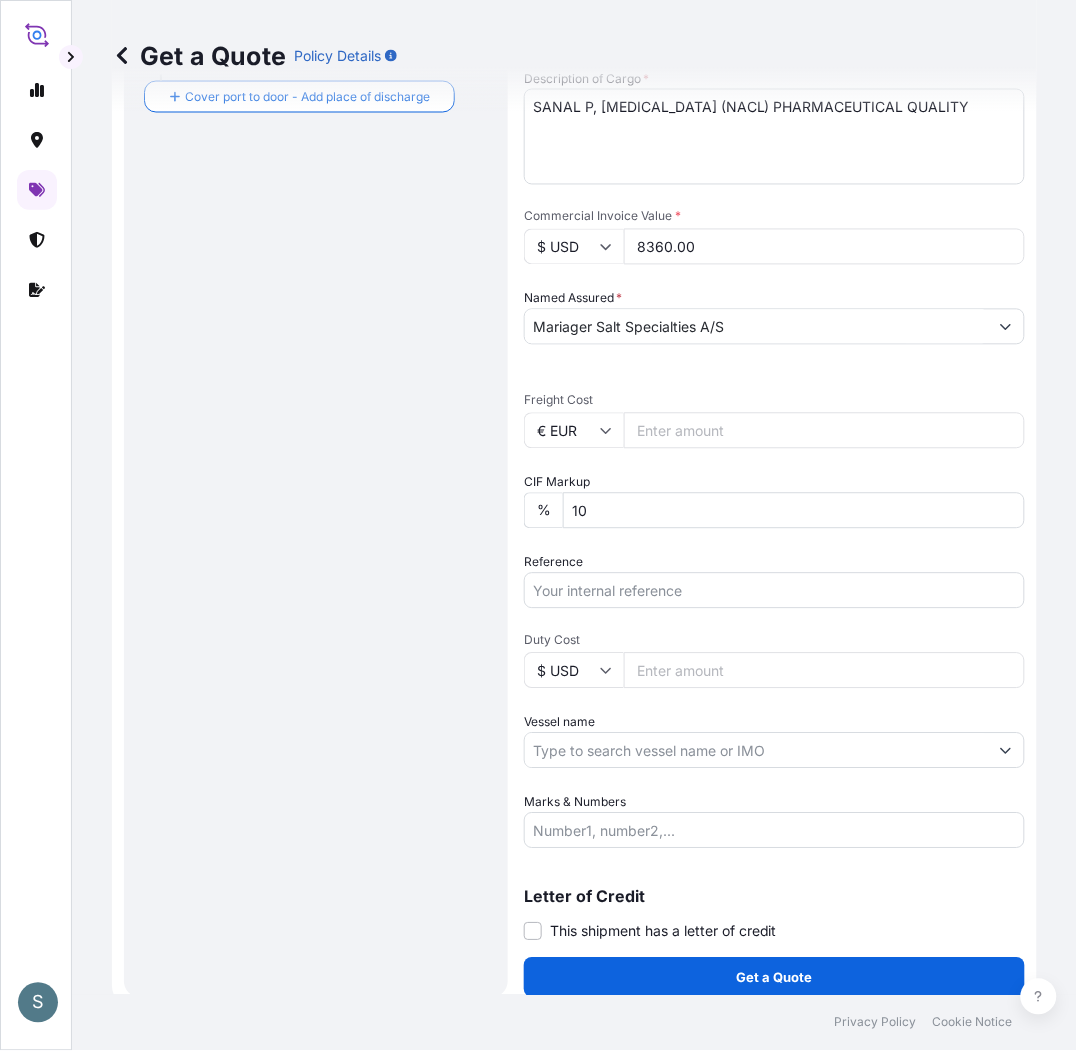 click on "Freight Cost" at bounding box center (824, 431) 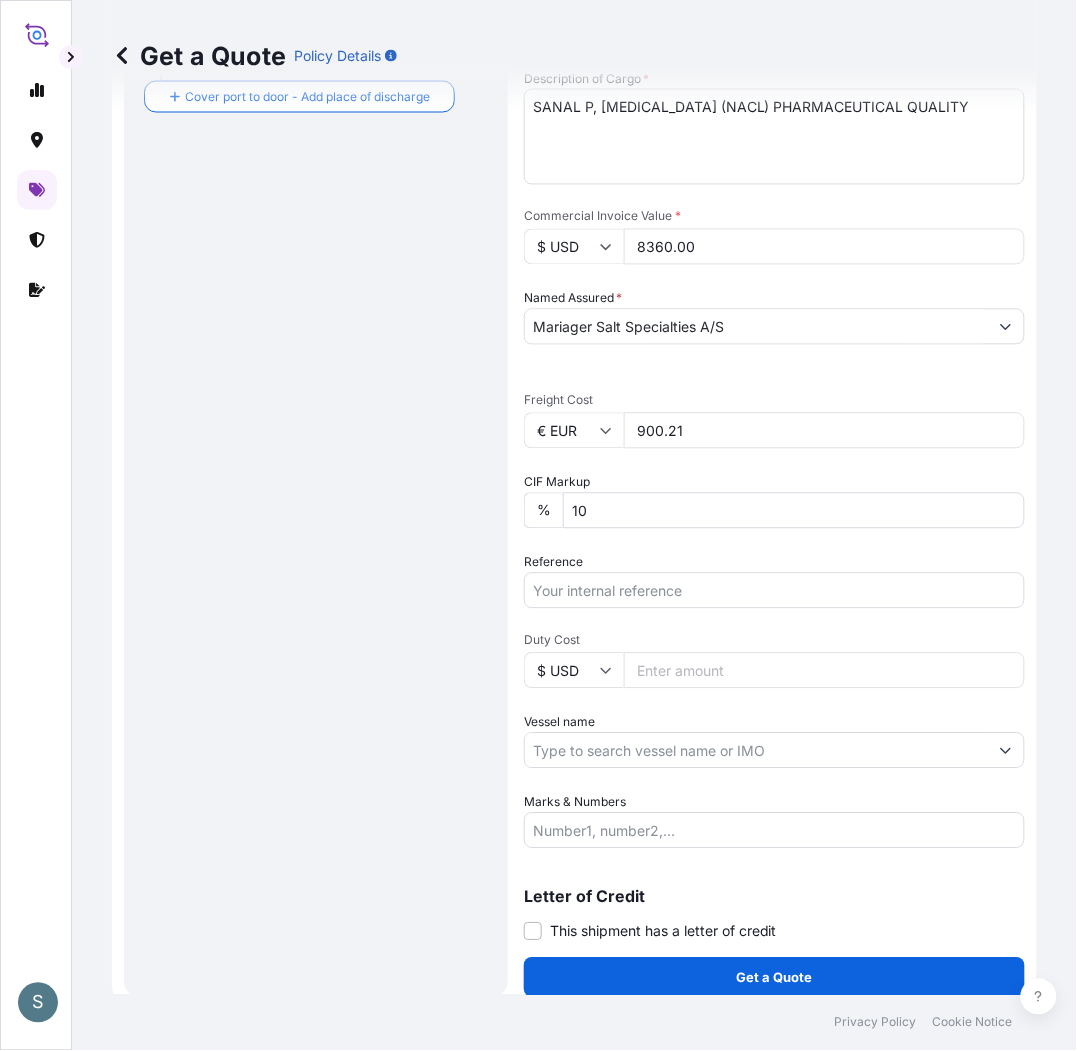 type on "900.21" 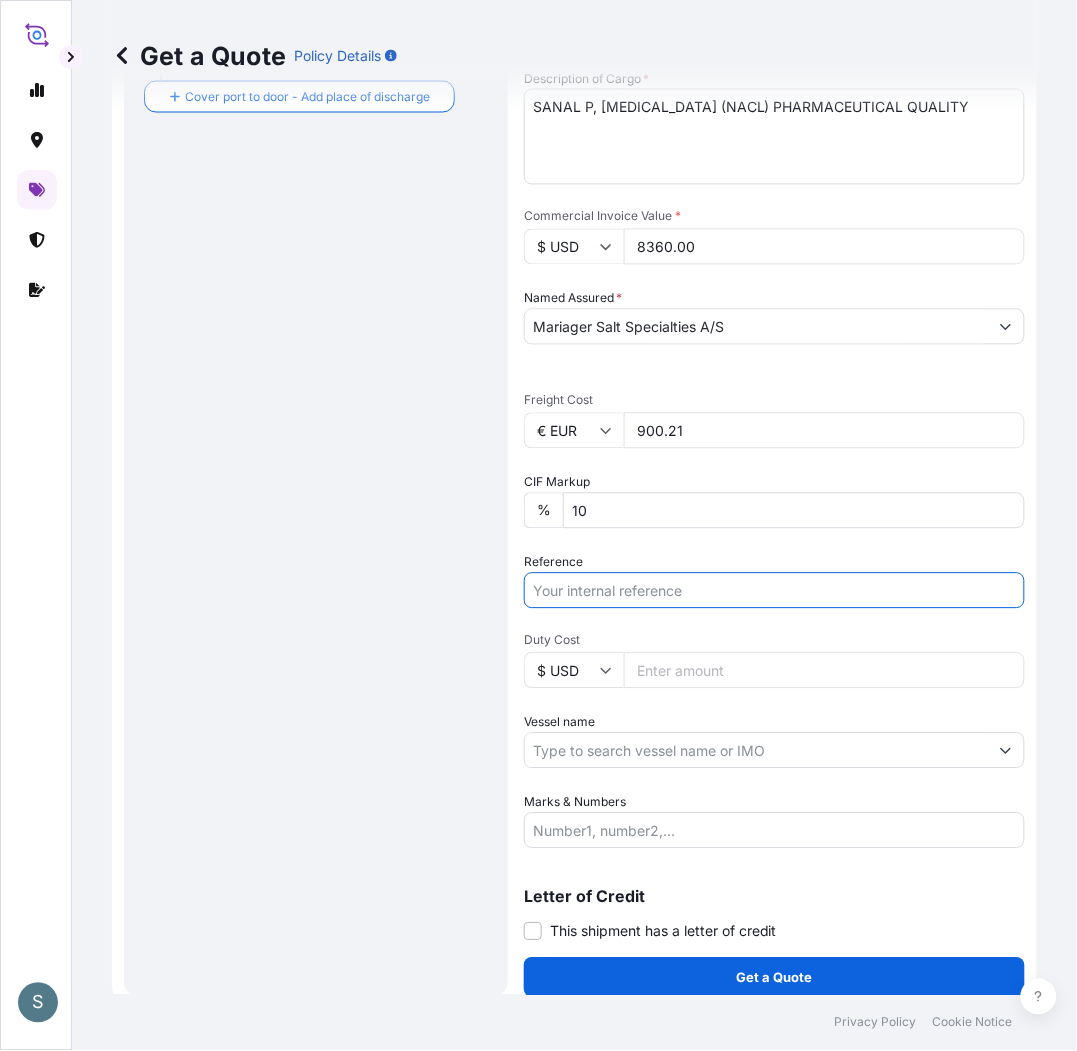 paste on "DK1001019018	2583214" 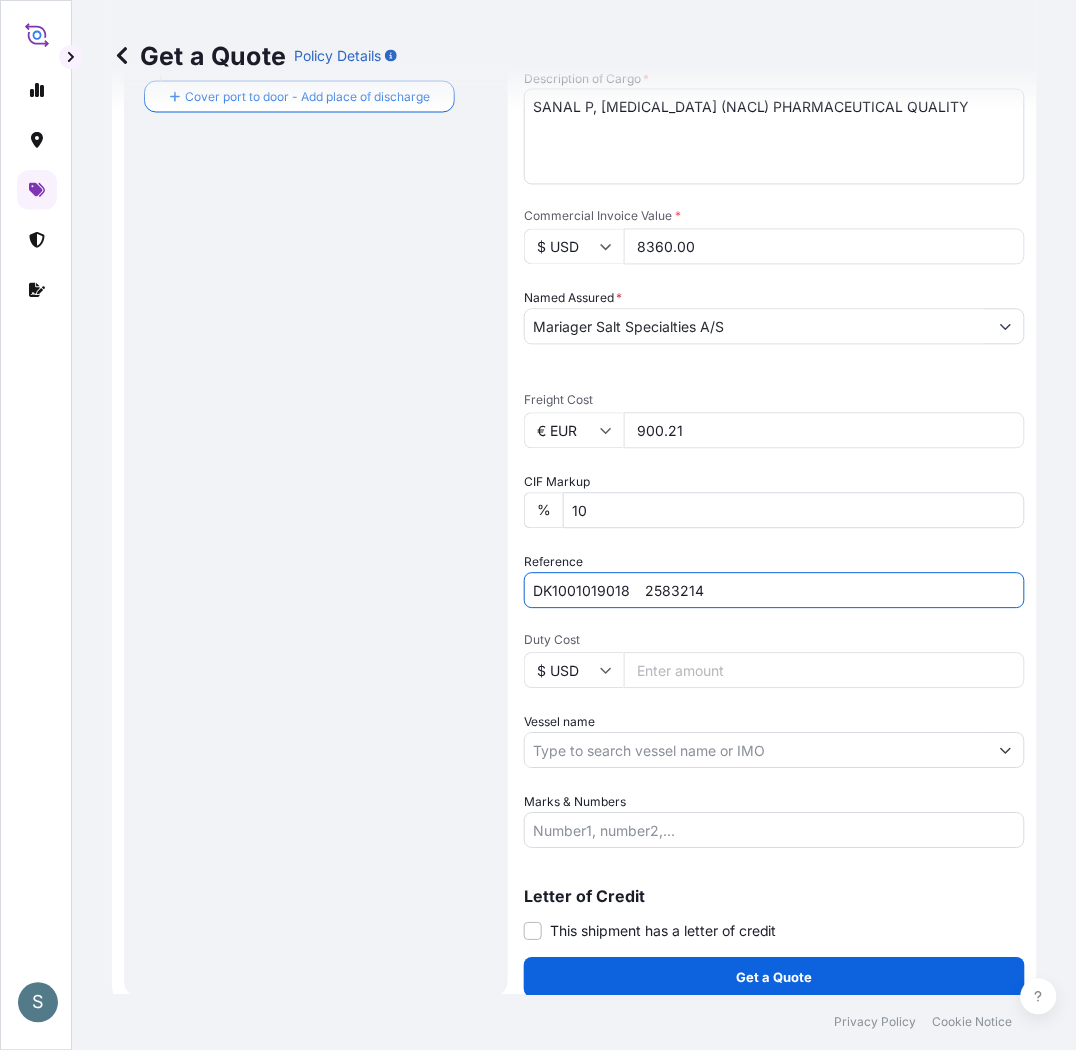 click on "DK1001019018	2583214" at bounding box center [774, 591] 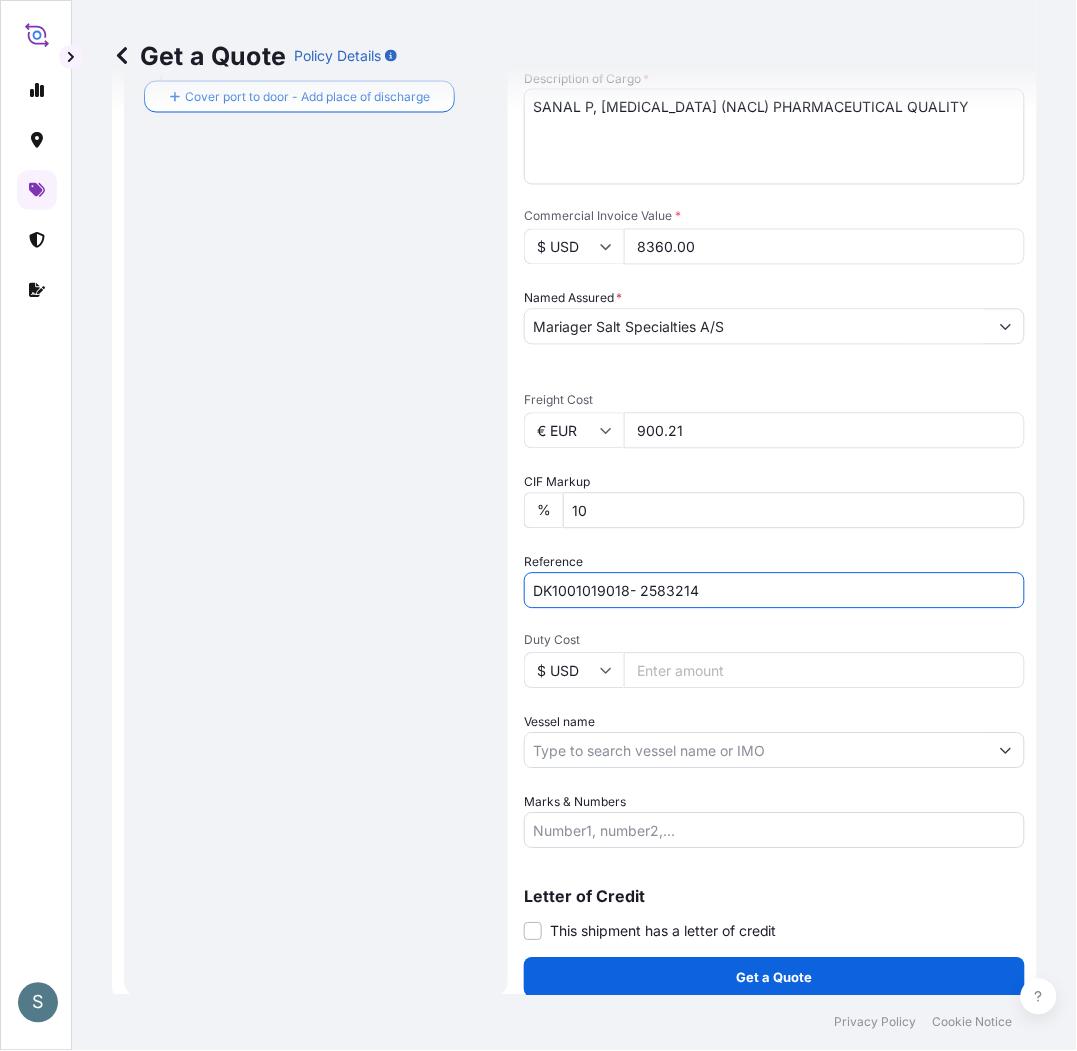 click on "DK1001019018- 2583214" at bounding box center (774, 591) 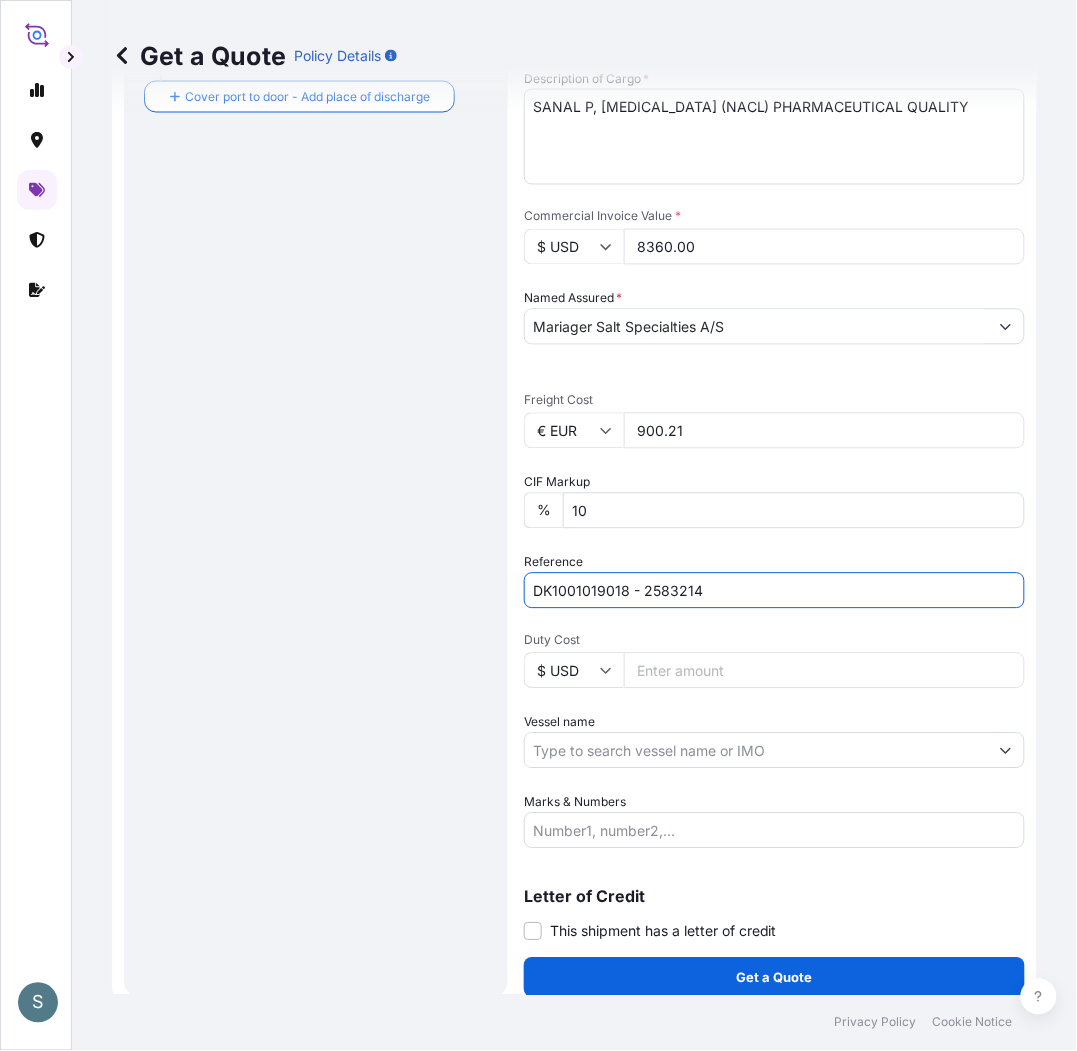 type on "DK1001019018 - 2583214" 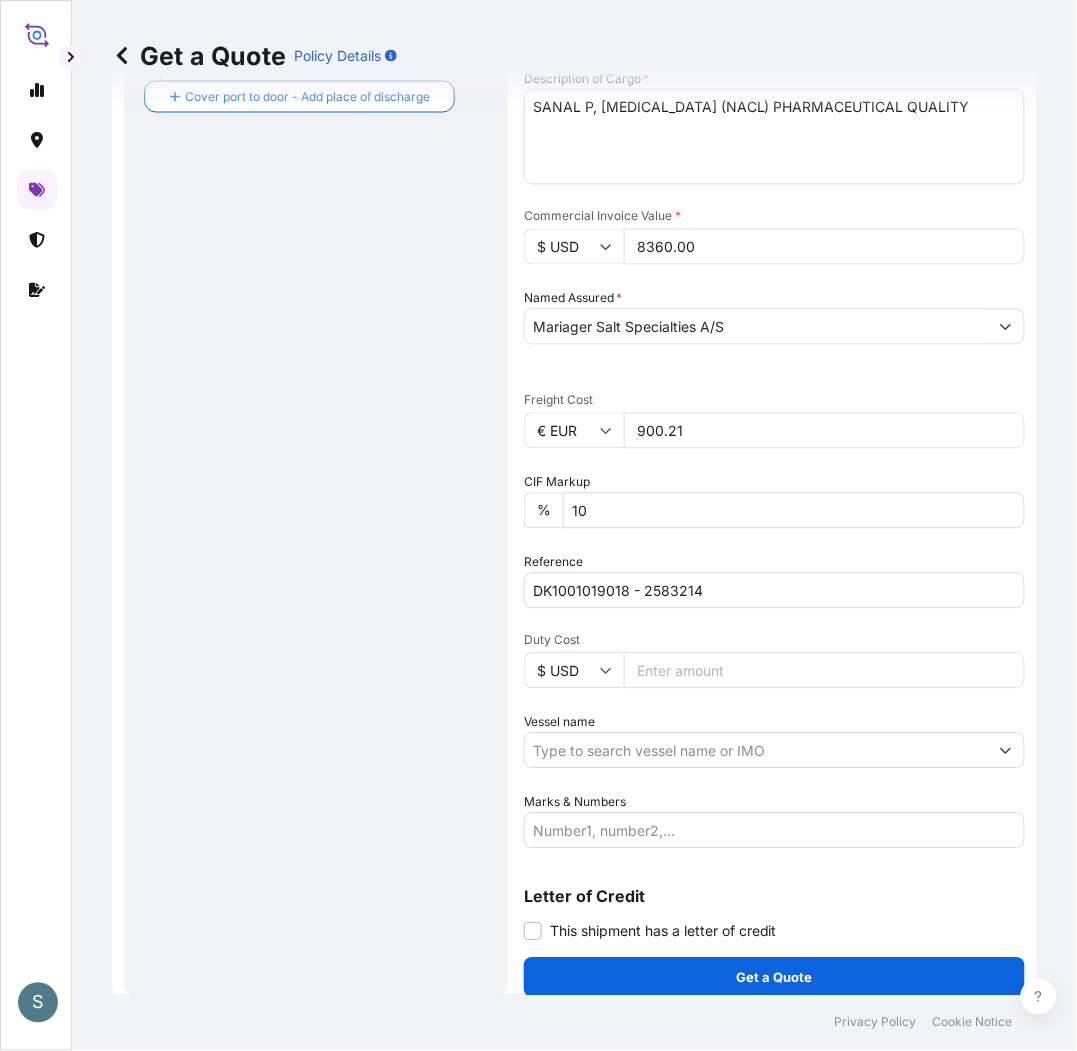 click on "Route Details Reset Route Details   Cover door to port - Add loading place Place of loading Road / [GEOGRAPHIC_DATA] / Inland Origin * [GEOGRAPHIC_DATA], [GEOGRAPHIC_DATA] Main transport mode Water Air Water Inland Destination * [GEOGRAPHIC_DATA] - [GEOGRAPHIC_DATA], [GEOGRAPHIC_DATA] Cover port to door - Add place of discharge Road / [GEOGRAPHIC_DATA] / Inland Place of Discharge" at bounding box center [316, 267] 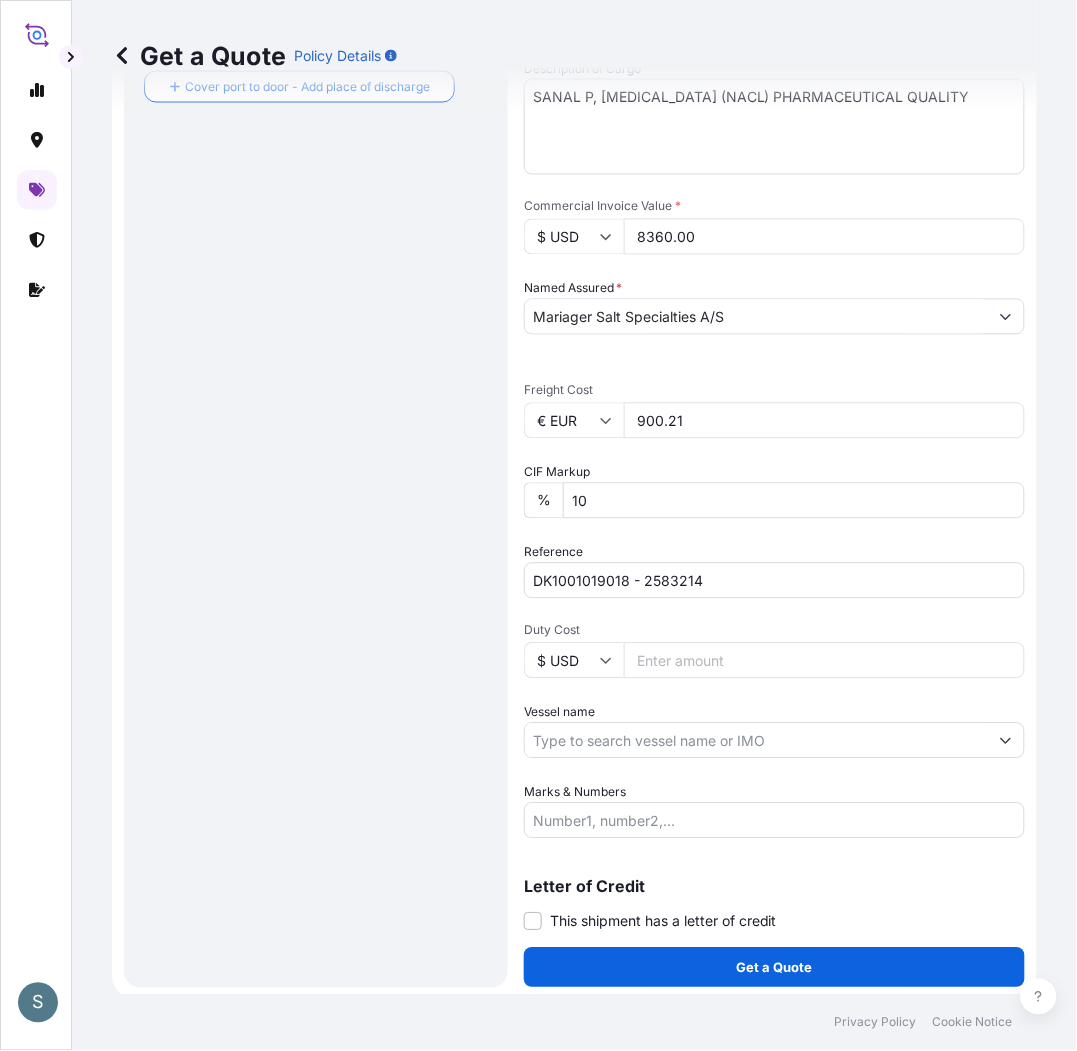 scroll, scrollTop: 600, scrollLeft: 0, axis: vertical 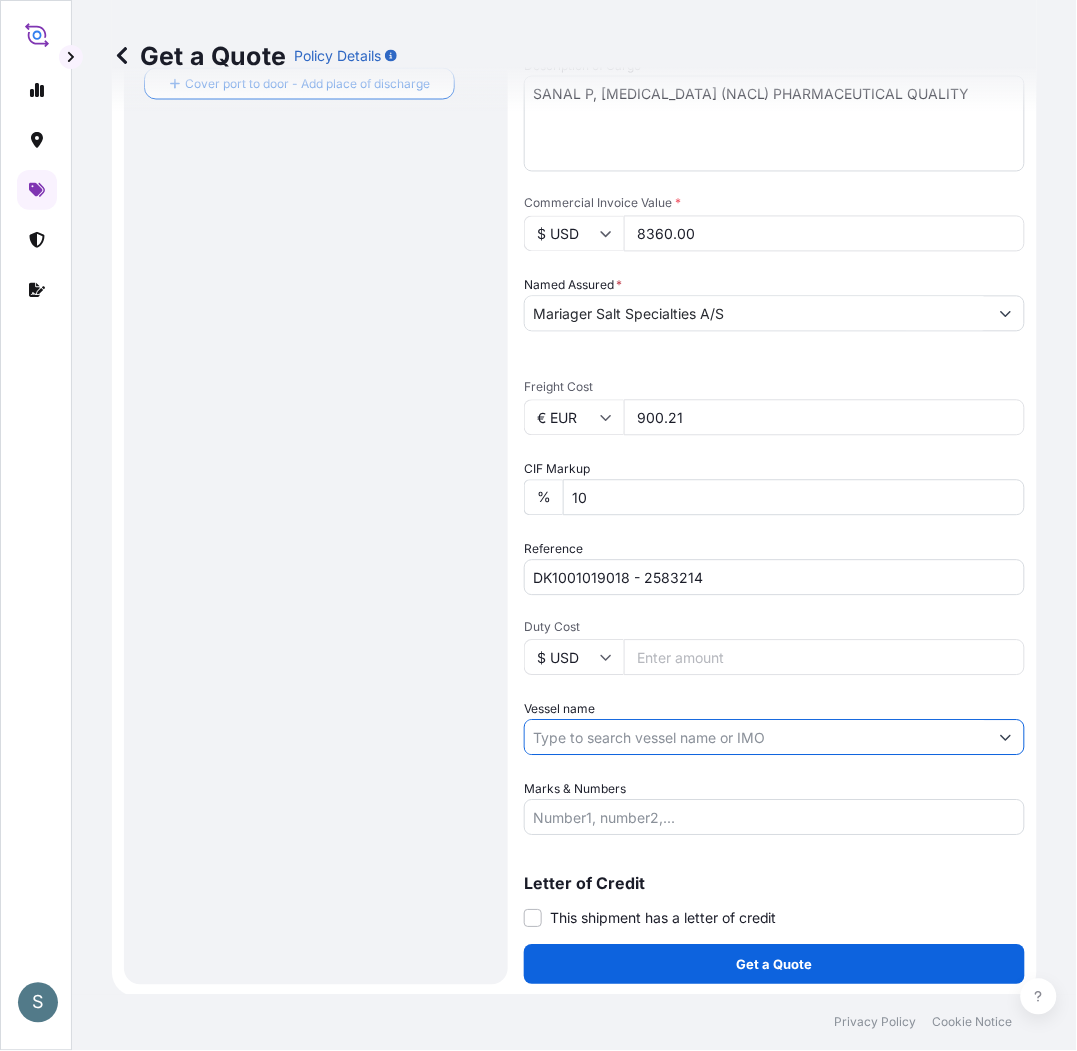 click on "Vessel name" at bounding box center (756, 738) 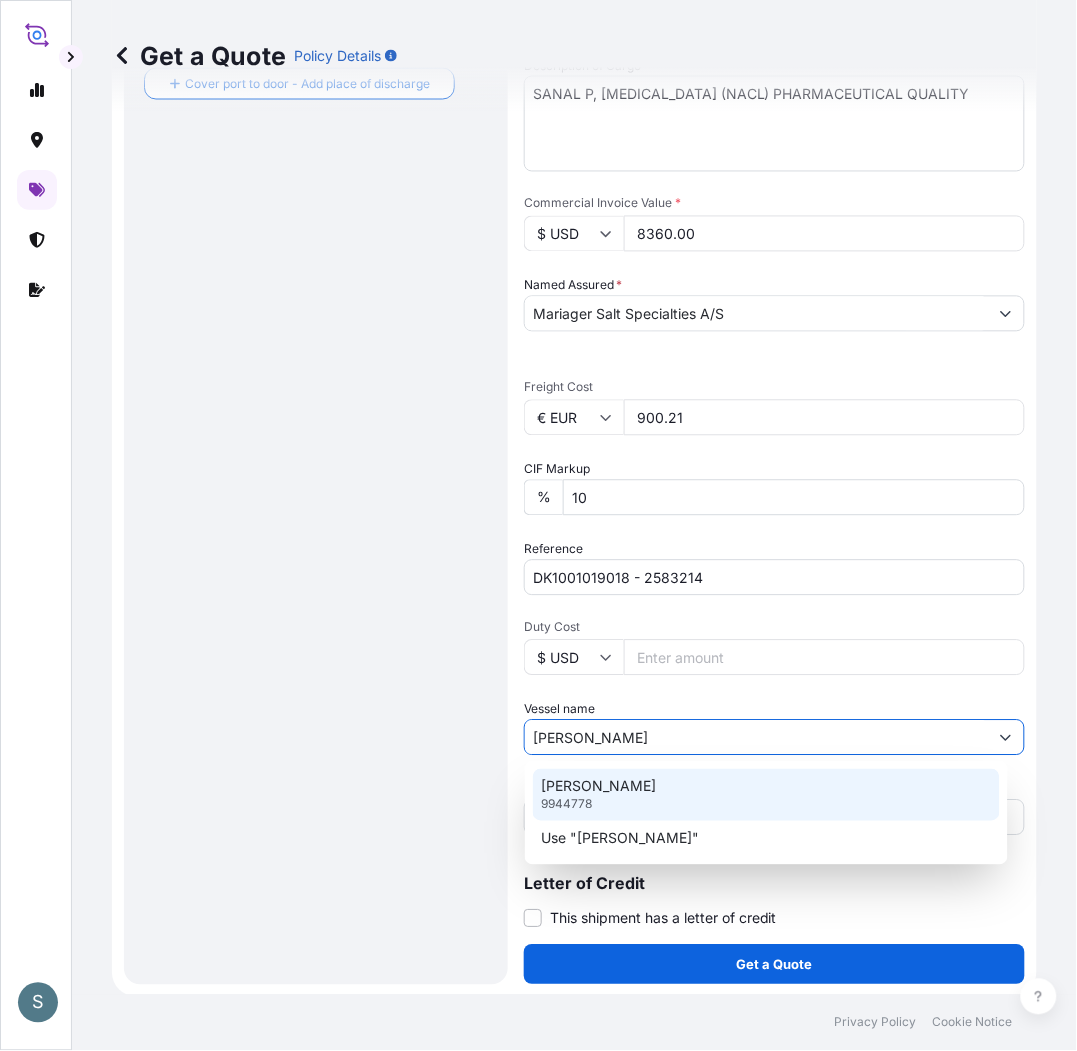 click on "[PERSON_NAME] 9944778" at bounding box center (766, 795) 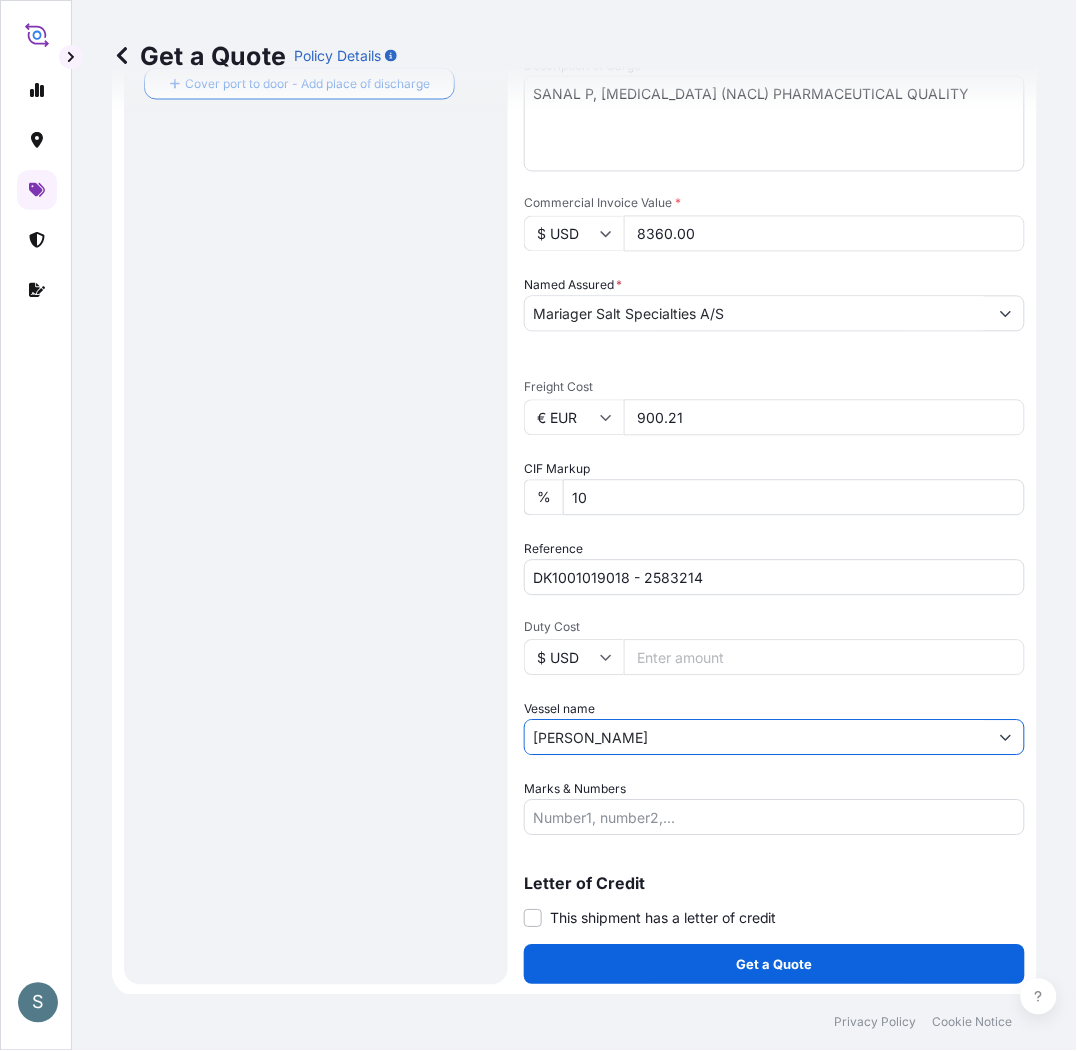 type on "[PERSON_NAME]" 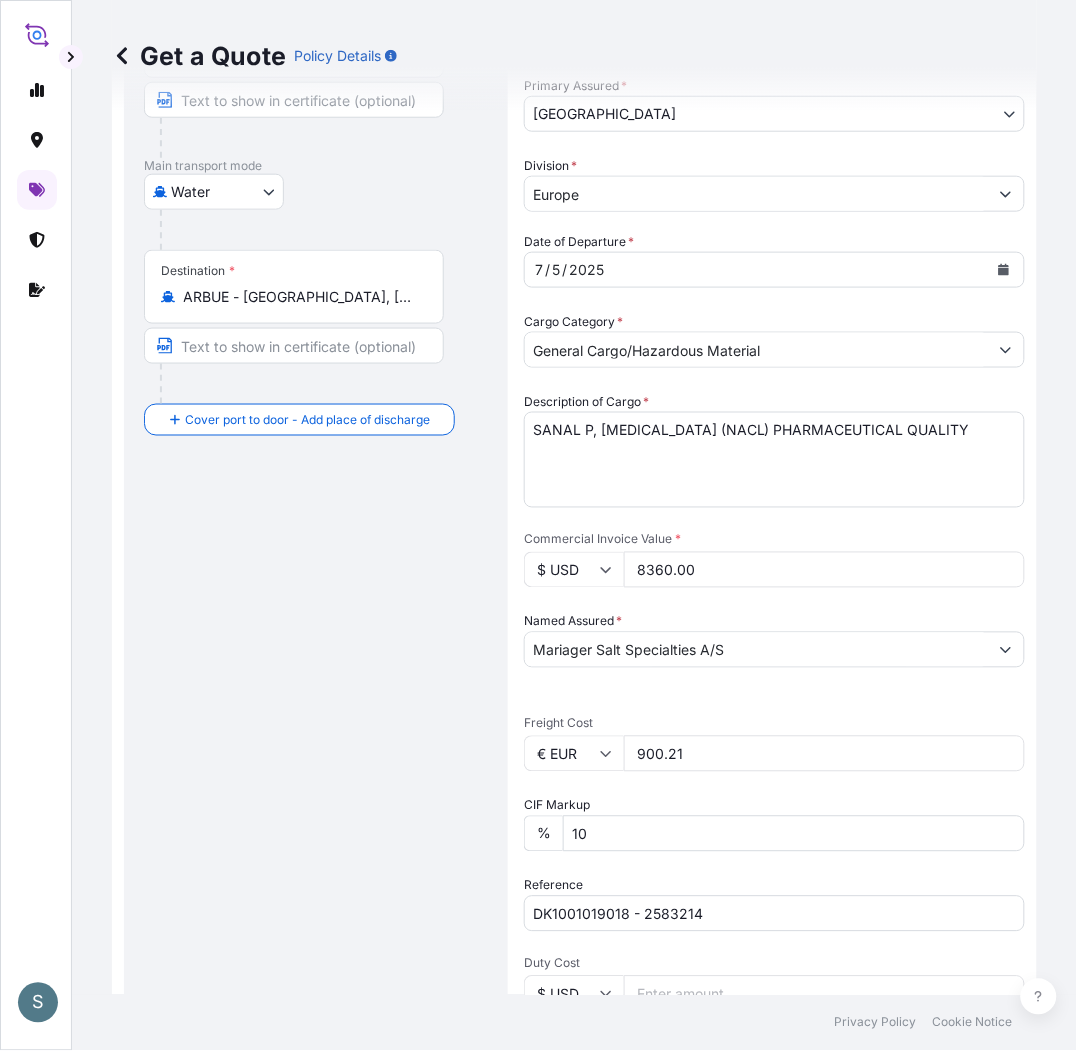 scroll, scrollTop: 266, scrollLeft: 0, axis: vertical 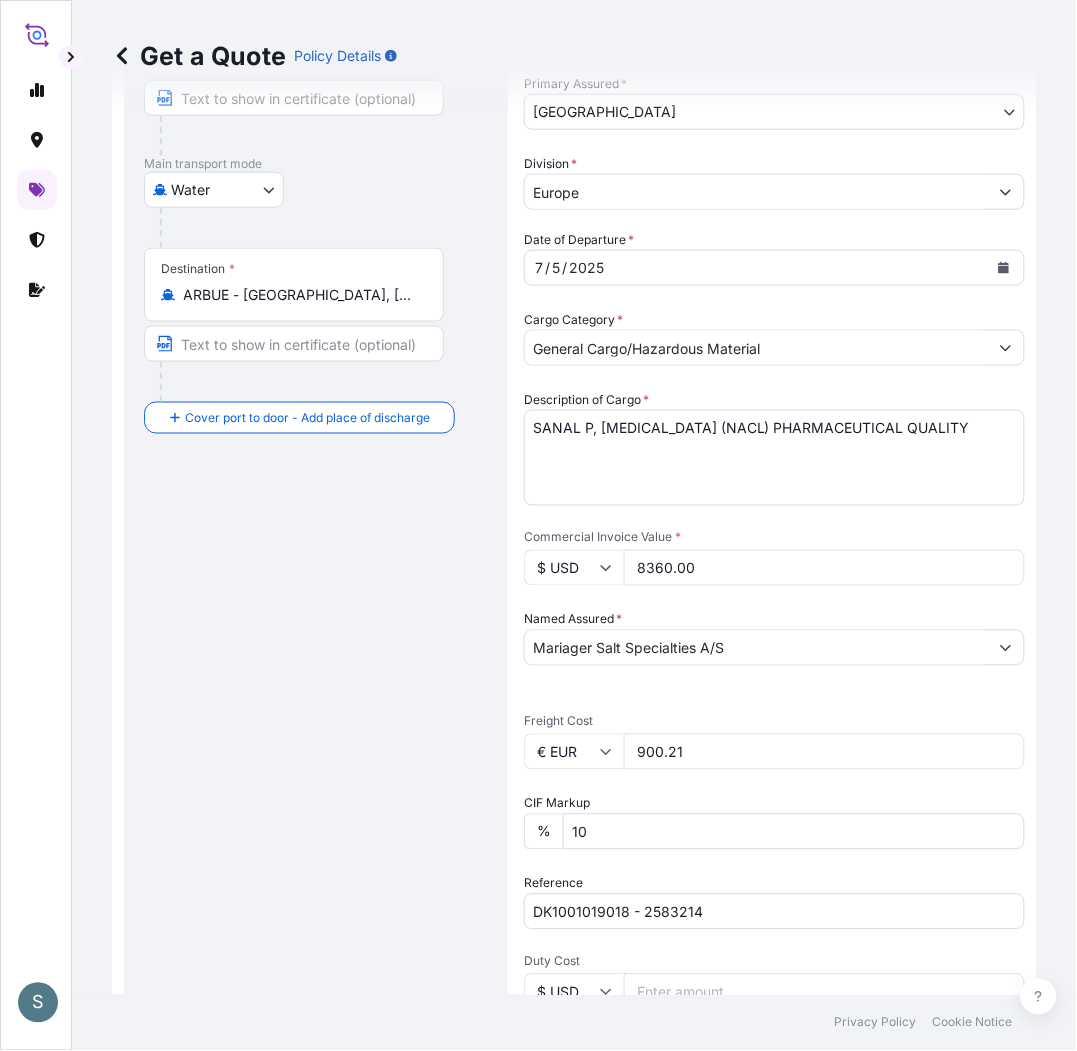 click on "8360.00" at bounding box center [824, 568] 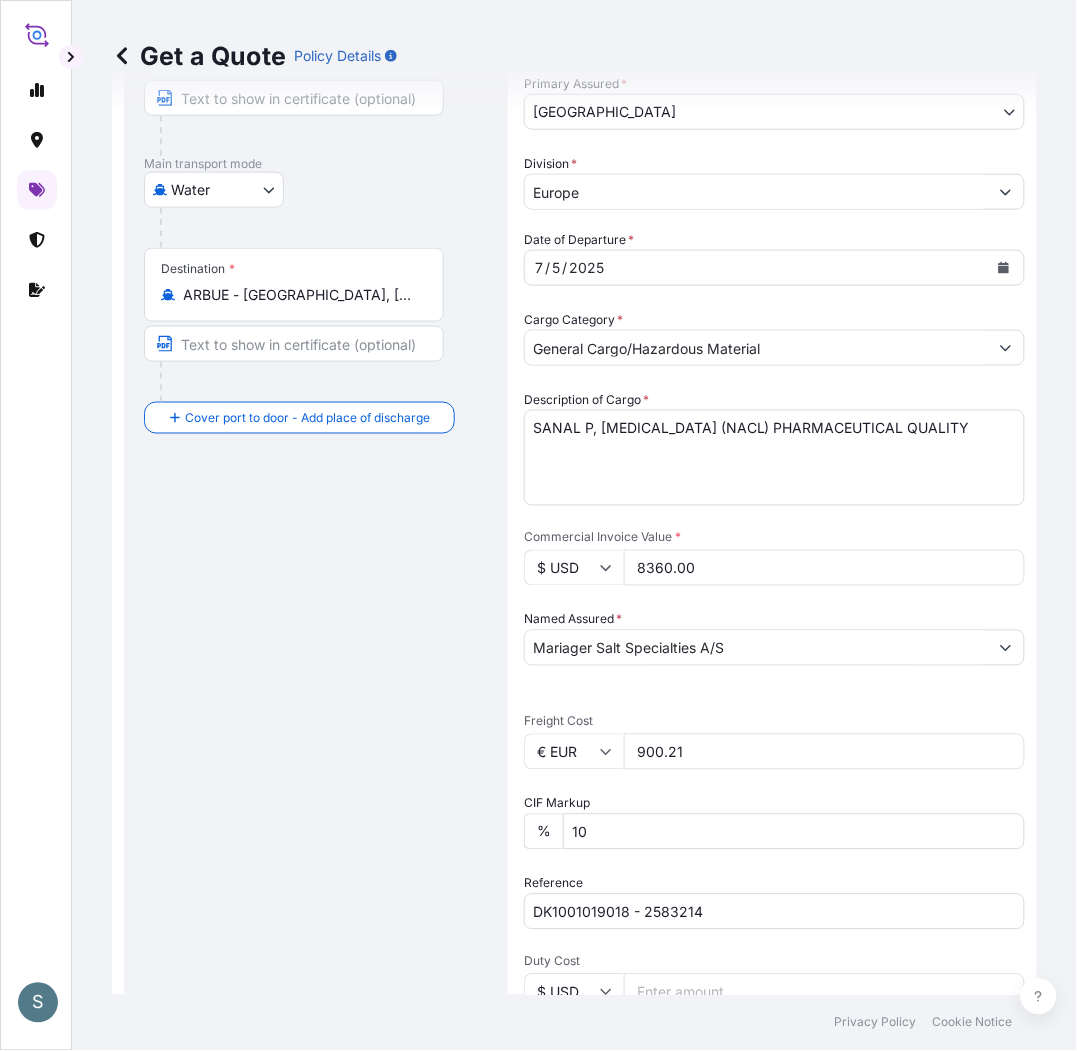 click at bounding box center [36, 512] 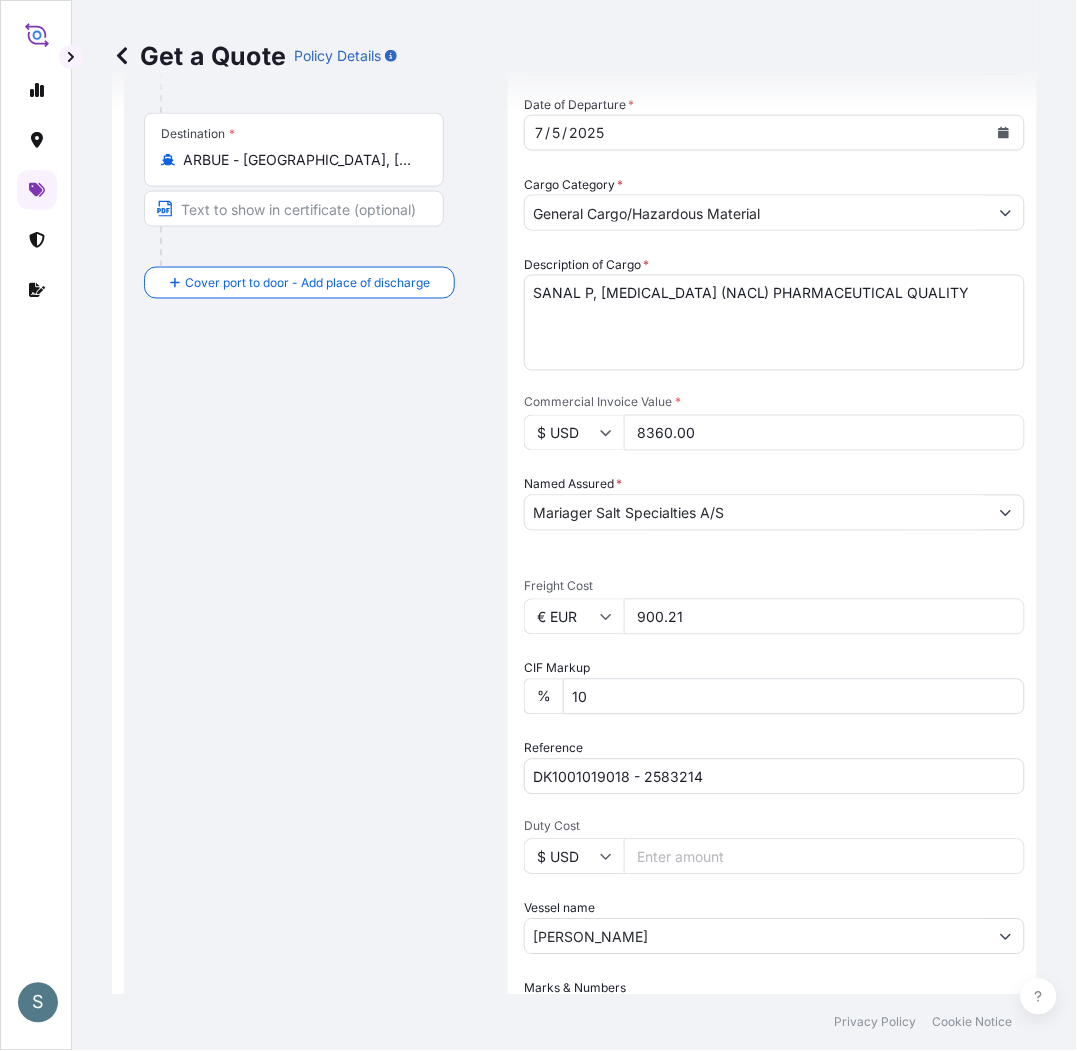 scroll, scrollTop: 600, scrollLeft: 0, axis: vertical 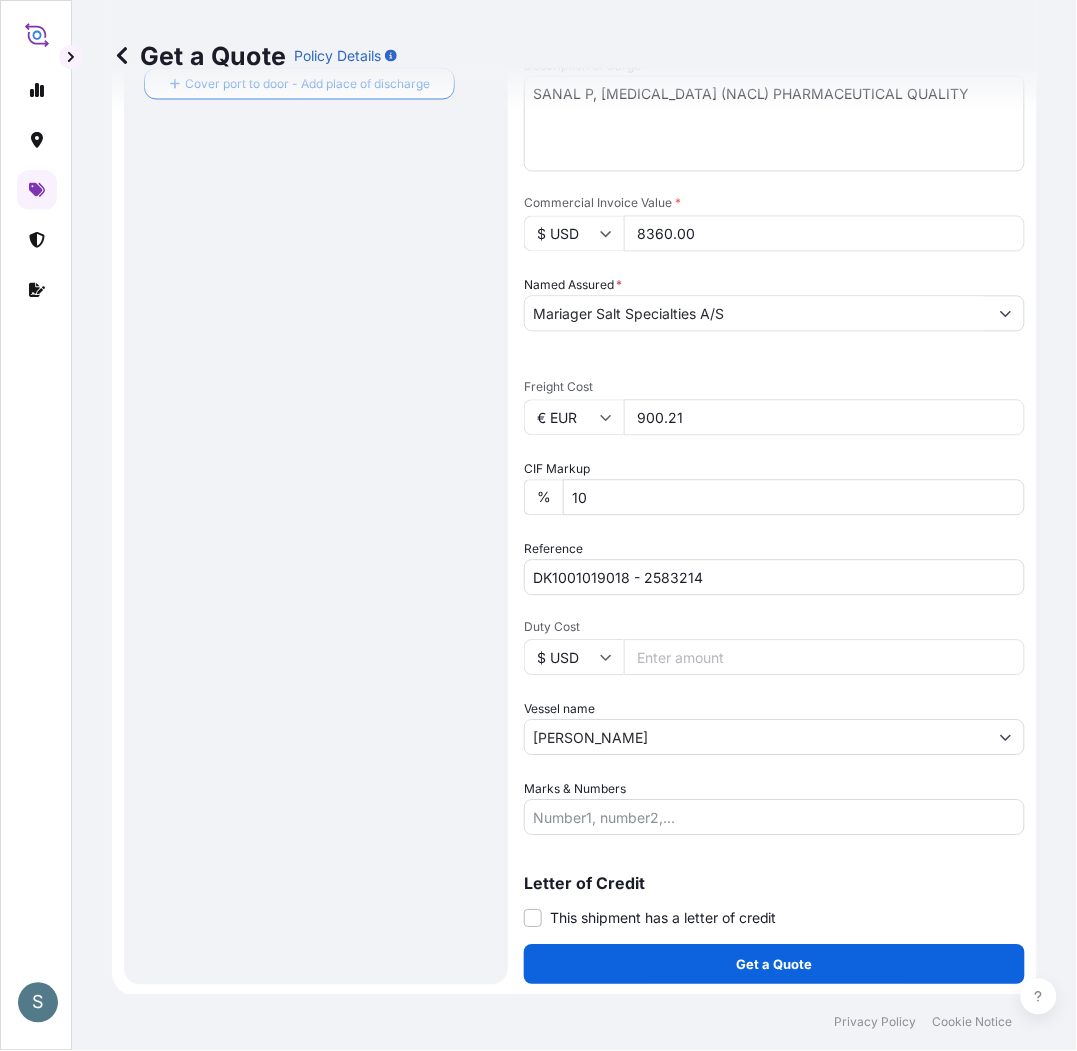 drag, startPoint x: 23, startPoint y: 648, endPoint x: 73, endPoint y: 657, distance: 50.803543 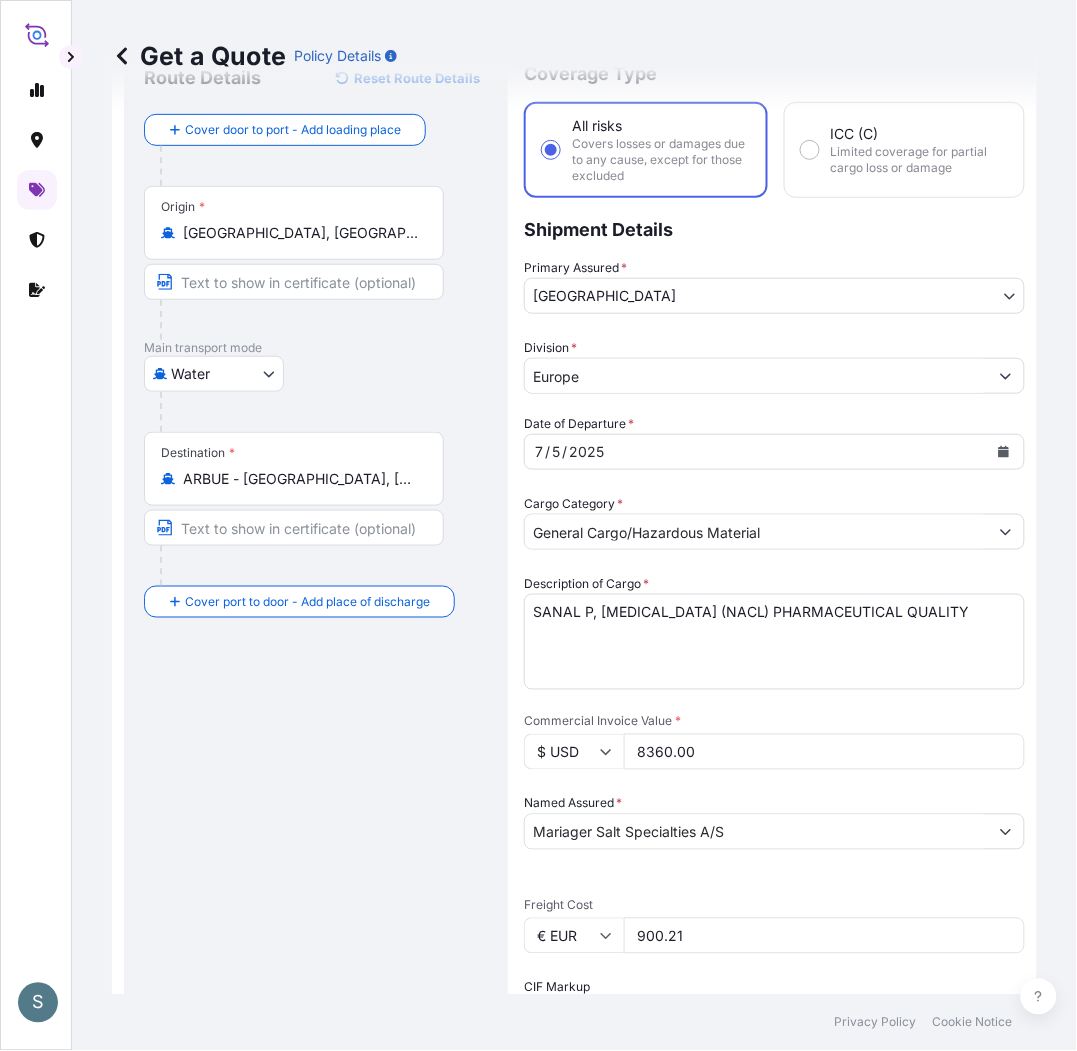 scroll, scrollTop: 0, scrollLeft: 0, axis: both 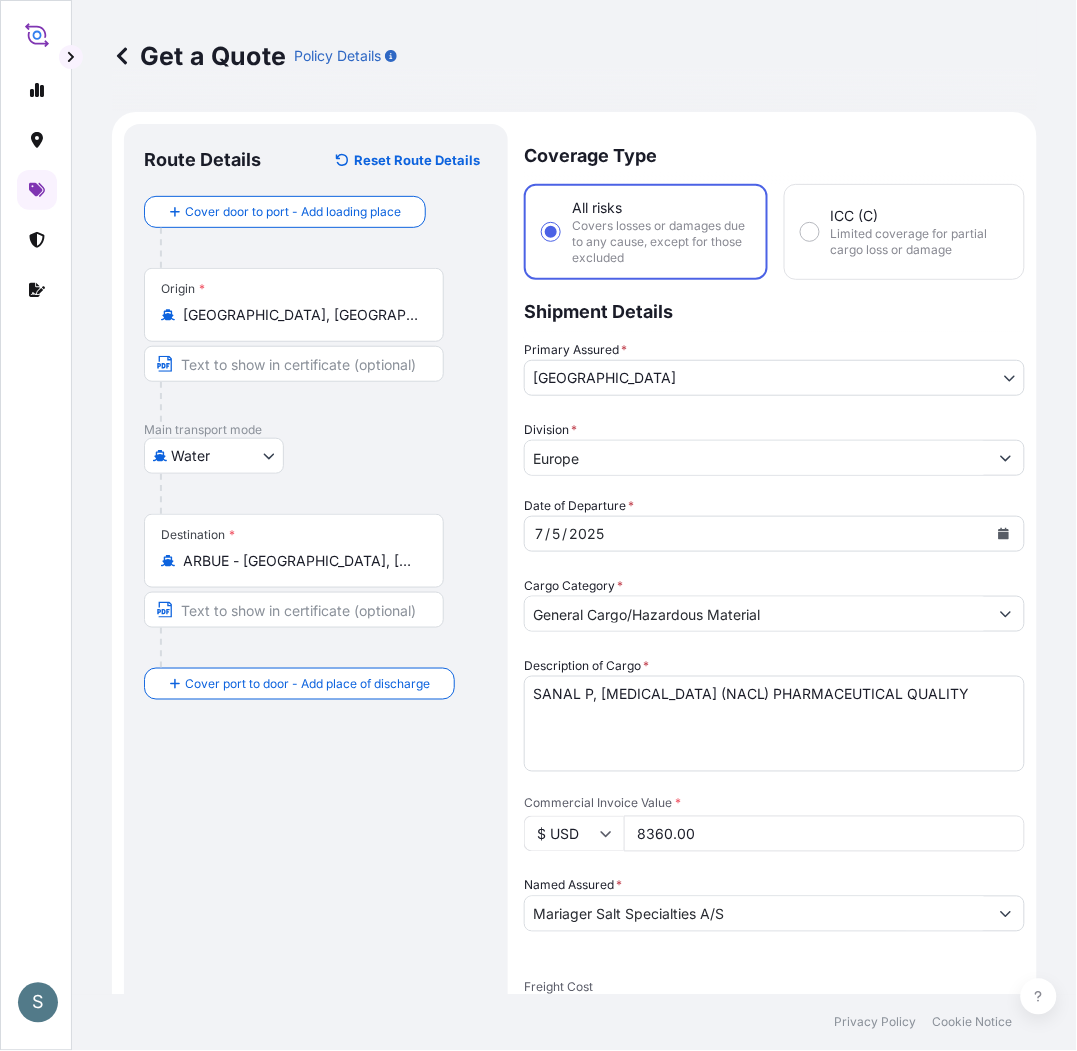 click on "Covers losses or damages due to any cause, except for those excluded" at bounding box center (661, 242) 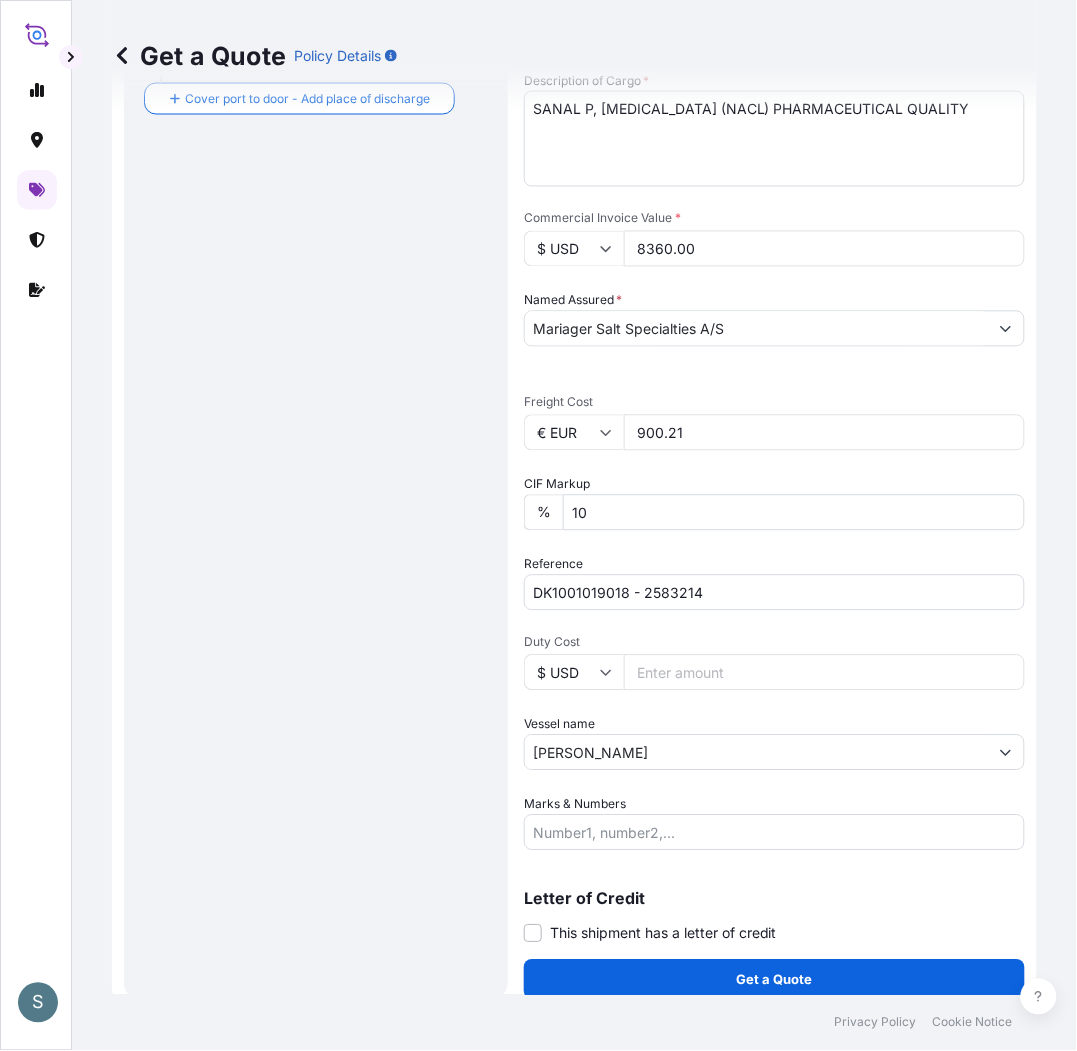 scroll, scrollTop: 600, scrollLeft: 0, axis: vertical 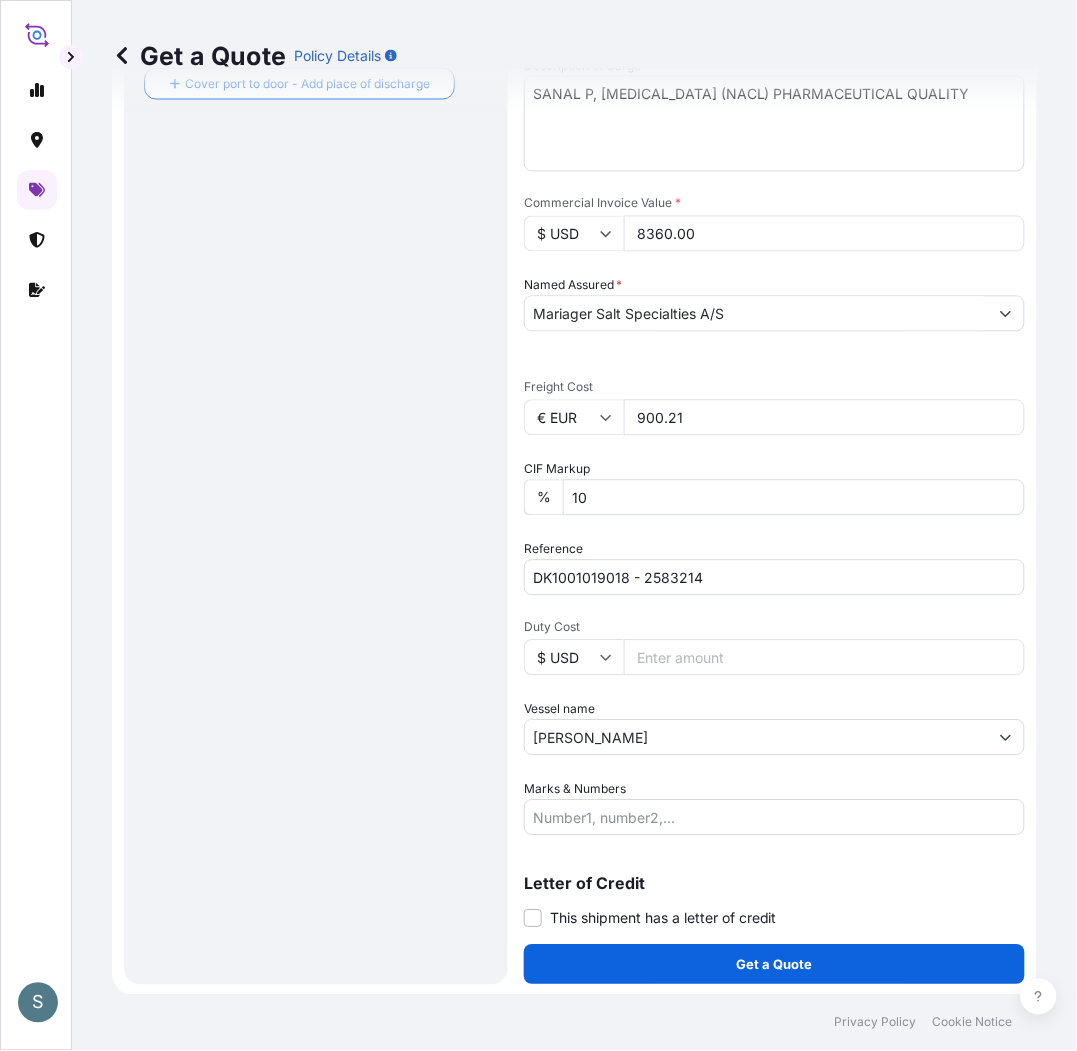 click at bounding box center (36, 512) 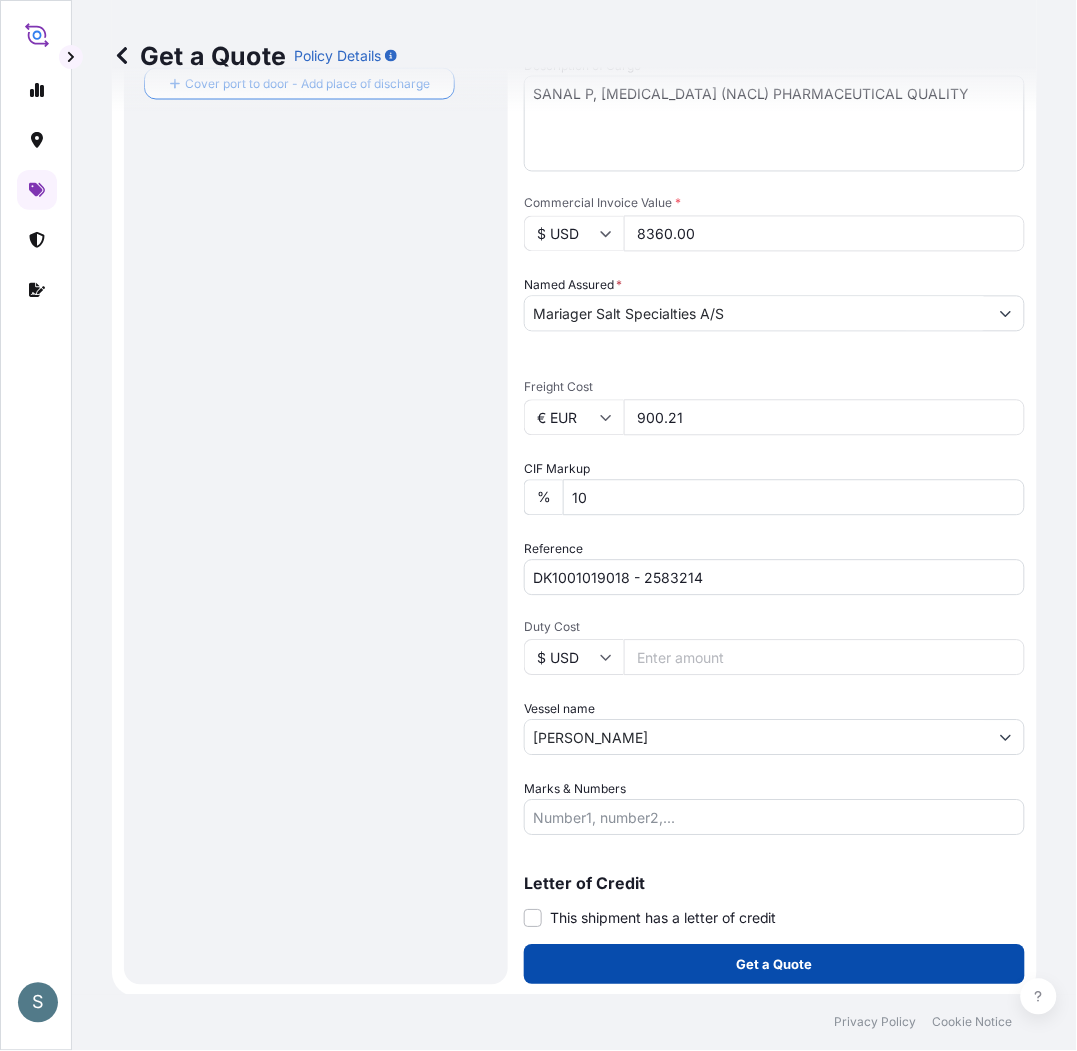 click on "Get a Quote" at bounding box center (774, 965) 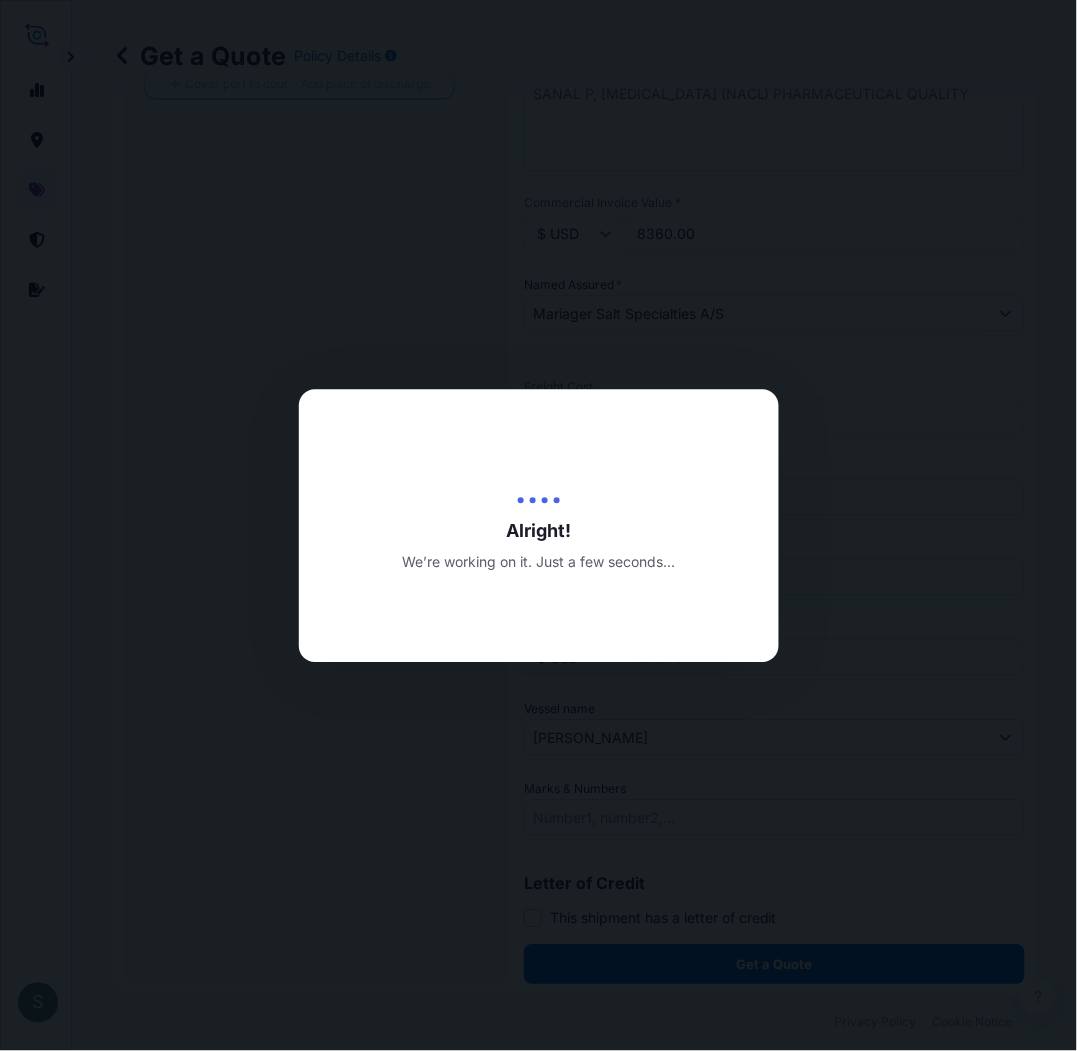 scroll, scrollTop: 0, scrollLeft: 0, axis: both 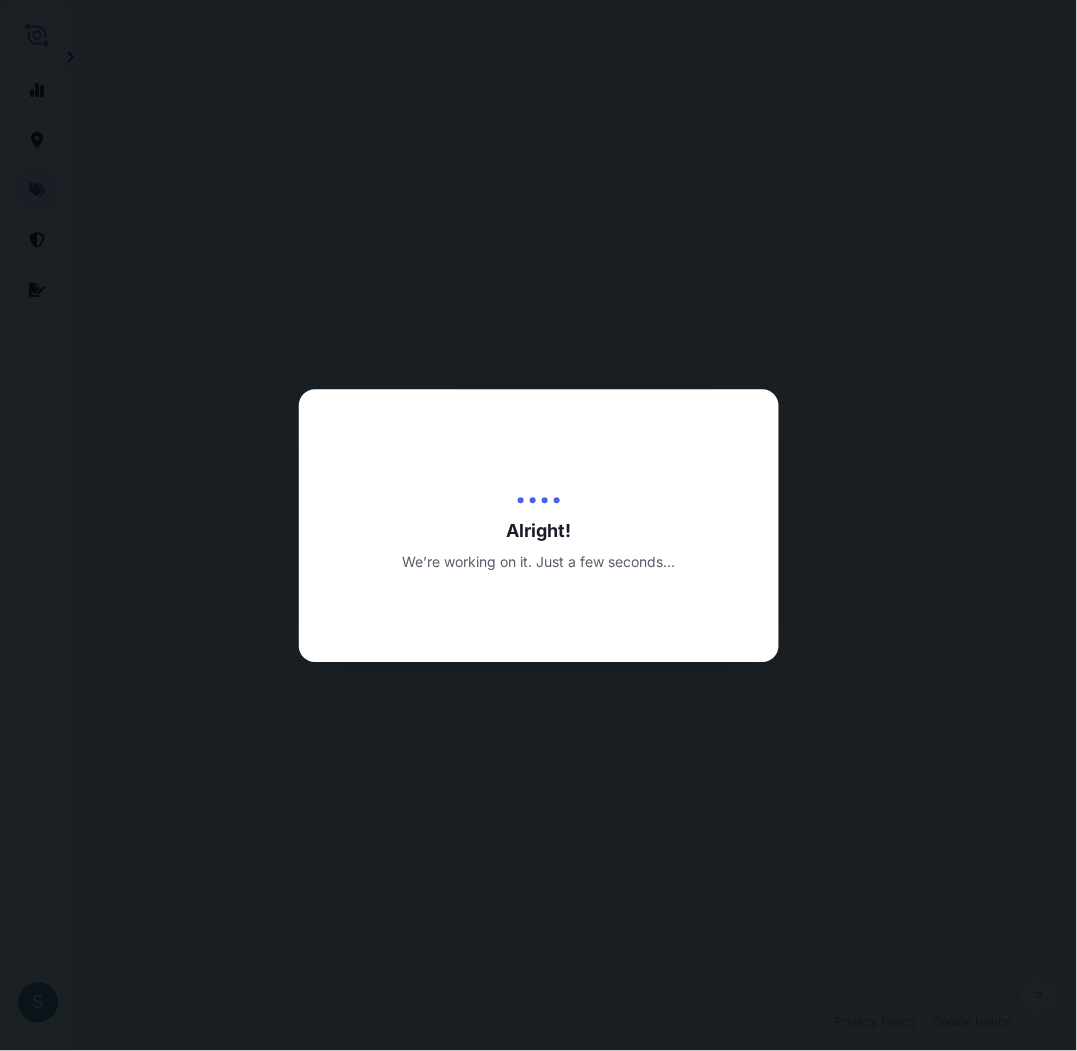 select on "Water" 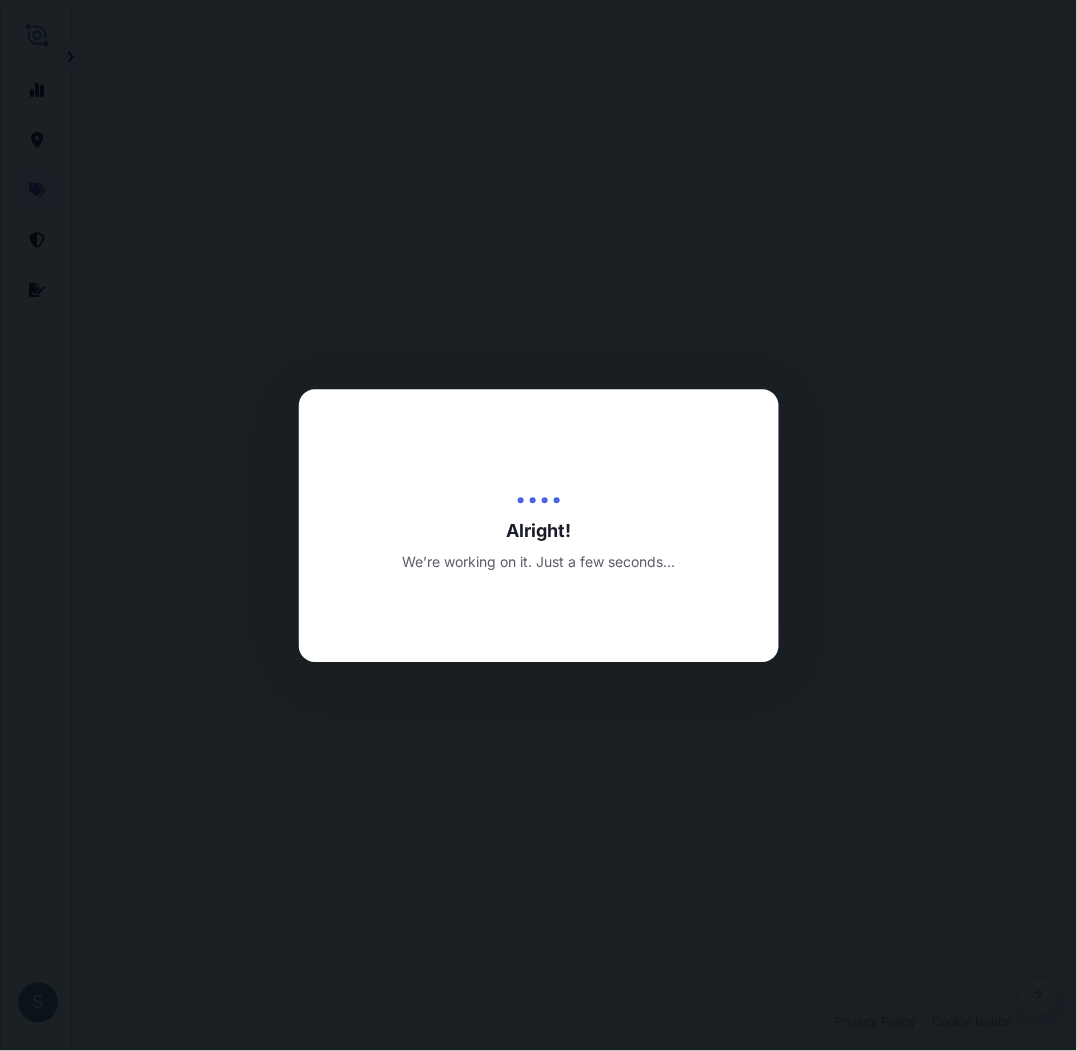 select on "31589" 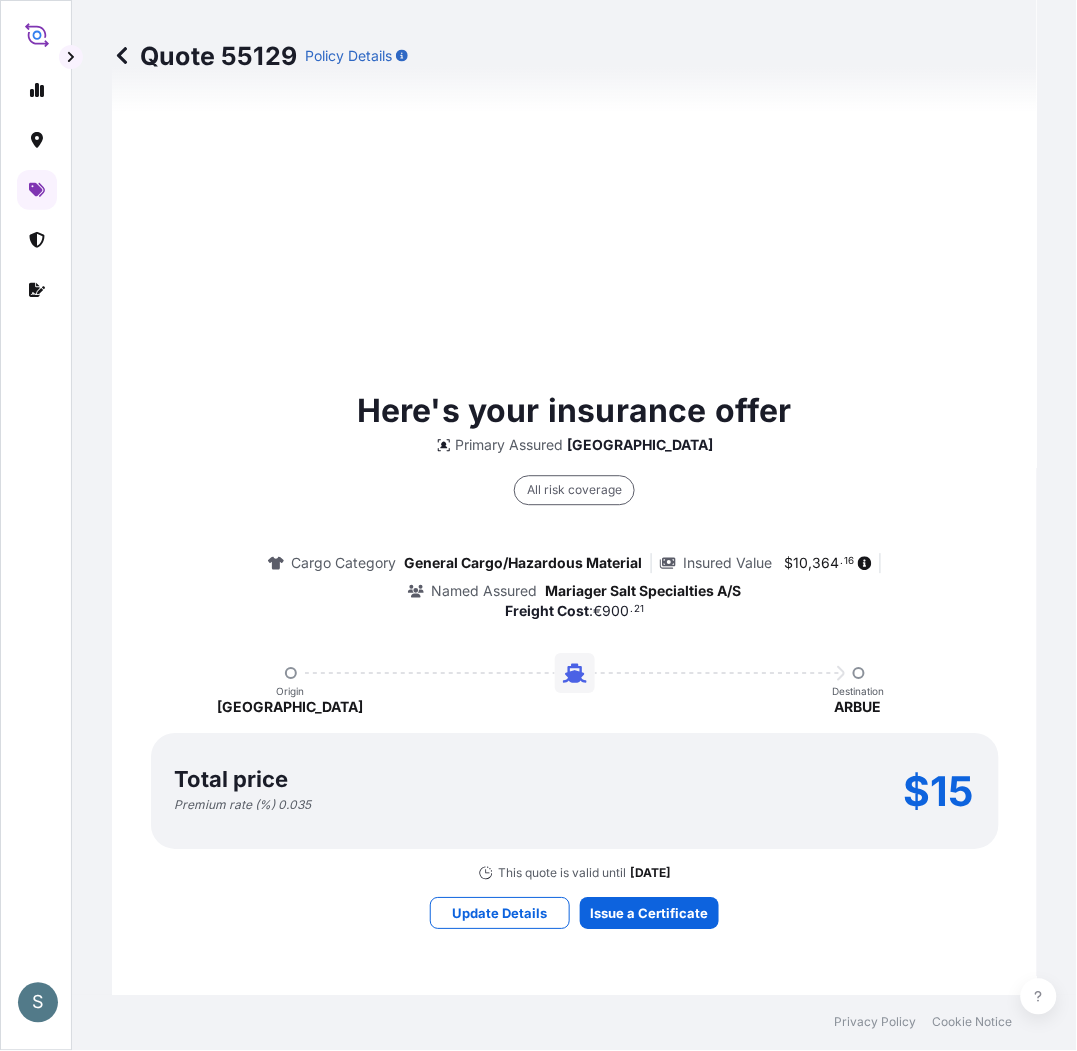 scroll, scrollTop: 2555, scrollLeft: 0, axis: vertical 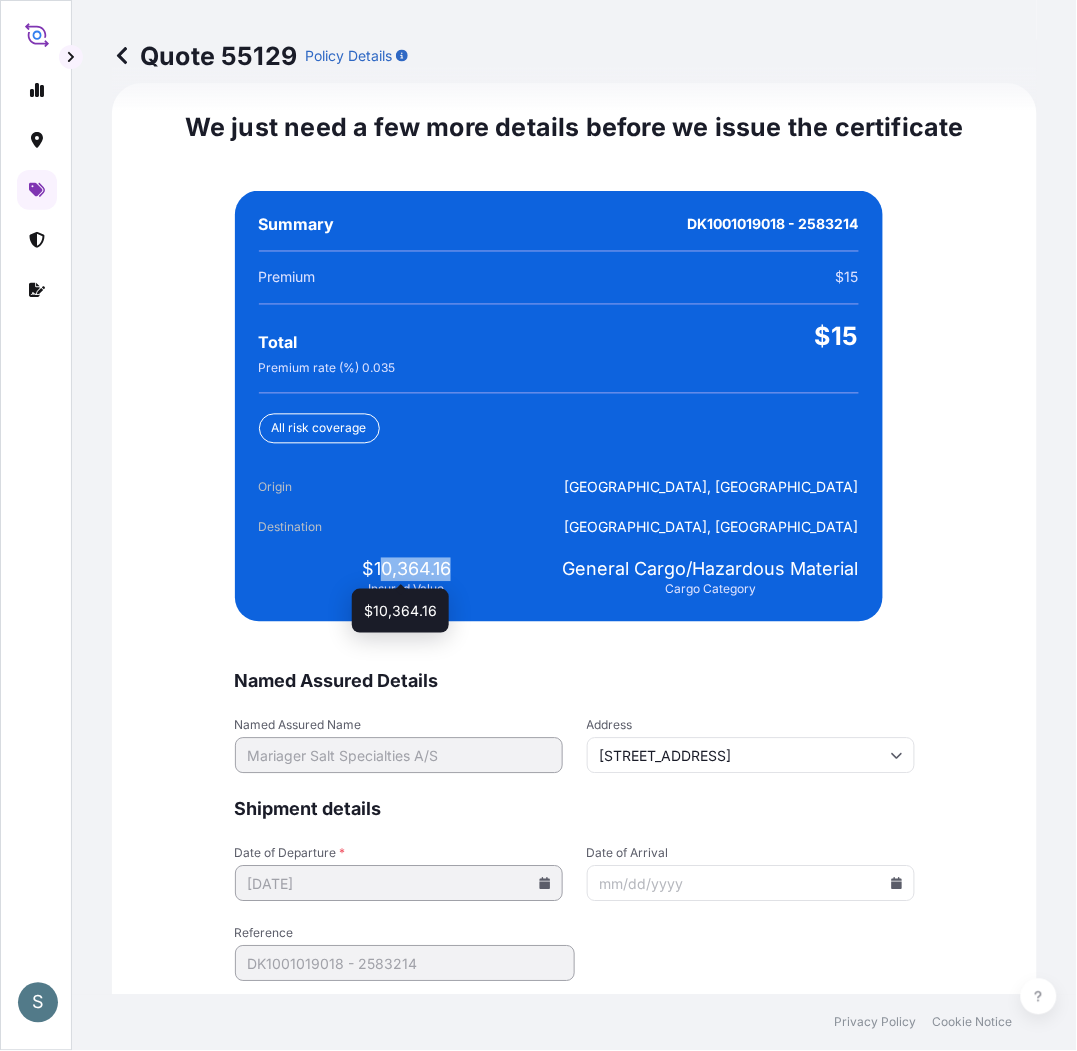 drag, startPoint x: 370, startPoint y: 563, endPoint x: 443, endPoint y: 566, distance: 73.061615 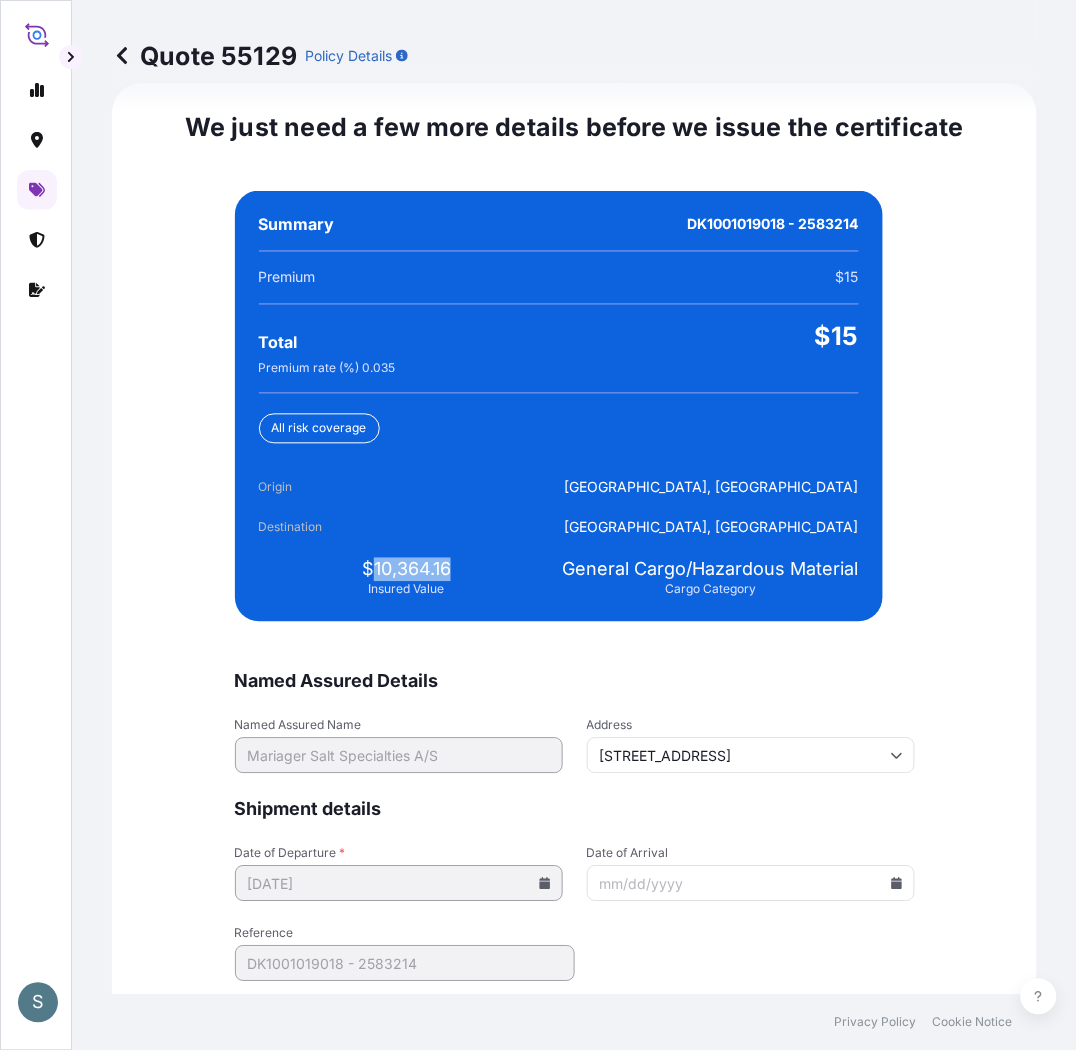 drag, startPoint x: 366, startPoint y: 565, endPoint x: 460, endPoint y: 565, distance: 94 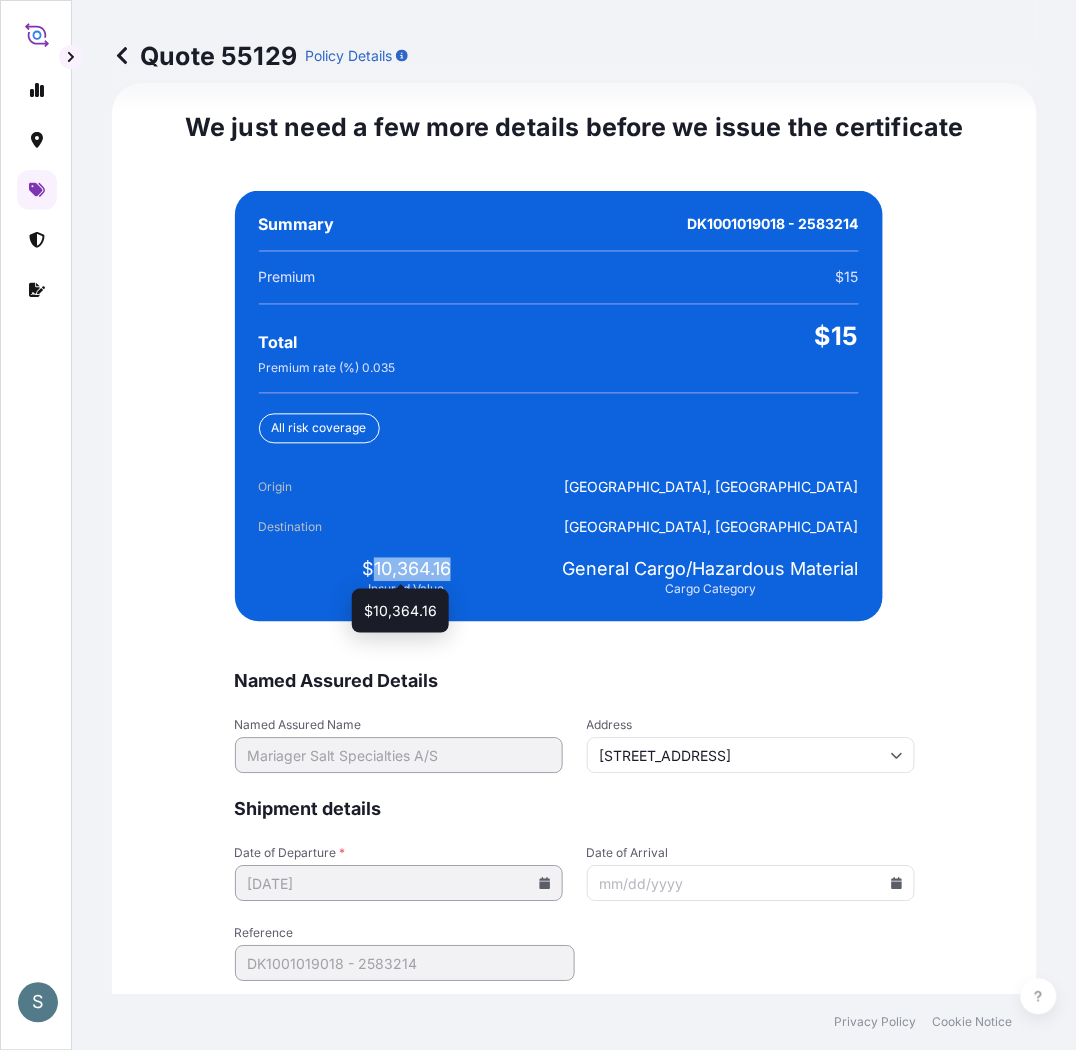 click on "$10,364.16" at bounding box center [406, 570] 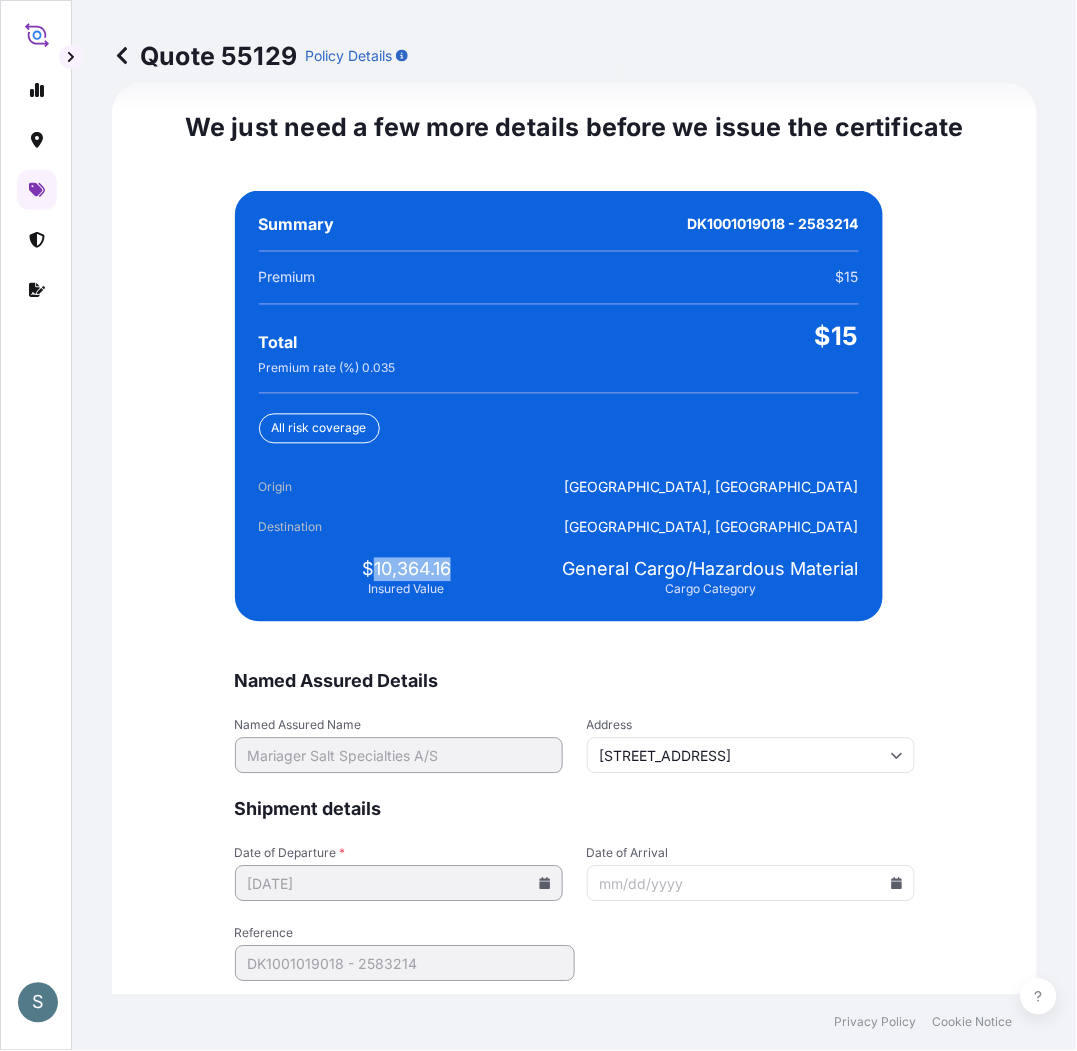 drag, startPoint x: 367, startPoint y: 568, endPoint x: 457, endPoint y: 568, distance: 90 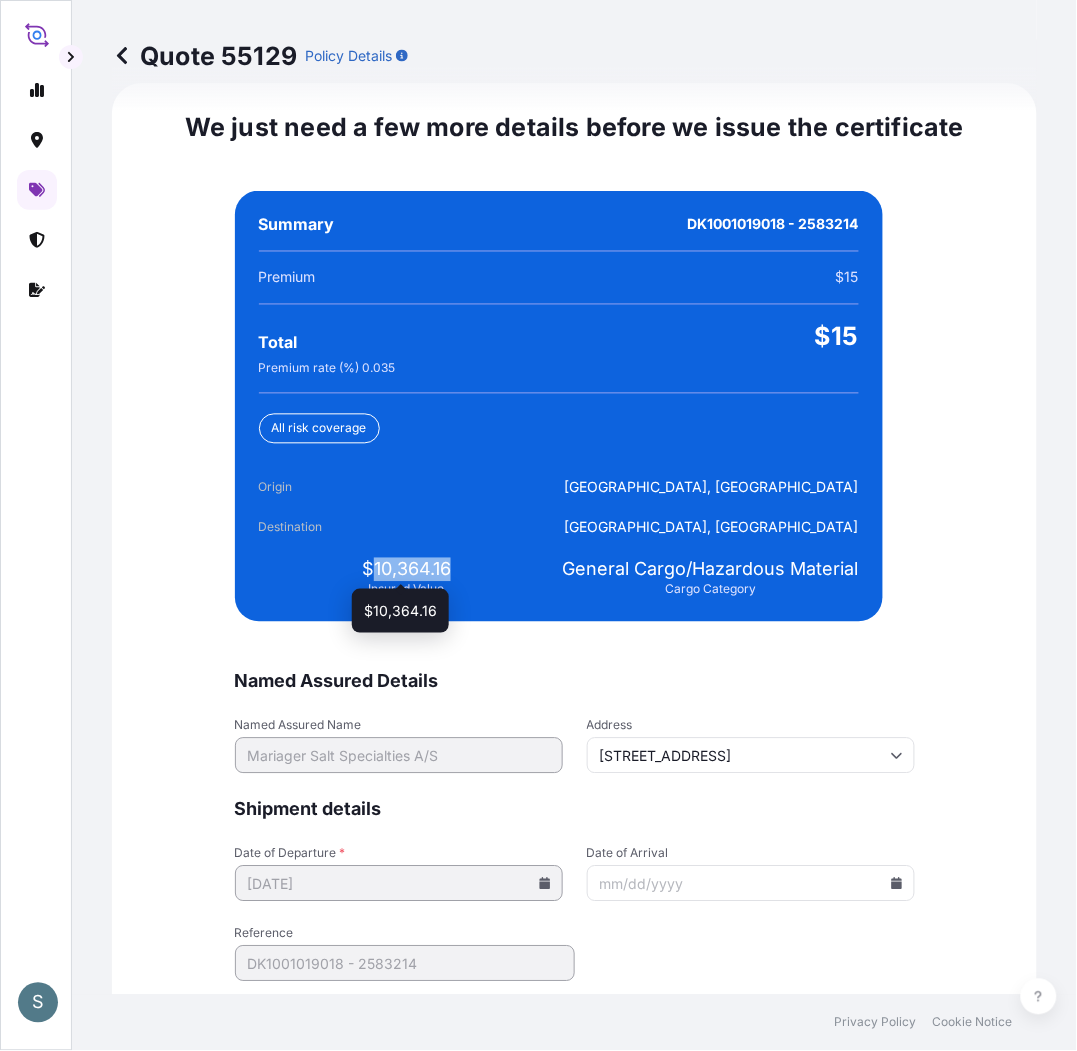 click on "$10,364.16" at bounding box center (406, 570) 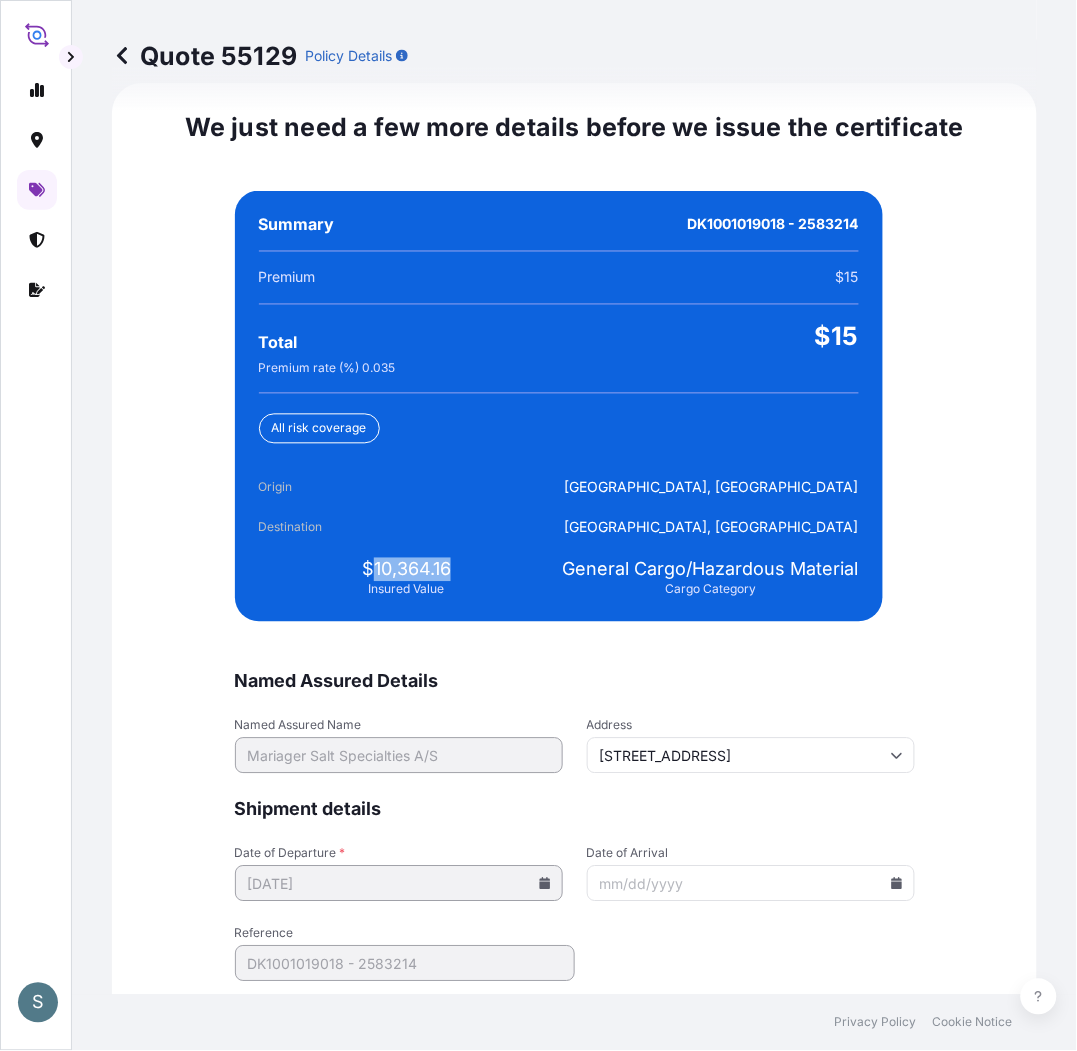 drag, startPoint x: 367, startPoint y: 566, endPoint x: 447, endPoint y: 566, distance: 80 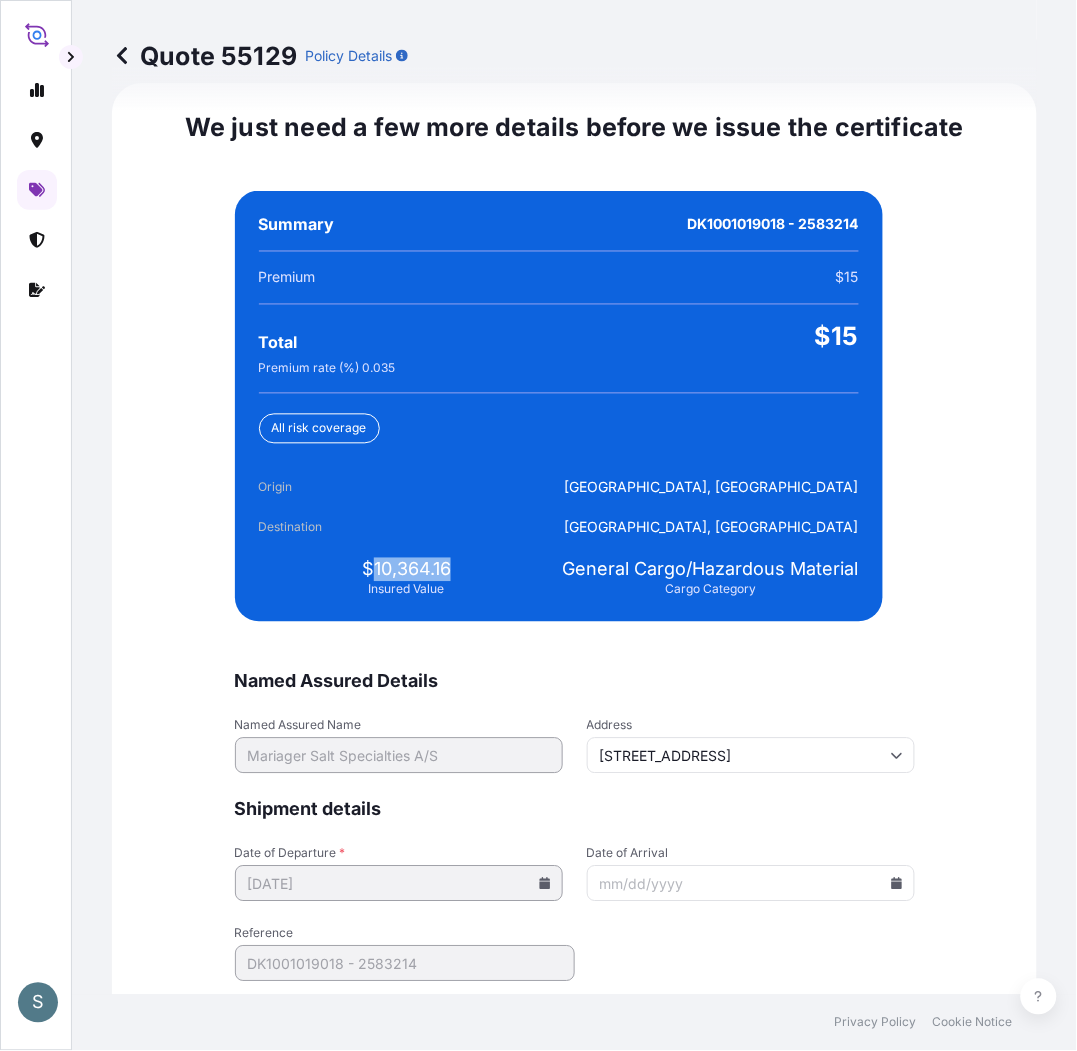 click on "S" at bounding box center [36, 525] 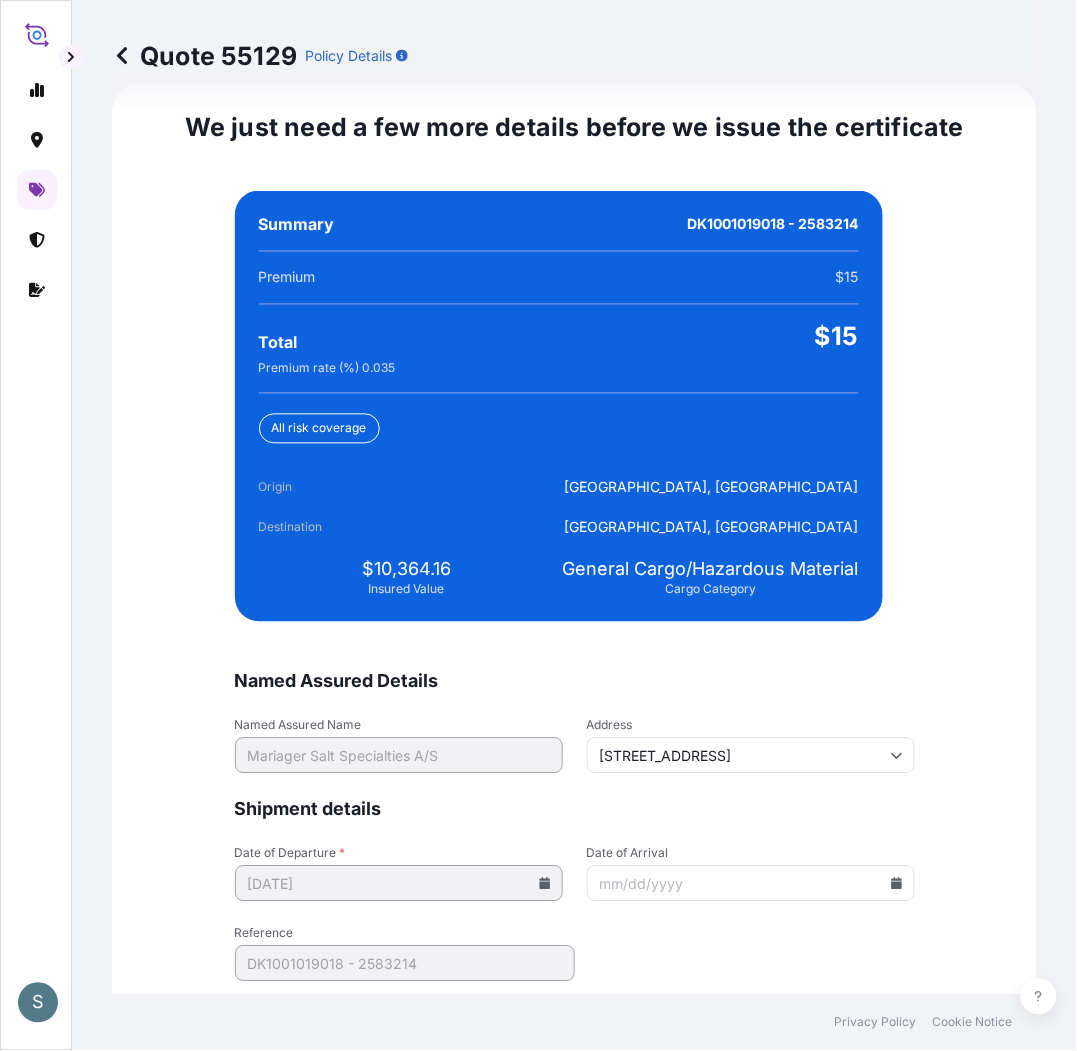 click at bounding box center (36, 512) 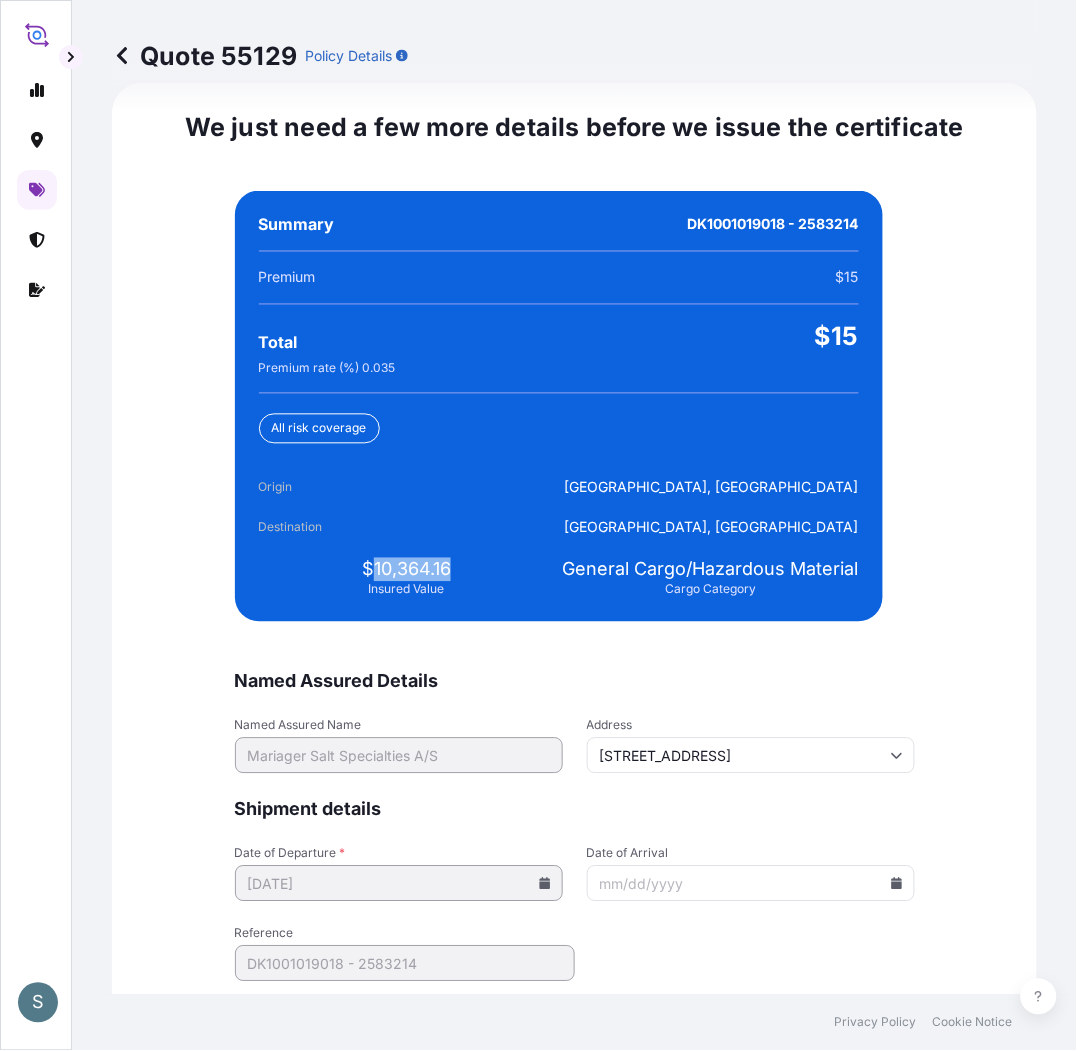 drag, startPoint x: 367, startPoint y: 564, endPoint x: 447, endPoint y: 561, distance: 80.05623 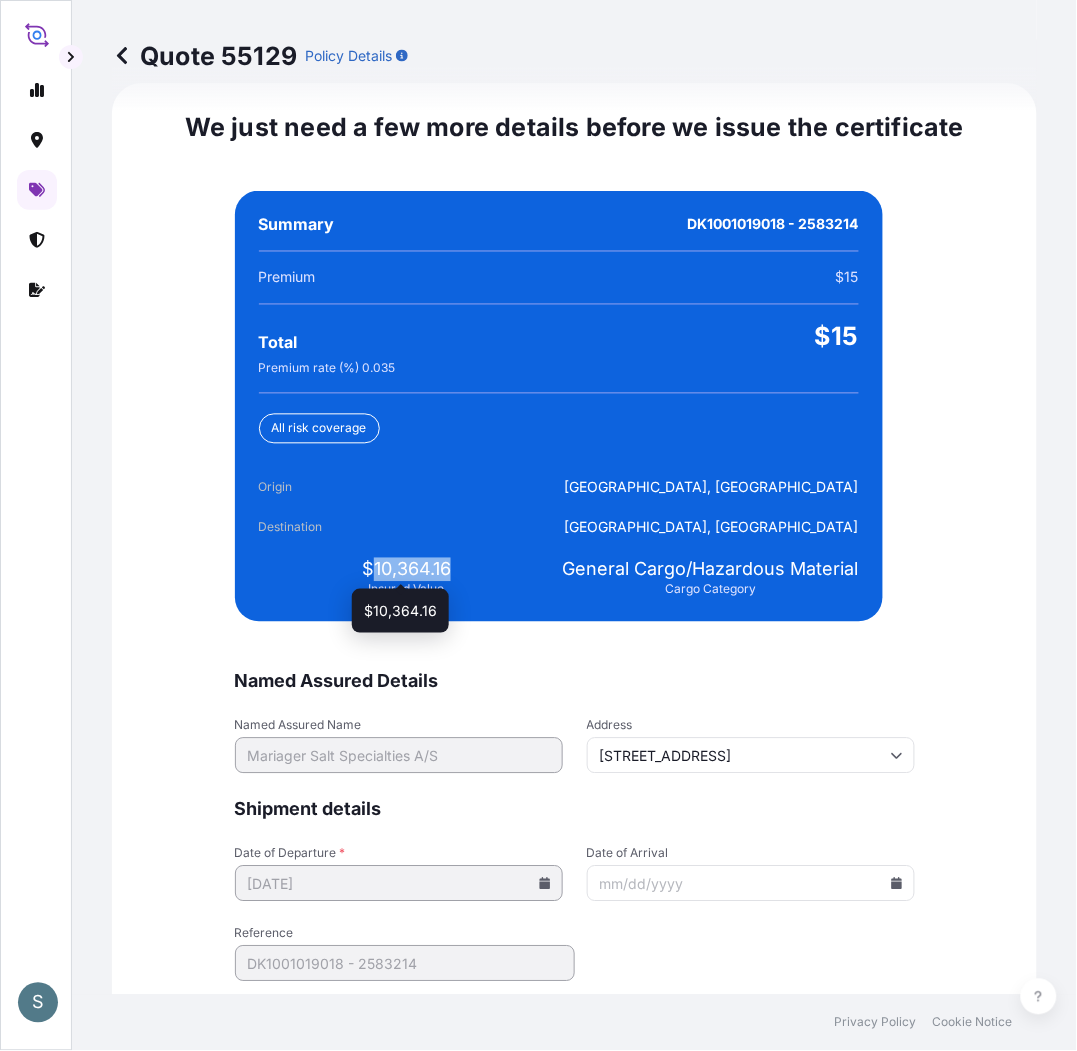 click on "$10,364.16" at bounding box center [406, 570] 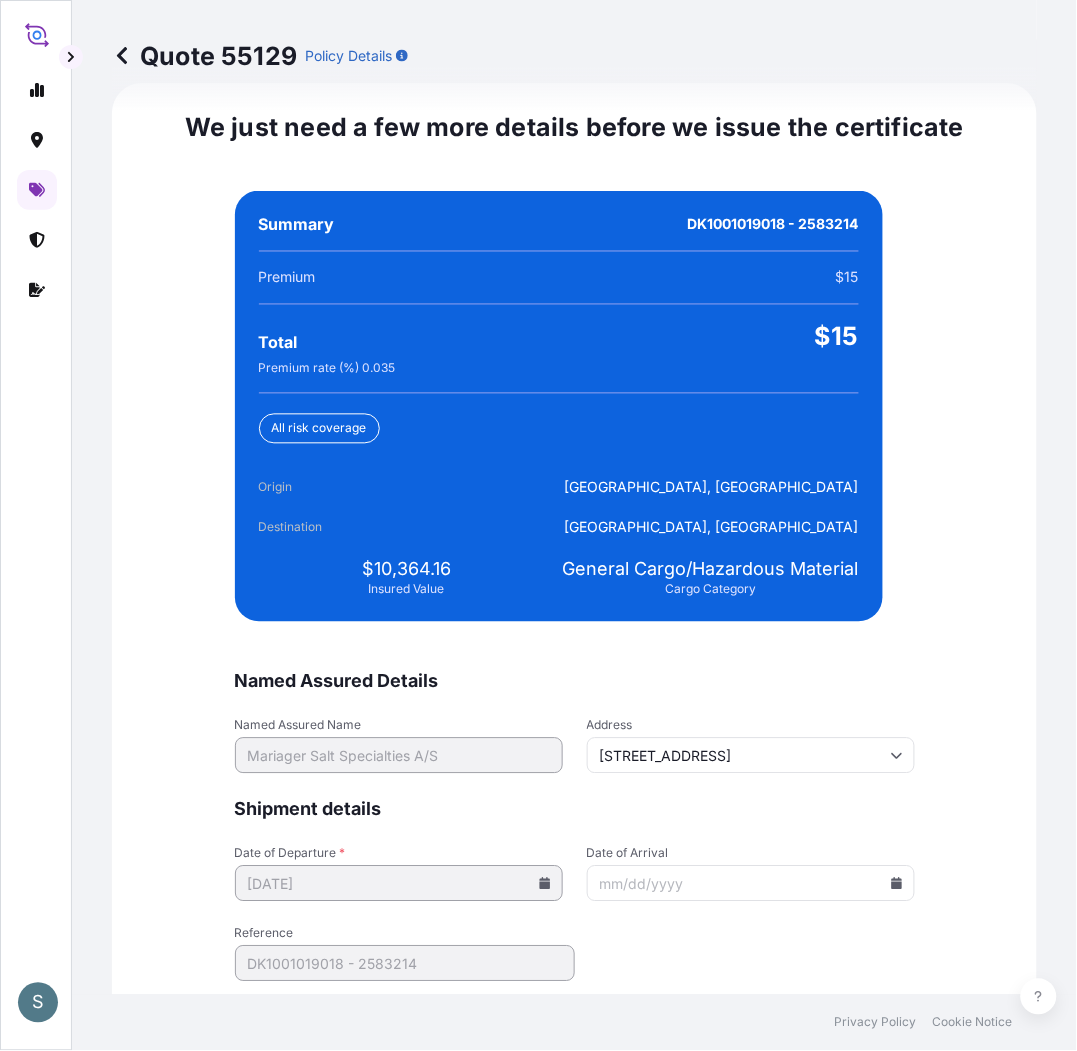 click on "Summary DK1001019018 - 2583214 Premium $15 Total $15 Premium rate (%)   0.035 All risk coverage Origin [GEOGRAPHIC_DATA], [GEOGRAPHIC_DATA] Destination [GEOGRAPHIC_DATA], [GEOGRAPHIC_DATA] $10,364.16 Insured Value General Cargo/Hazardous Material Cargo Category" at bounding box center [559, 406] 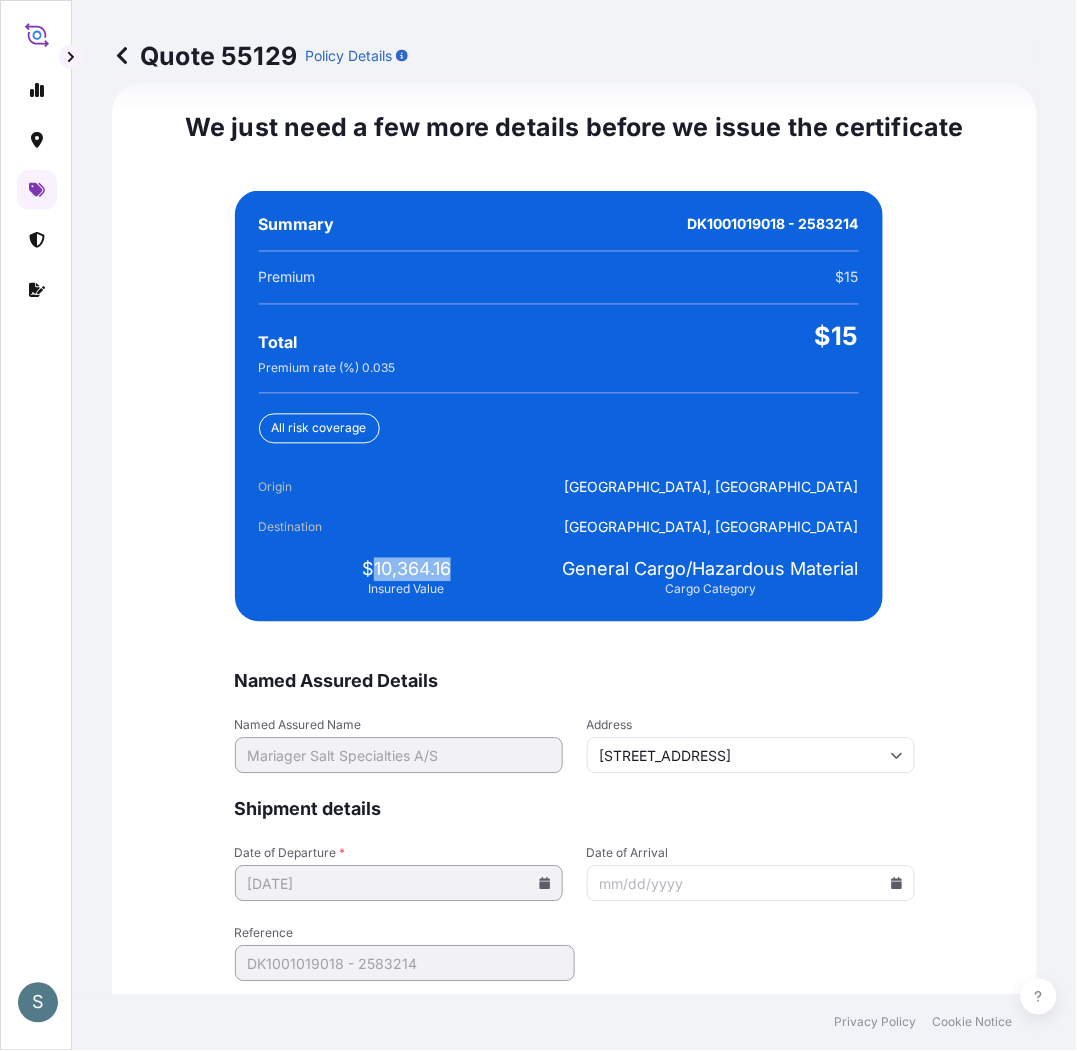 drag, startPoint x: 365, startPoint y: 560, endPoint x: 448, endPoint y: 566, distance: 83.21658 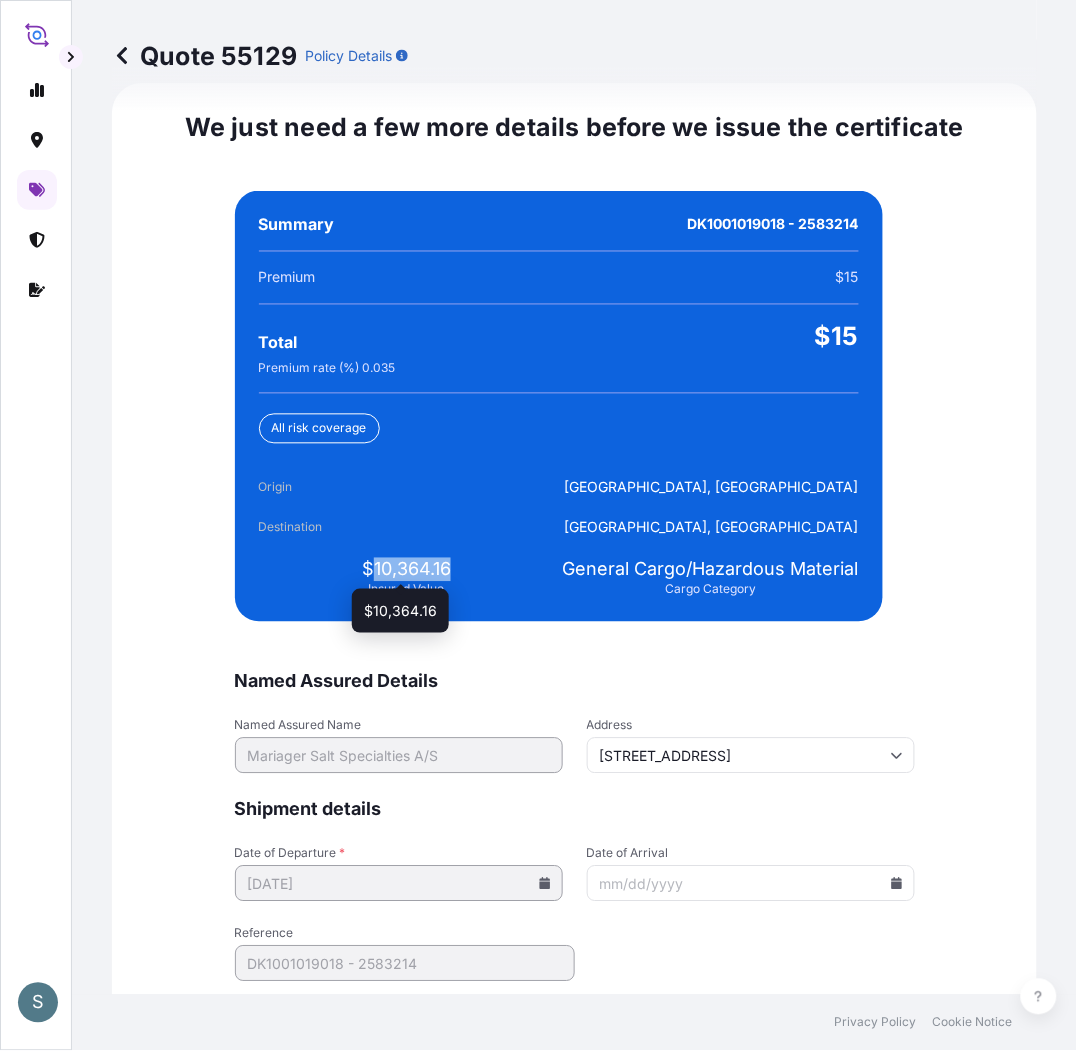 click on "$10,364.16" at bounding box center [406, 570] 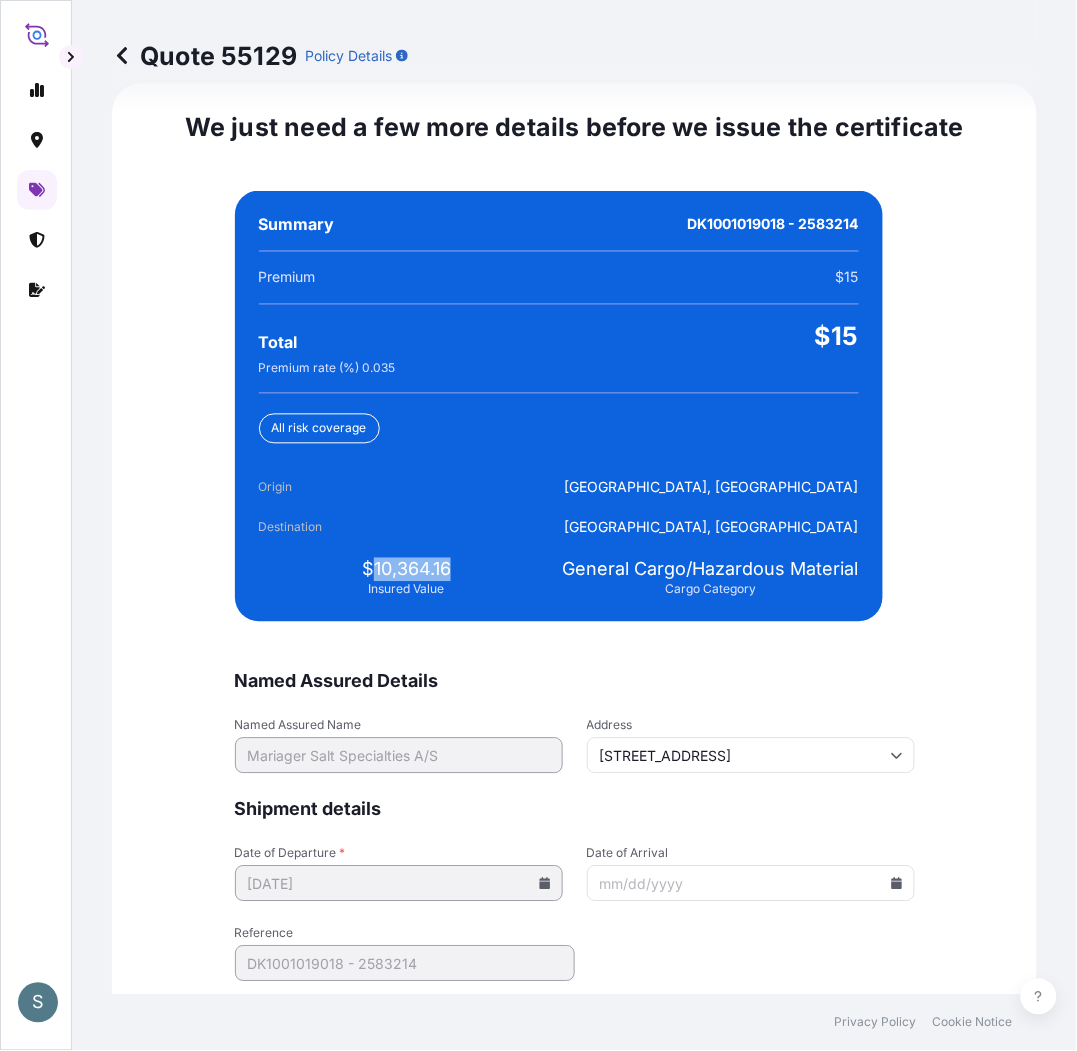 drag, startPoint x: 366, startPoint y: 560, endPoint x: 454, endPoint y: 558, distance: 88.02273 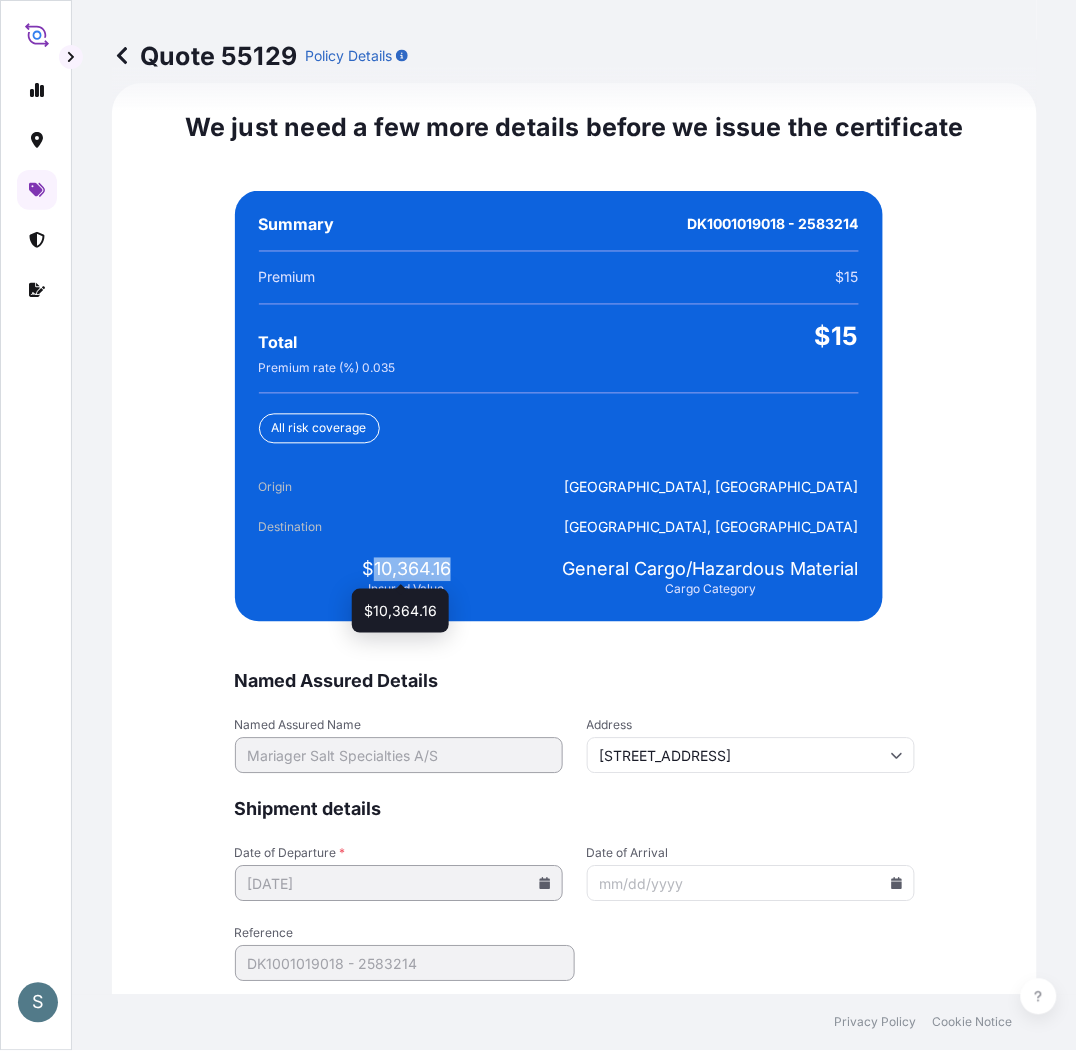 click on "$10,364.16" at bounding box center (406, 570) 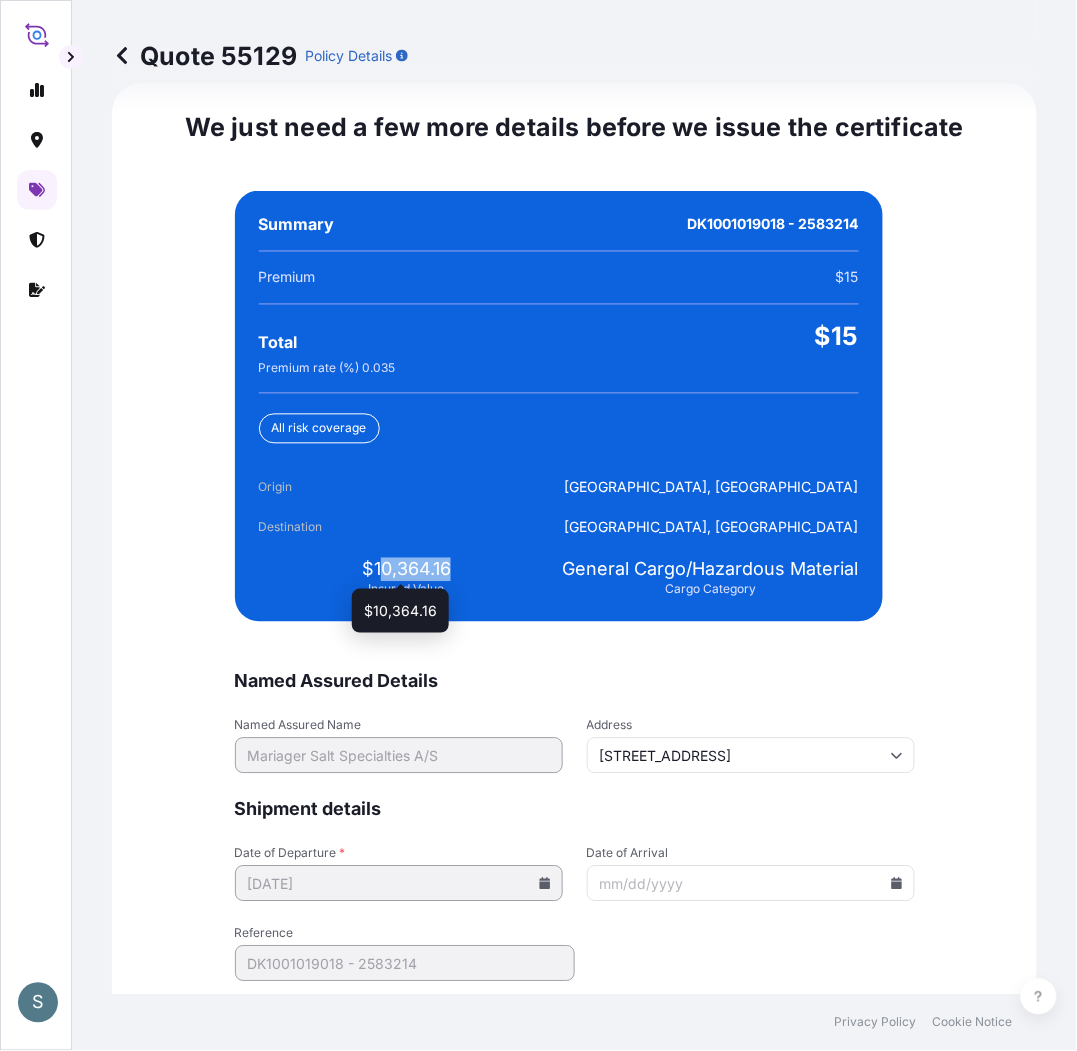drag, startPoint x: 371, startPoint y: 568, endPoint x: 437, endPoint y: 570, distance: 66.0303 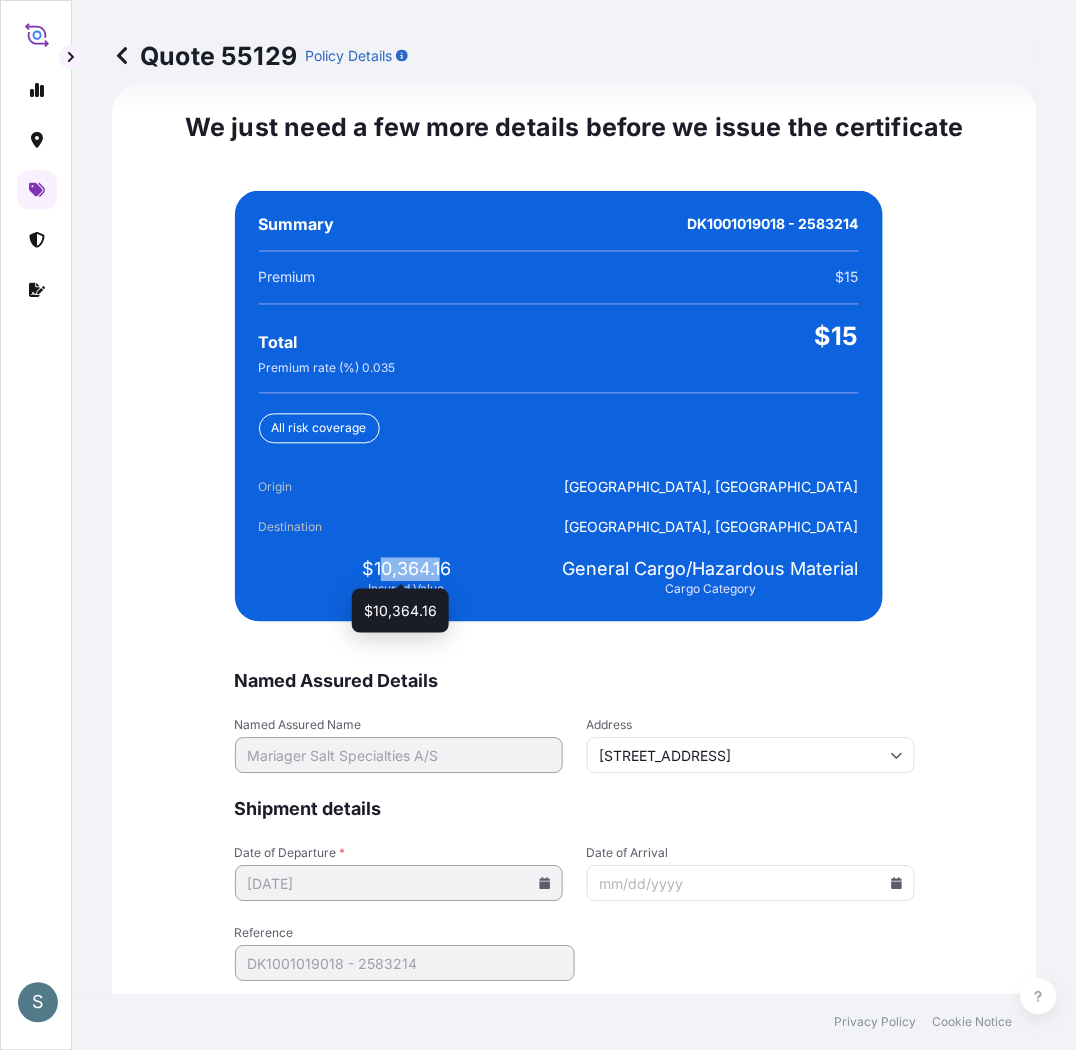 copy on "0,364.1" 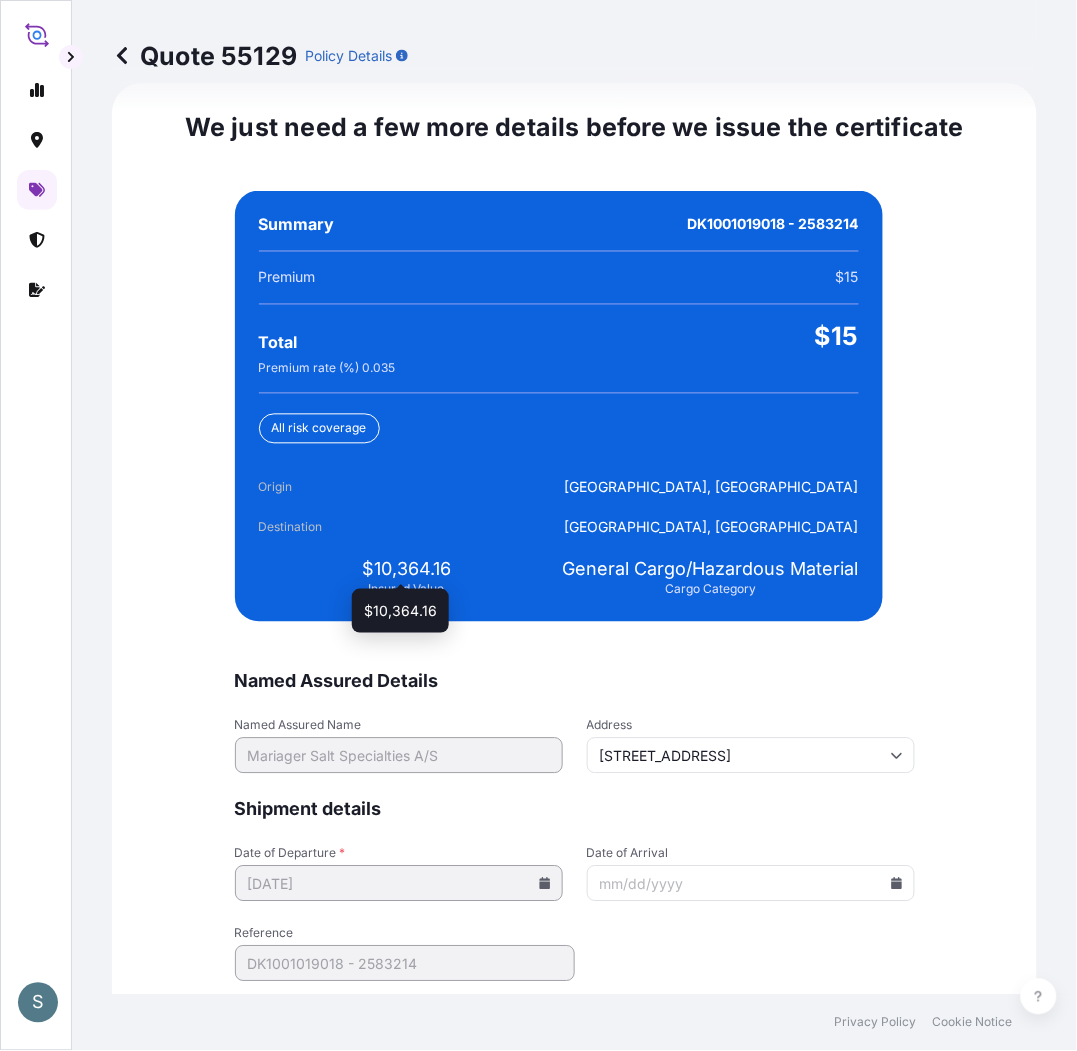 click on "$10,364.16 Insured Value" at bounding box center (407, 578) 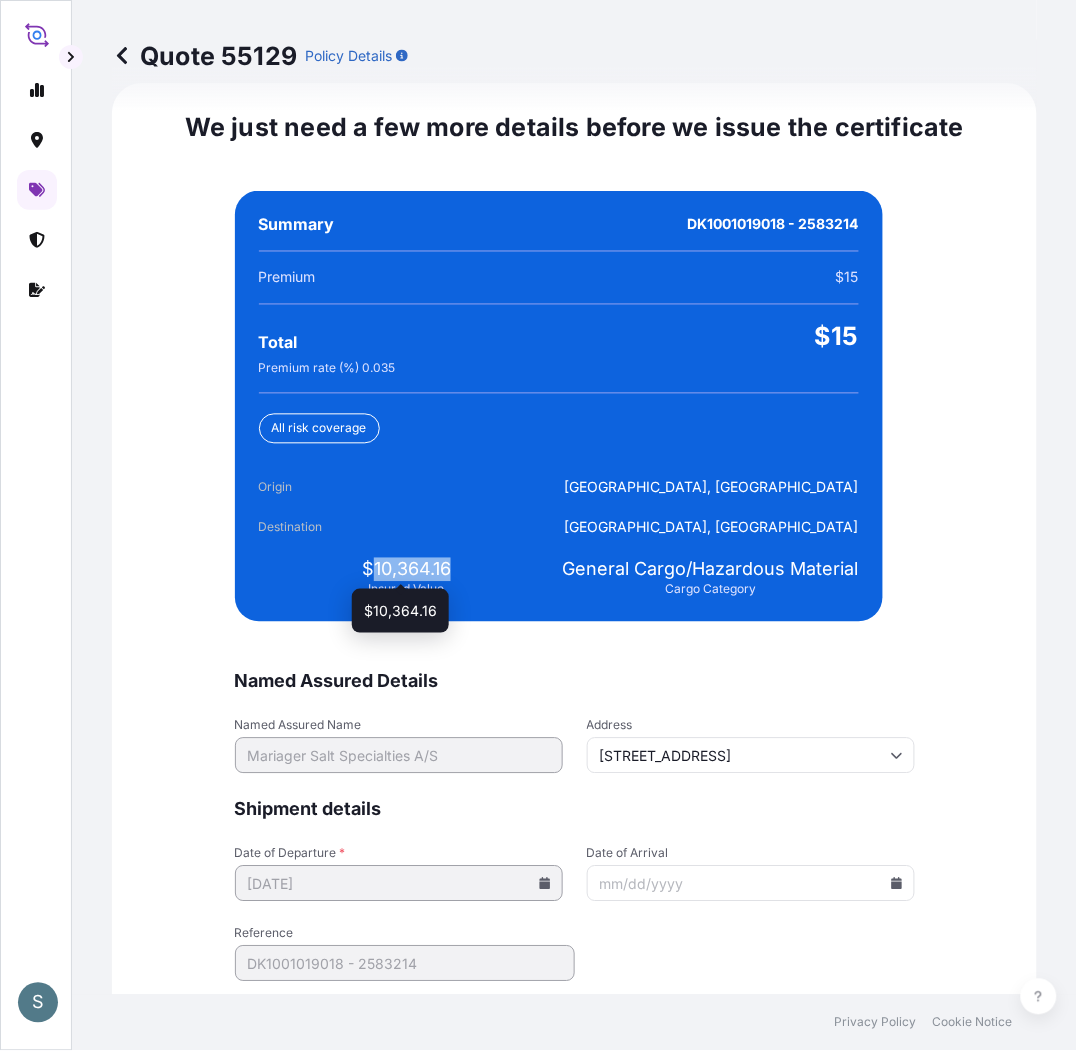 drag, startPoint x: 448, startPoint y: 565, endPoint x: 366, endPoint y: 565, distance: 82 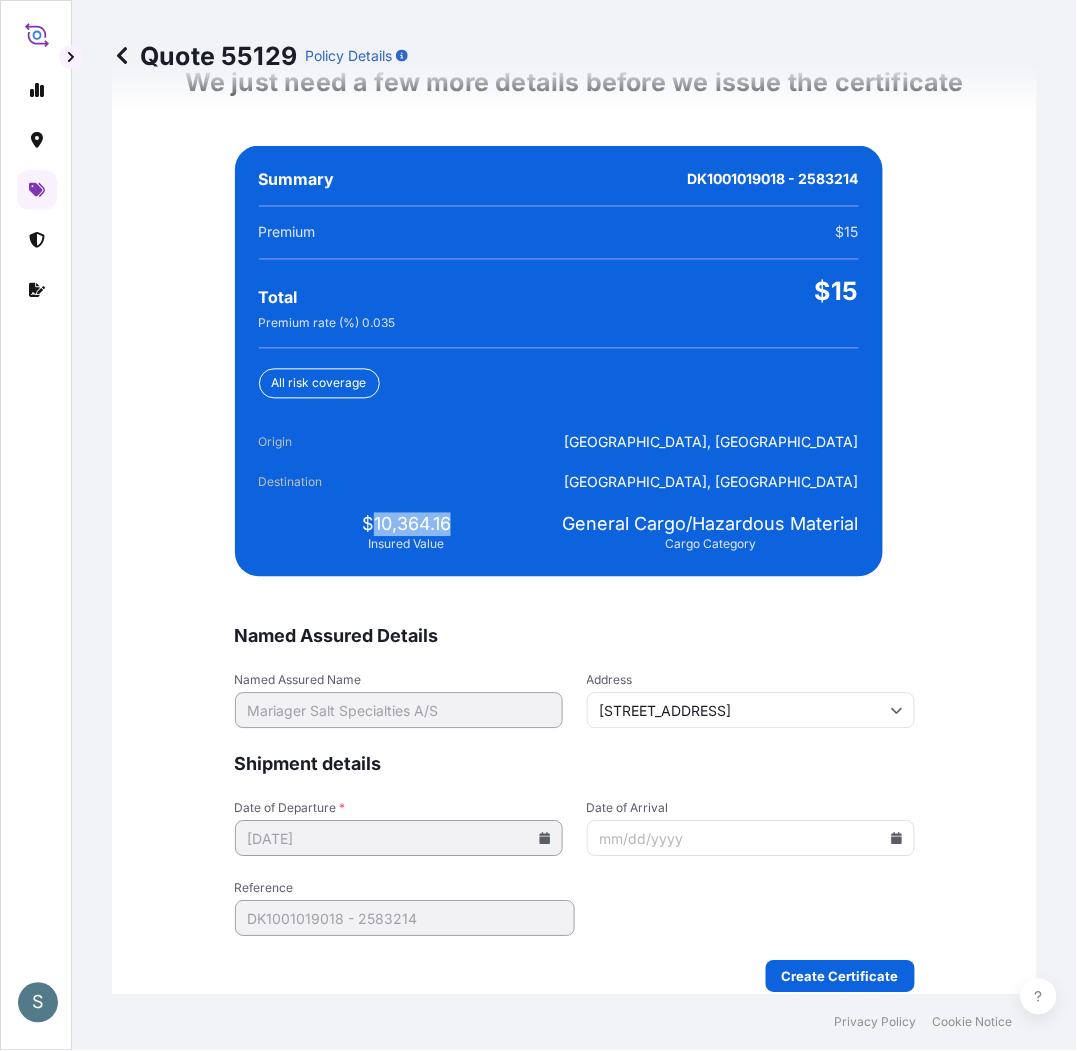 scroll, scrollTop: 4707, scrollLeft: 0, axis: vertical 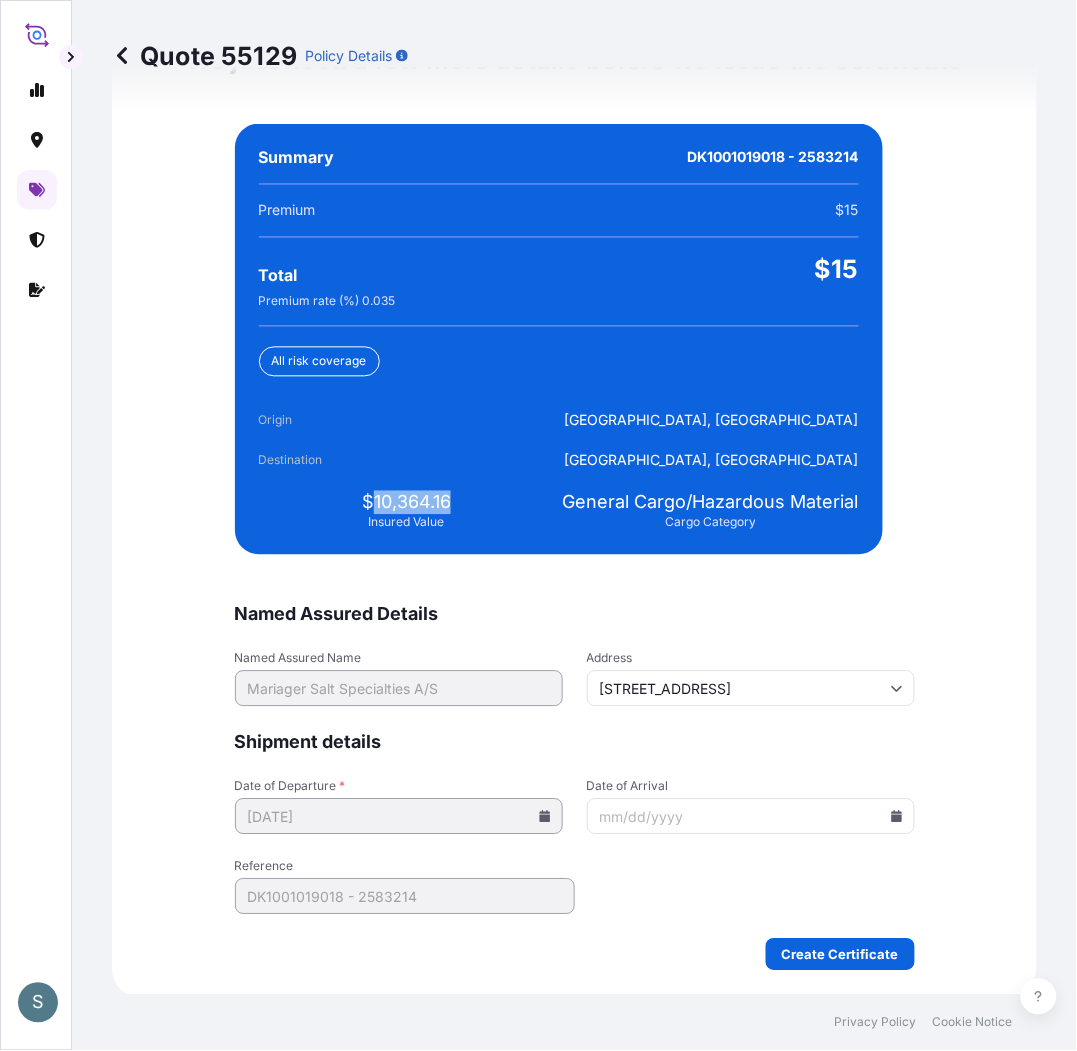 click on "Date of Arrival" at bounding box center (751, 817) 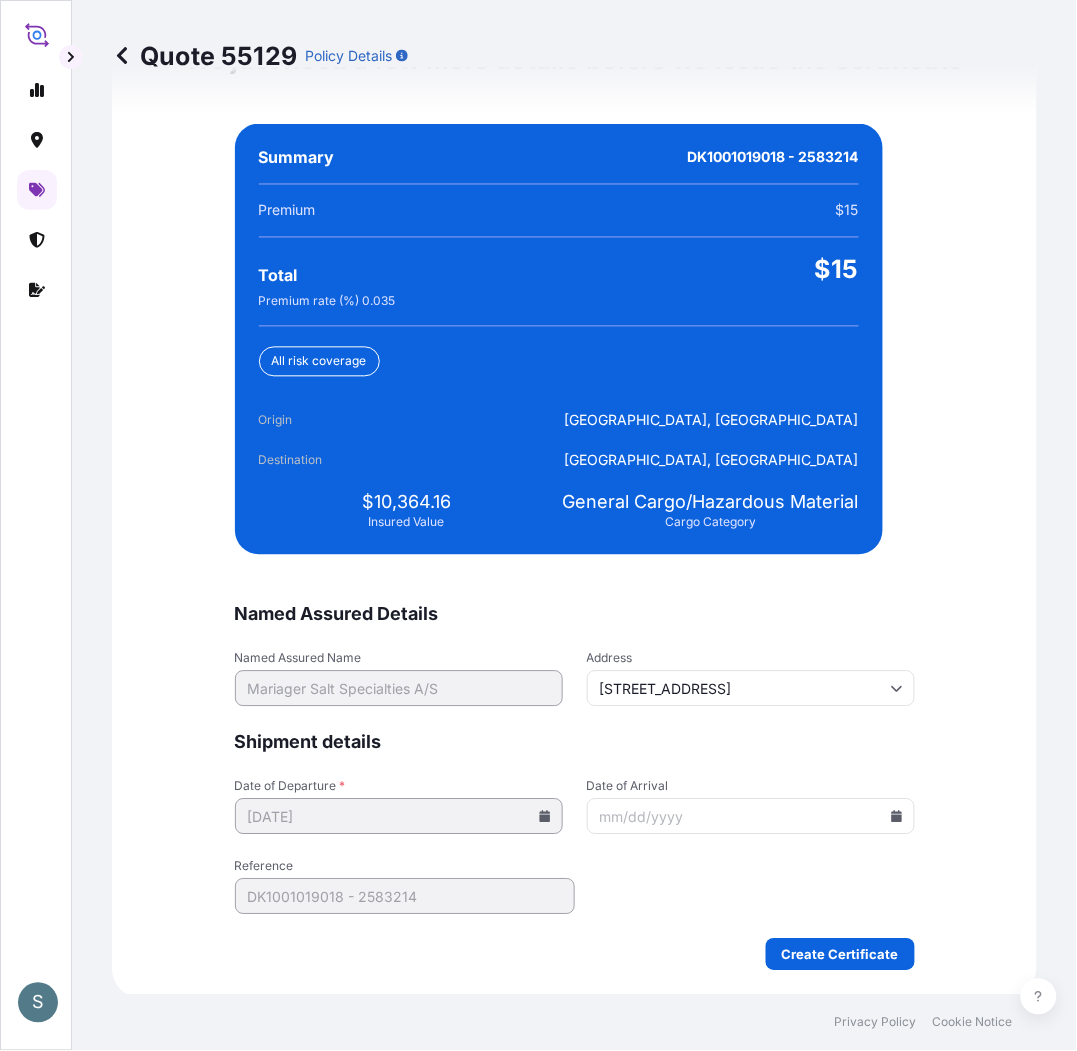 click on "Date of Arrival" at bounding box center [751, 817] 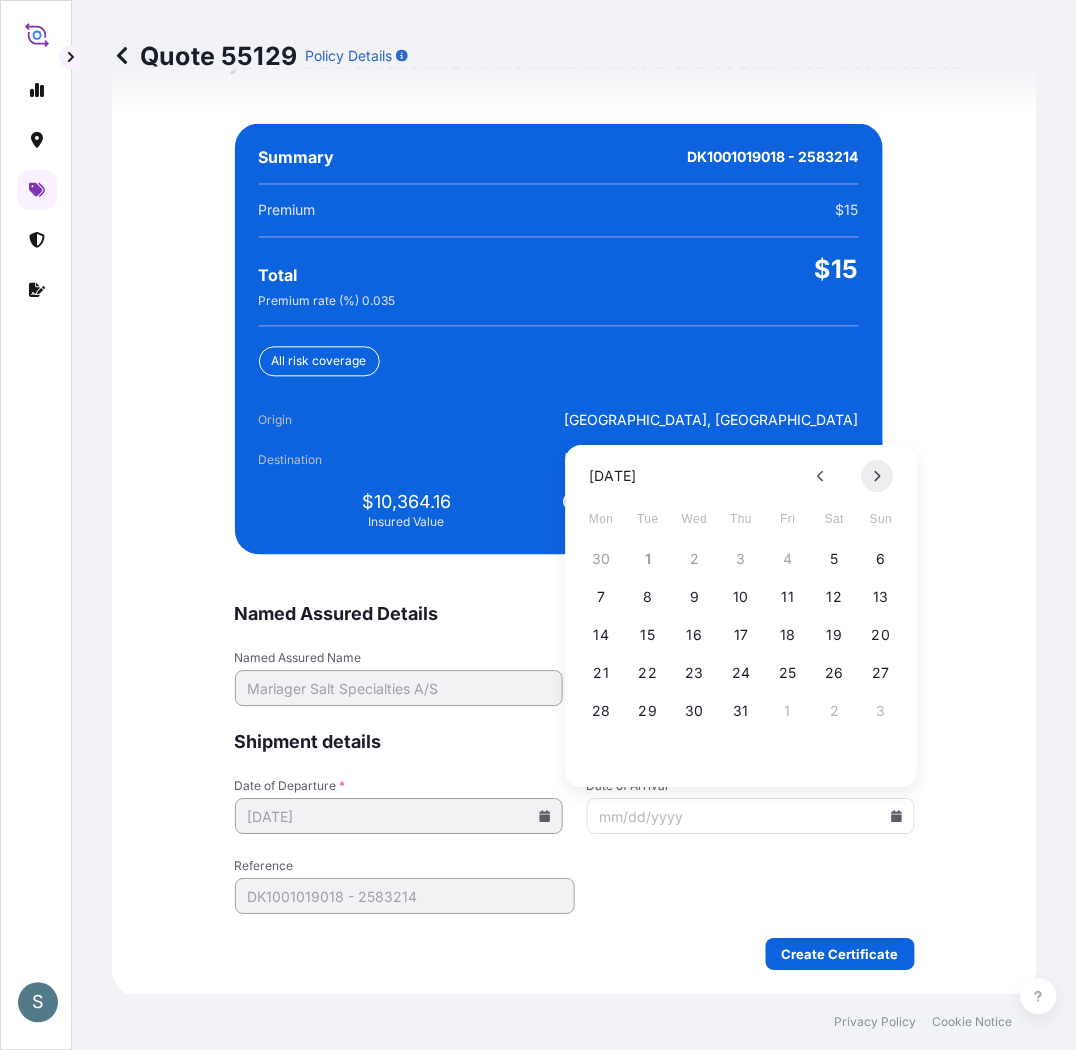 click 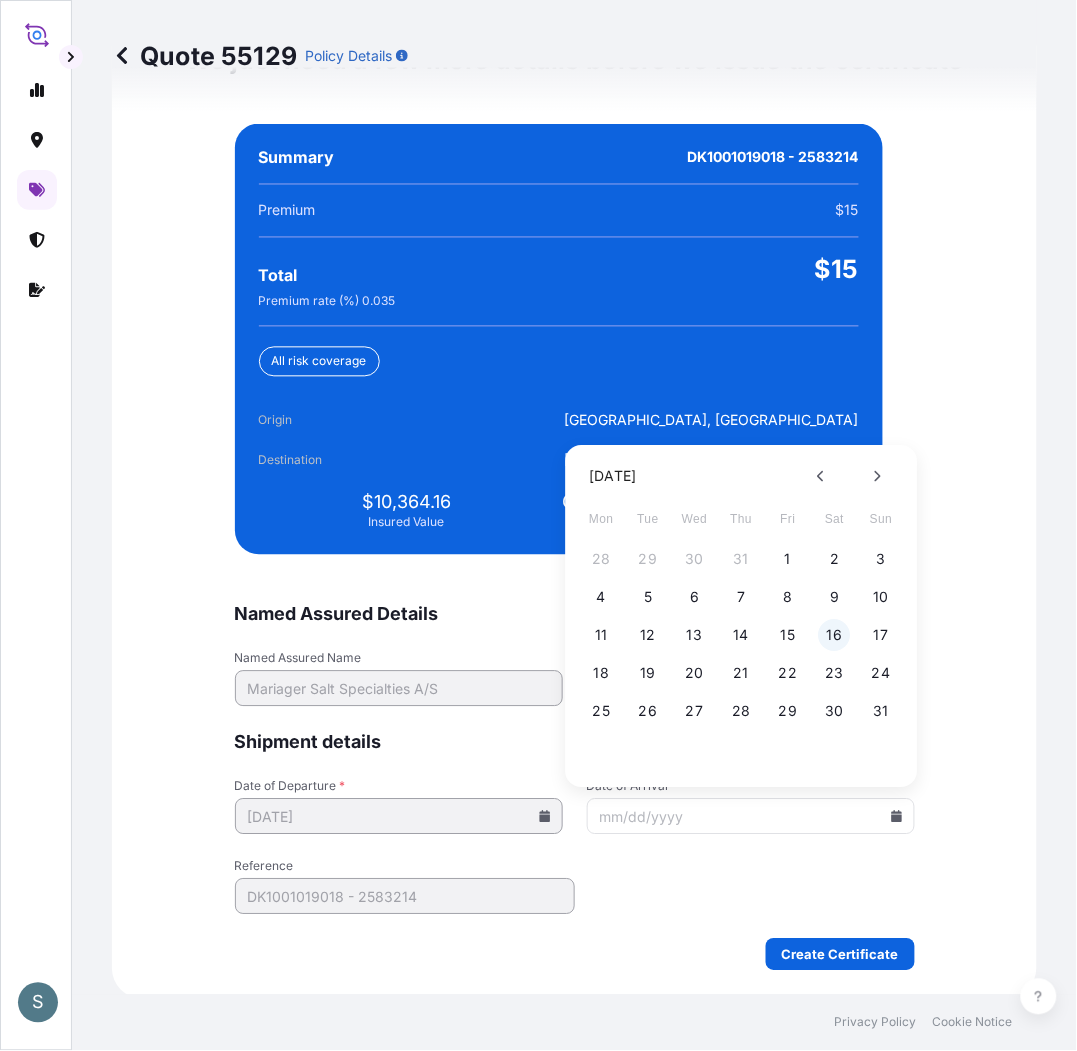 click on "16" at bounding box center [835, 635] 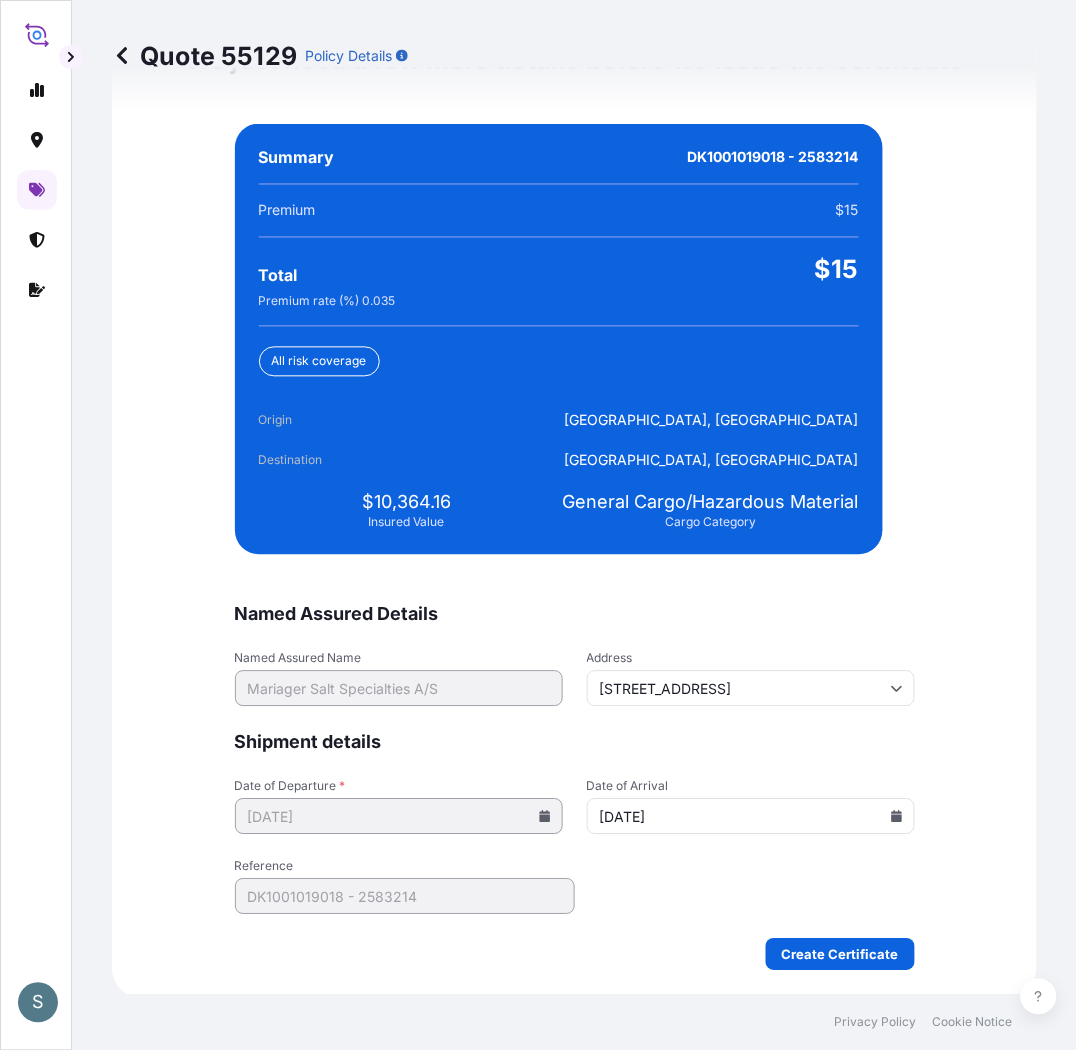 click on "Named Assured Details Named Assured Name   Mariager Salt Specialties A/S Address   [STREET_ADDRESS] Shipment details Date of Departure   * [DATE] Date of Arrival   [DATE] Reference   DK1001019018 - 2583214 Create Certificate" at bounding box center (575, 787) 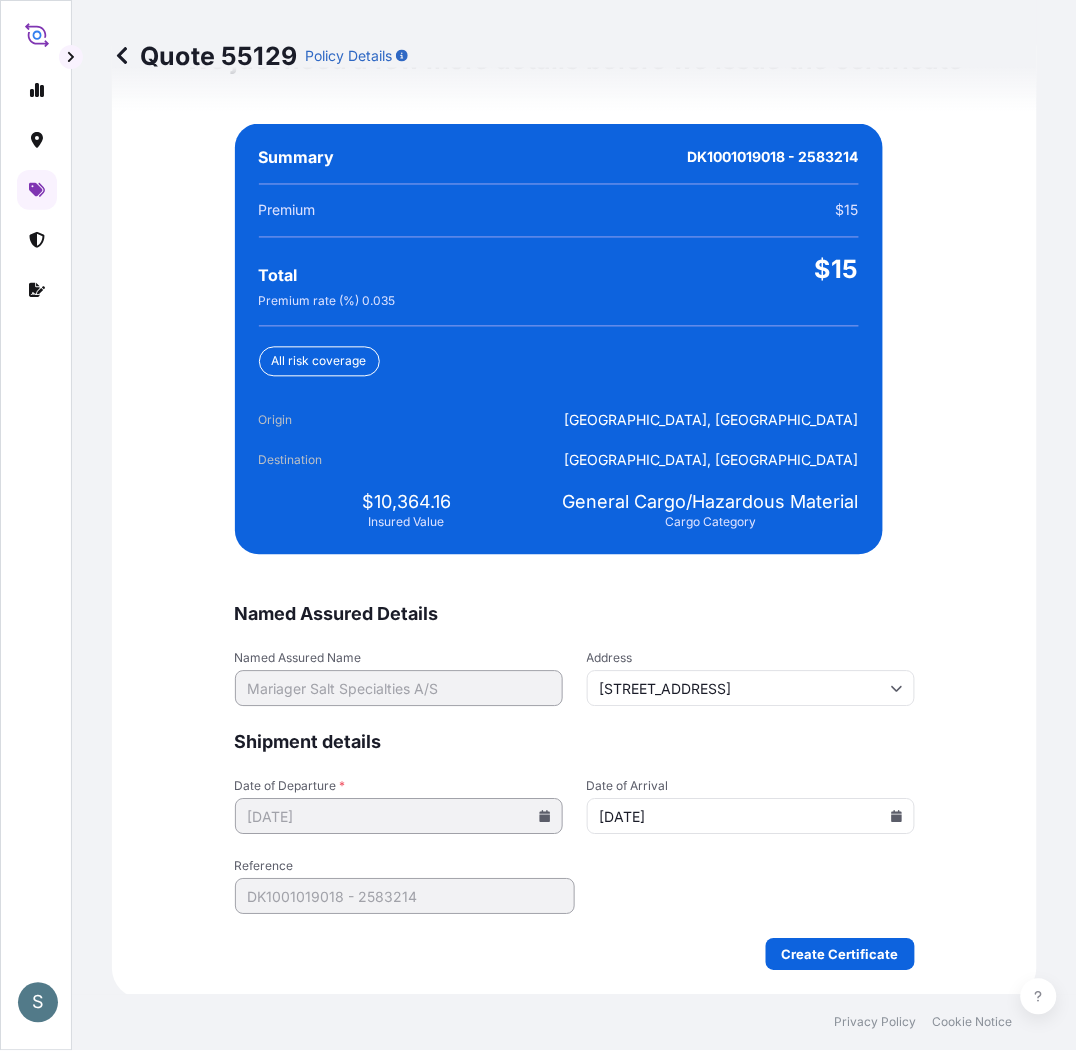 click on "[DATE]" at bounding box center [751, 817] 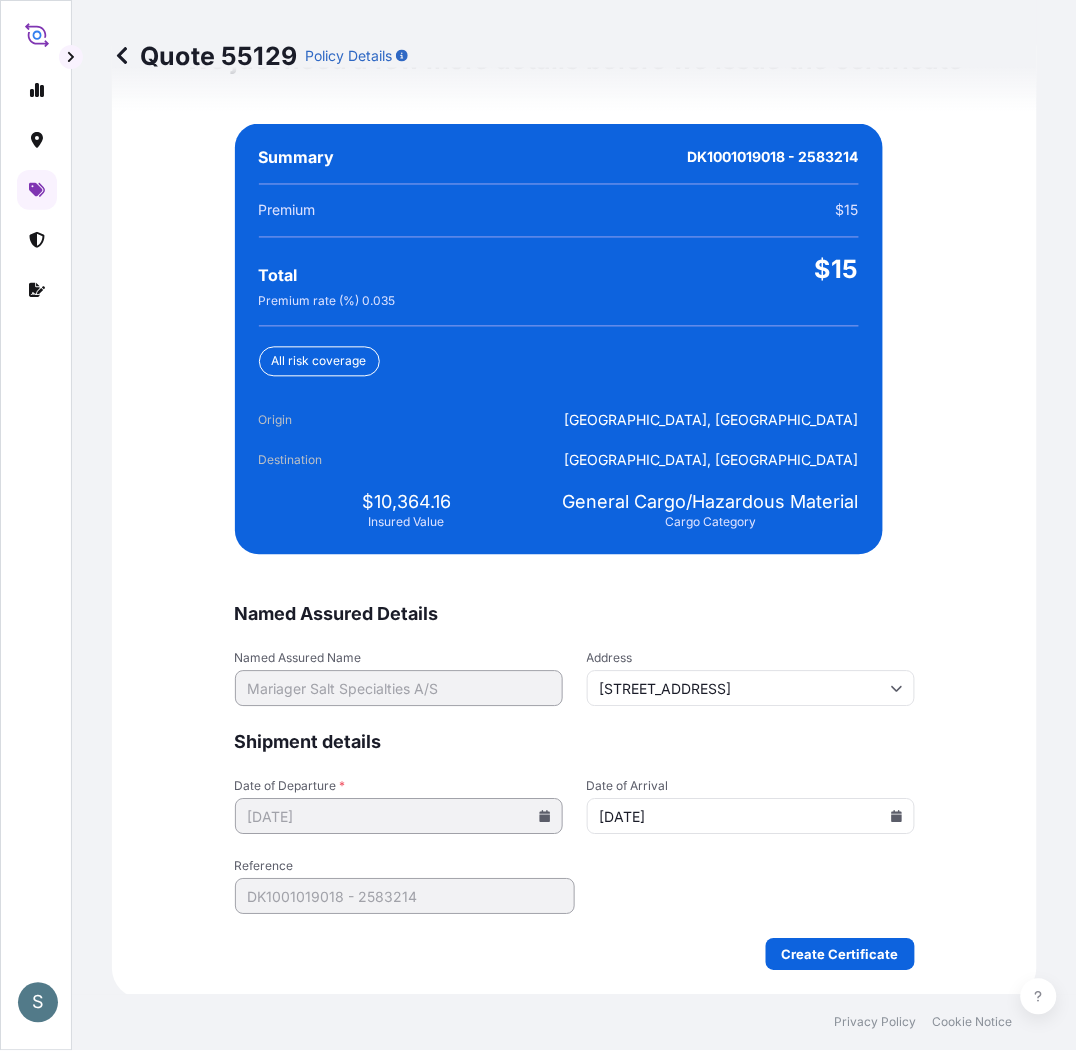 click 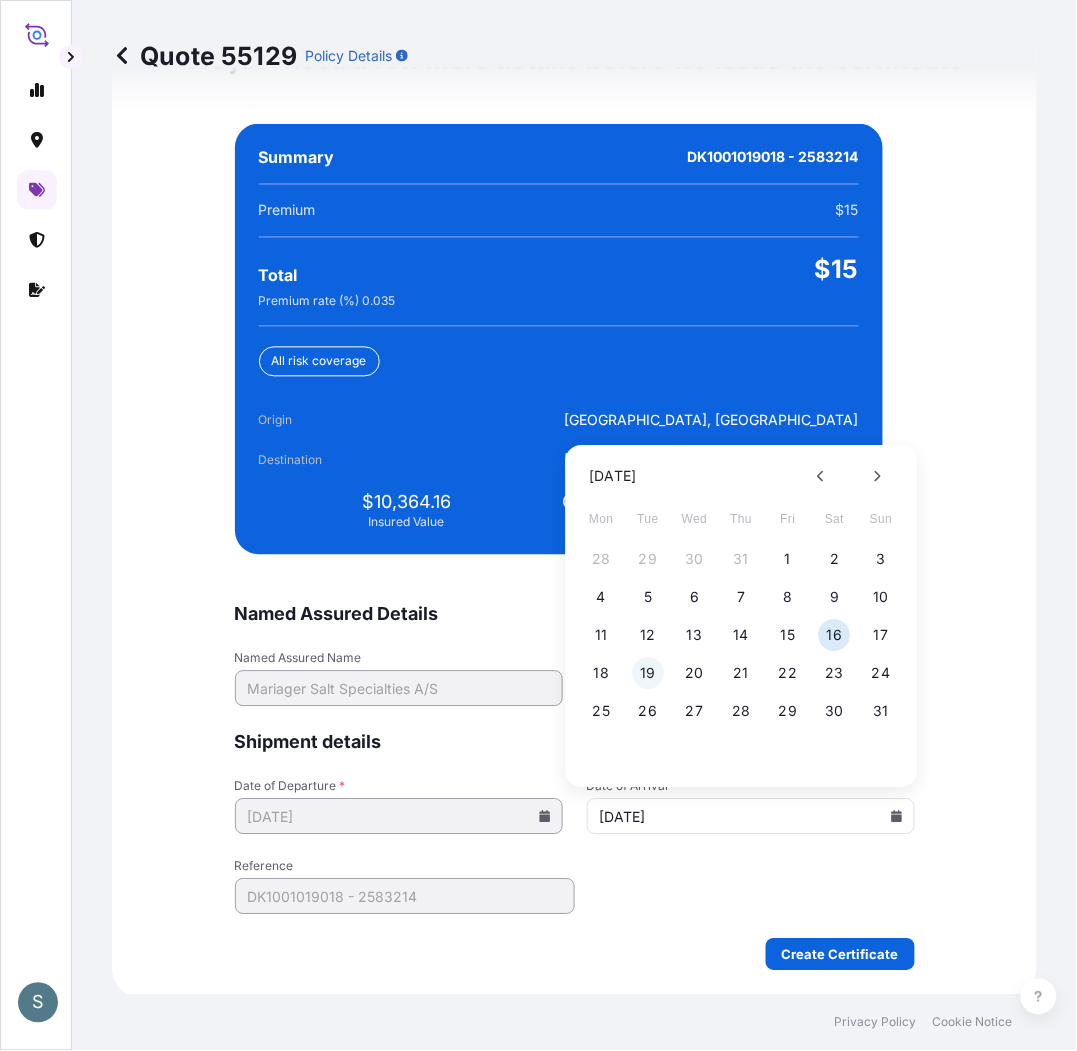 click on "19" at bounding box center (648, 673) 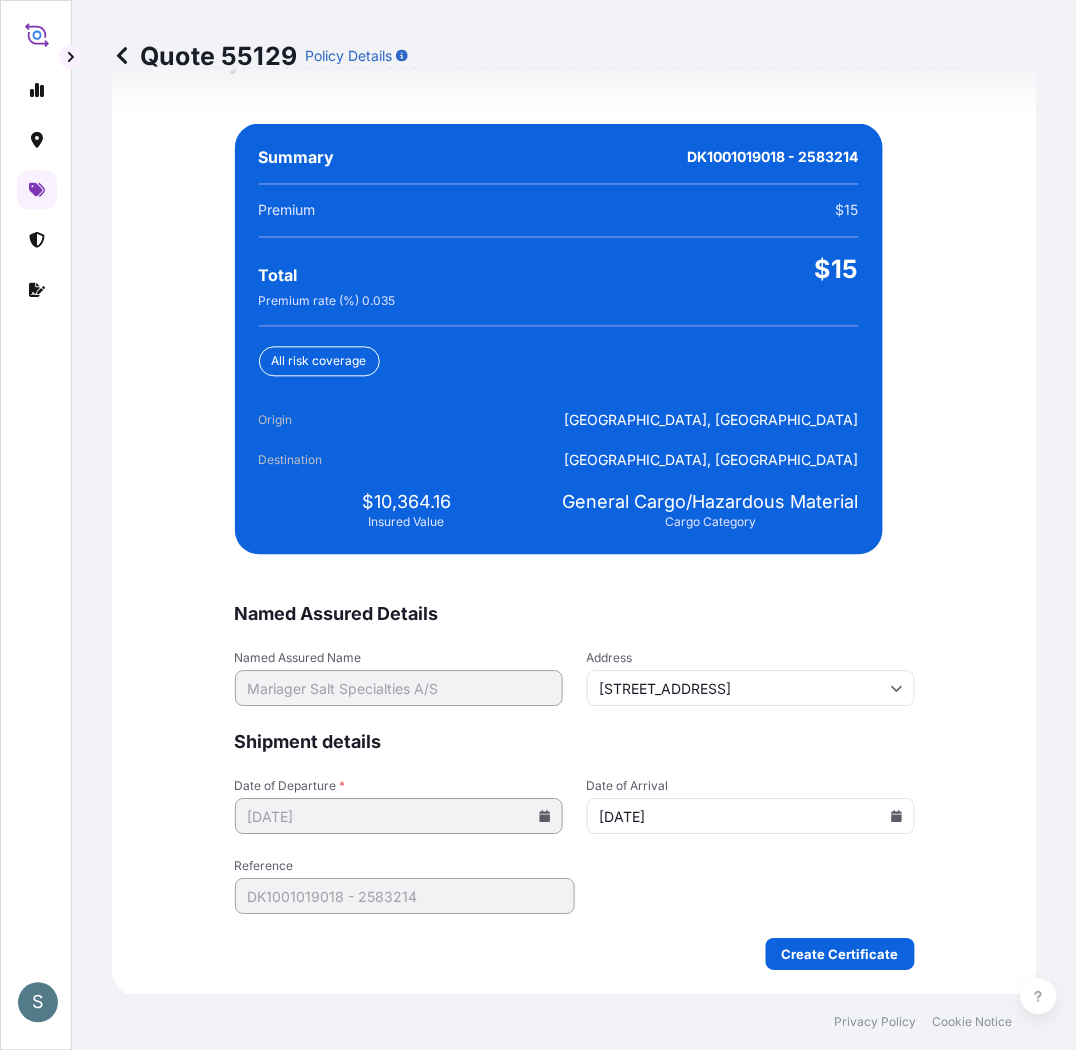 type on "[DATE]" 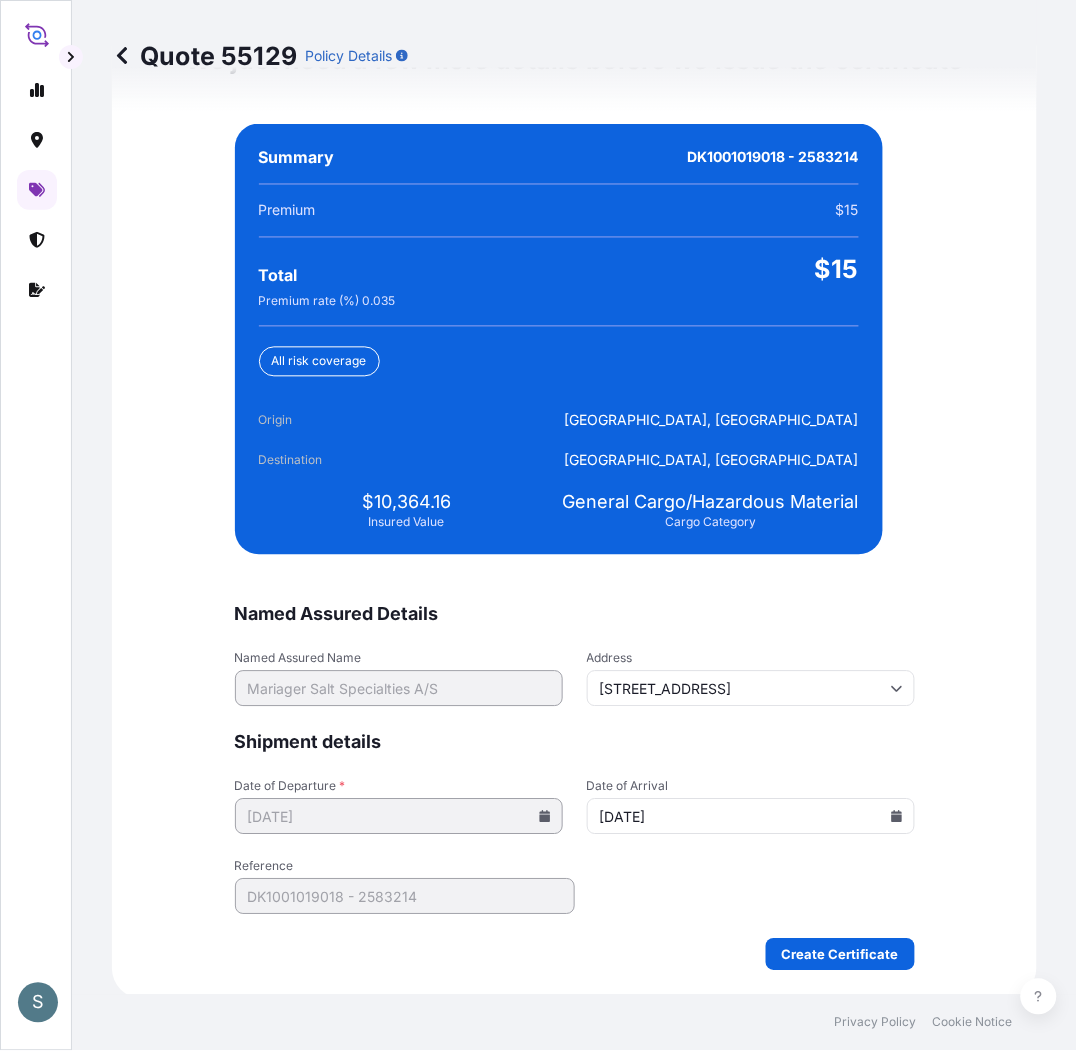 click on "Named Assured Details Named Assured Name   Mariager Salt Specialties A/S Address   [STREET_ADDRESS] Shipment details Date of Departure   * [DATE] Date of Arrival   [DATE] Reference   DK1001019018 - 2583214 Create Certificate" at bounding box center [575, 787] 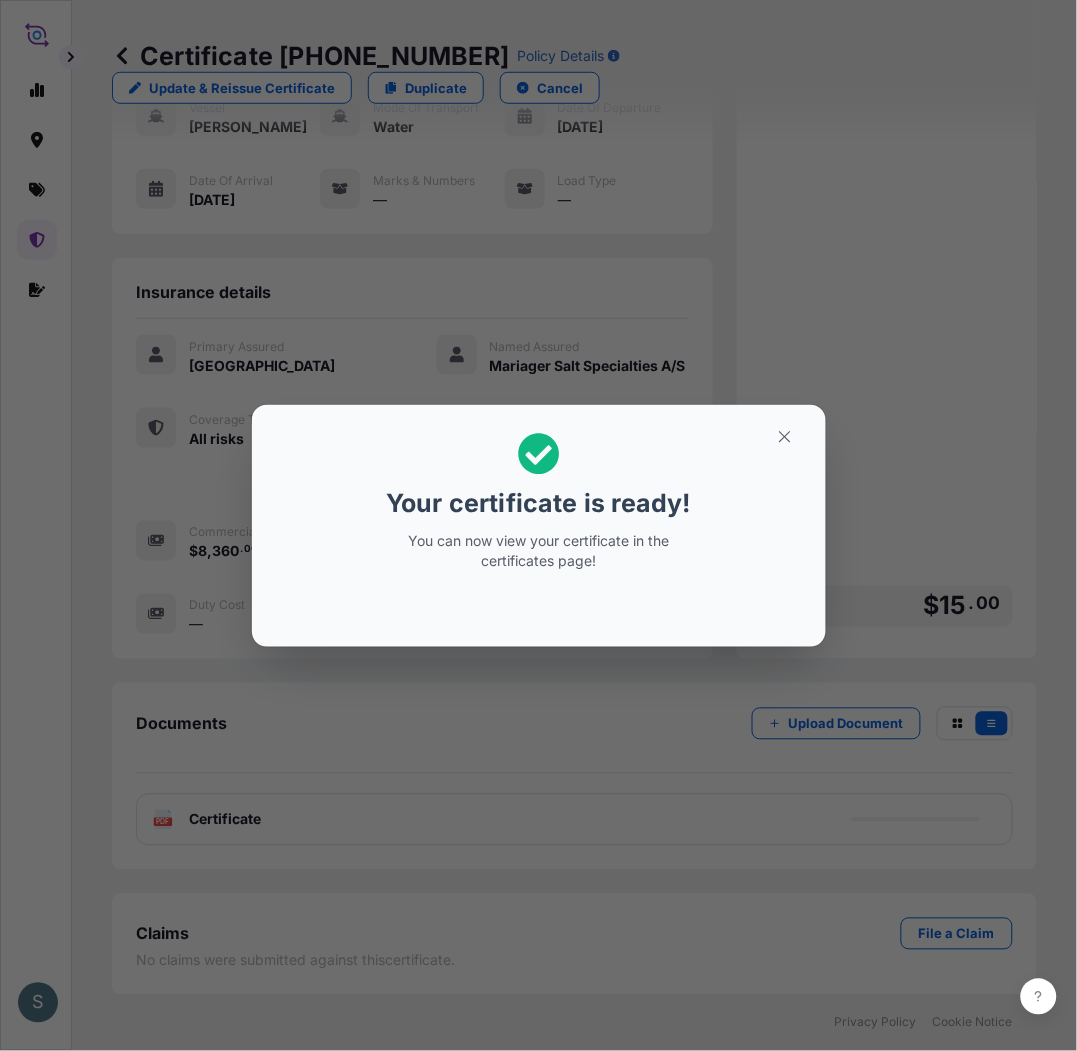 scroll, scrollTop: 0, scrollLeft: 0, axis: both 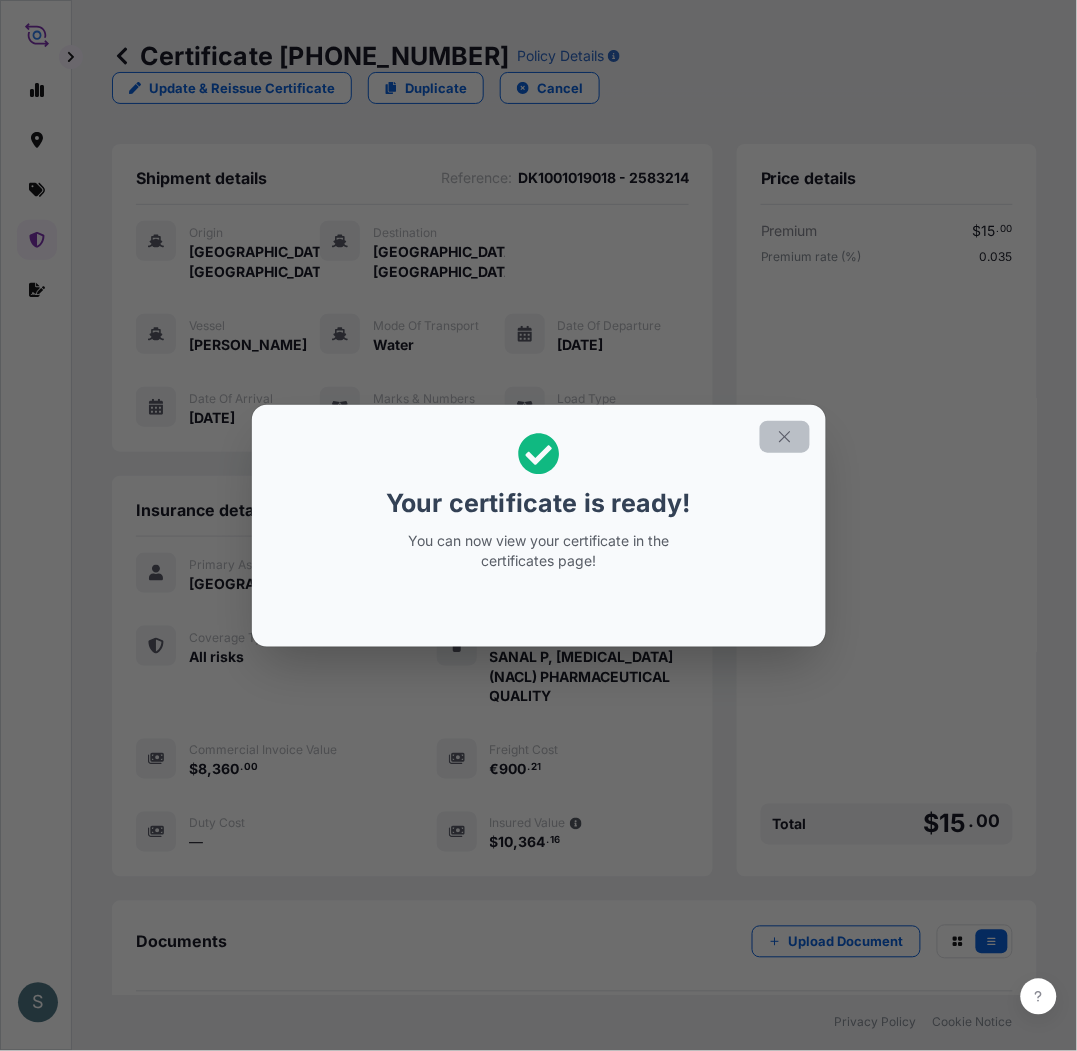 click at bounding box center (785, 437) 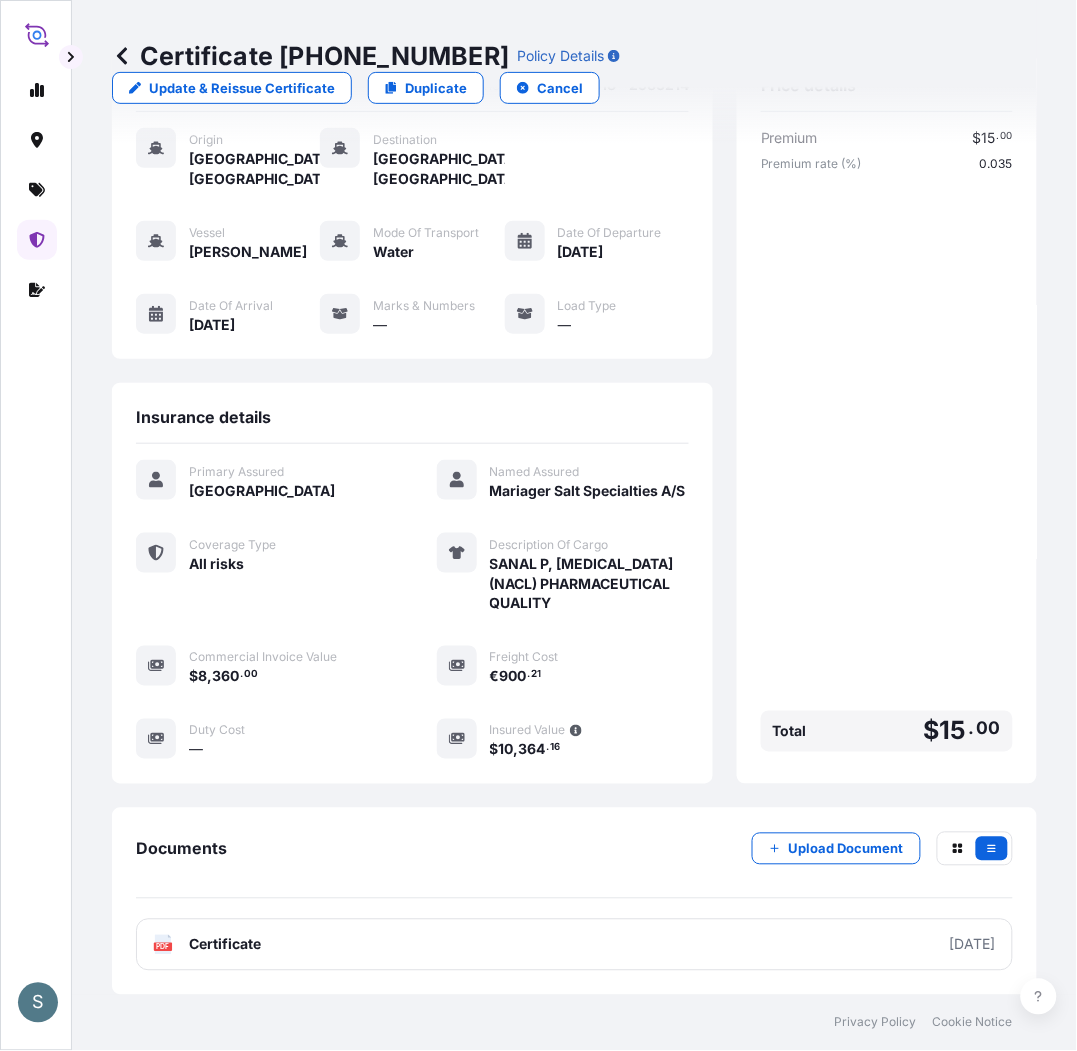scroll, scrollTop: 282, scrollLeft: 0, axis: vertical 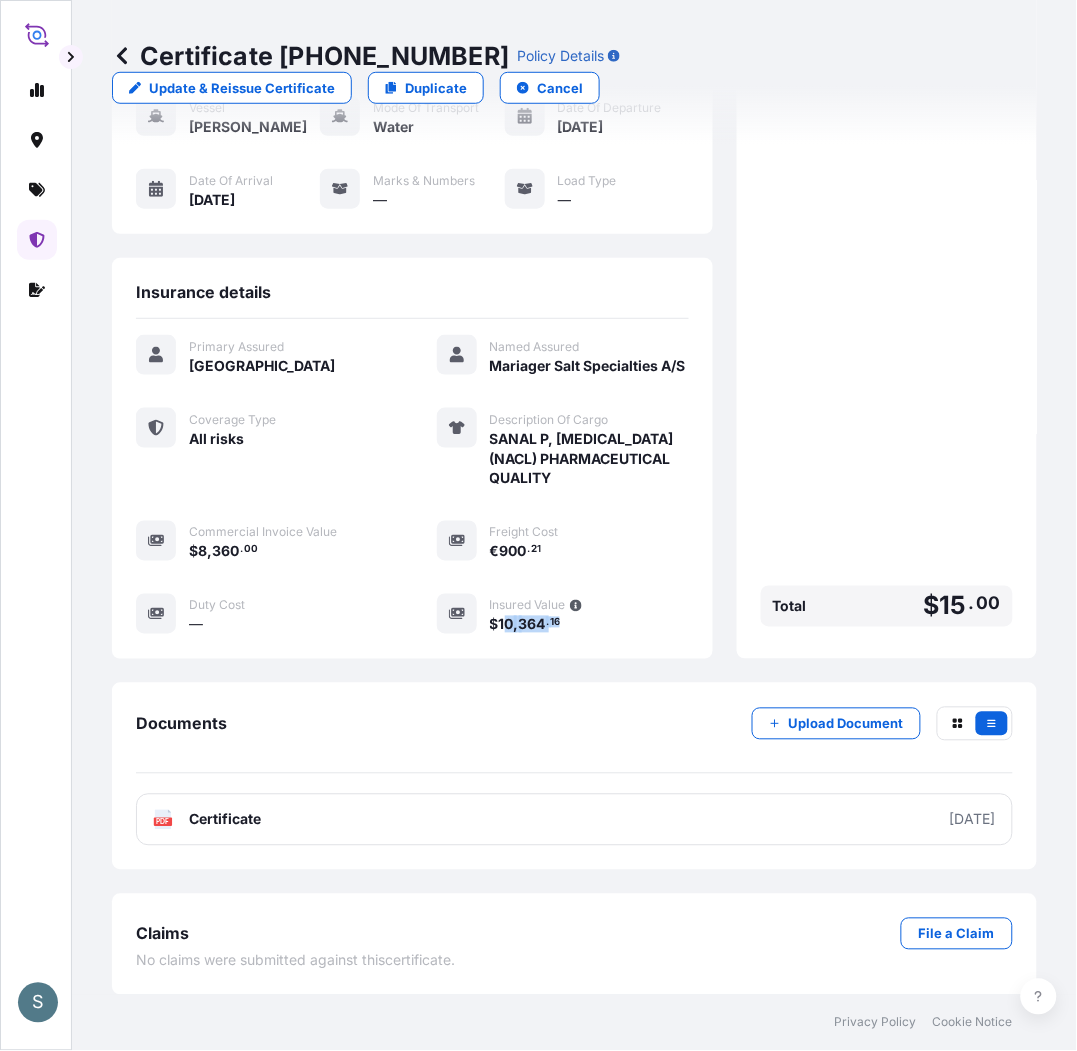 drag, startPoint x: 494, startPoint y: 625, endPoint x: 556, endPoint y: 623, distance: 62.03225 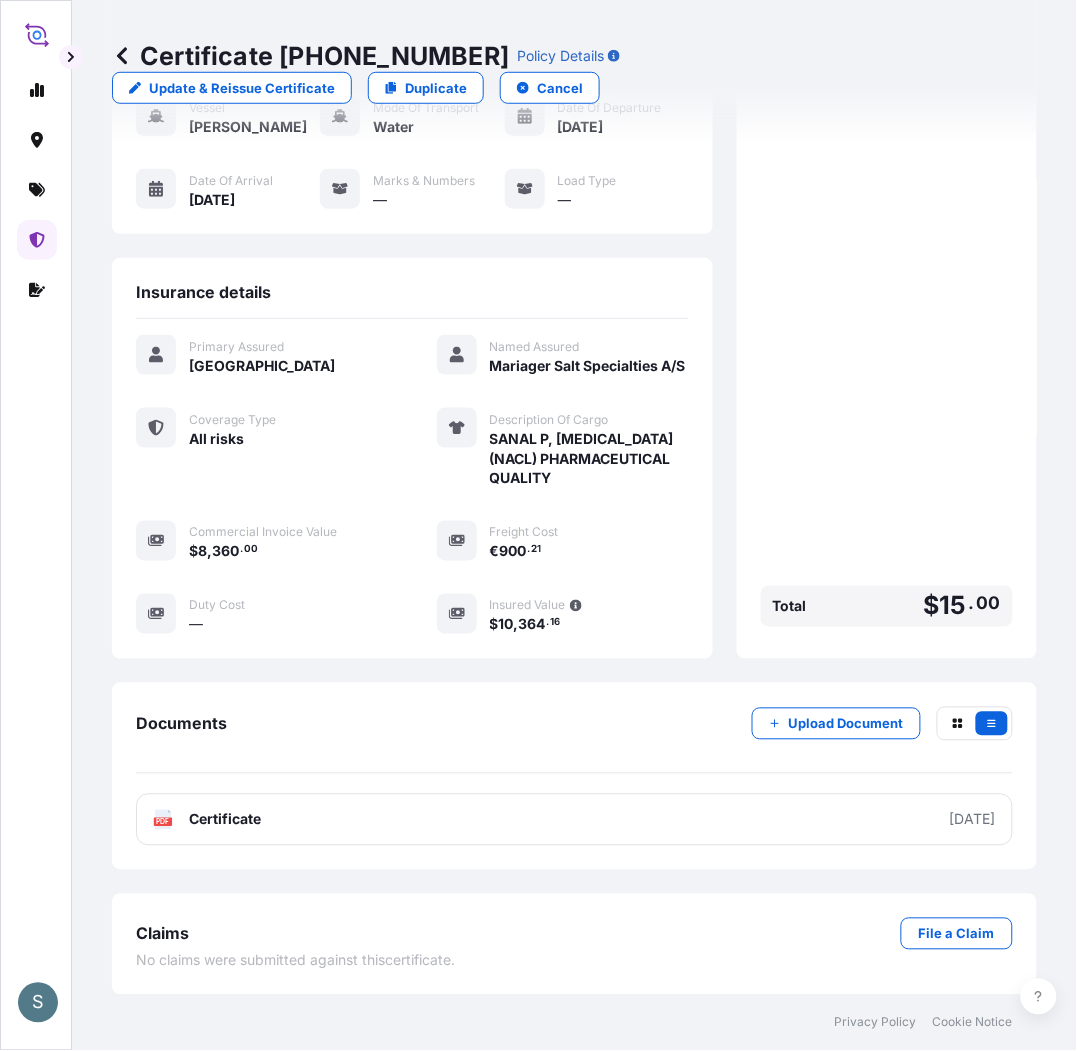 drag, startPoint x: 556, startPoint y: 623, endPoint x: 486, endPoint y: 642, distance: 72.53275 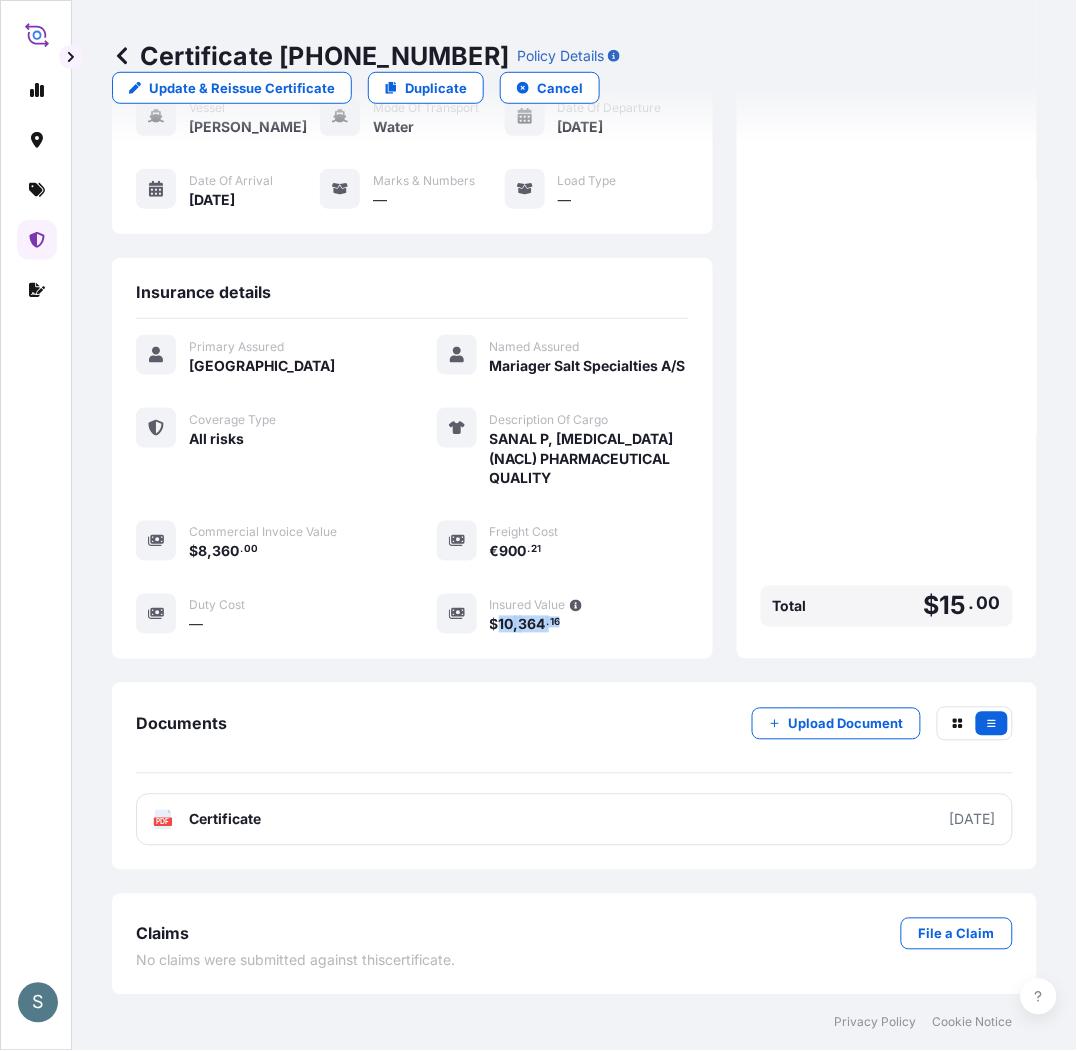 drag, startPoint x: 492, startPoint y: 627, endPoint x: 564, endPoint y: 626, distance: 72.00694 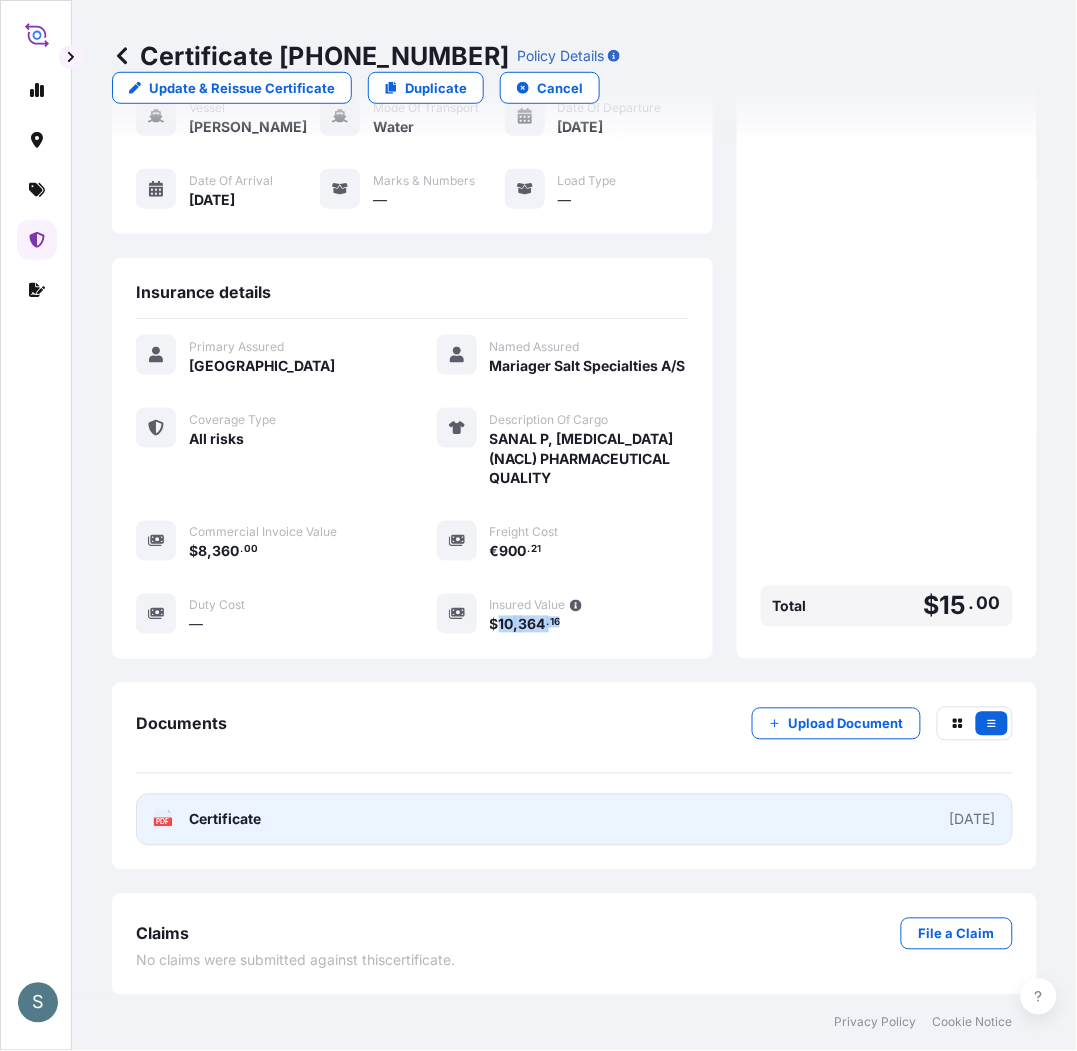 click on "PDF Certificate [DATE]" at bounding box center (574, 820) 